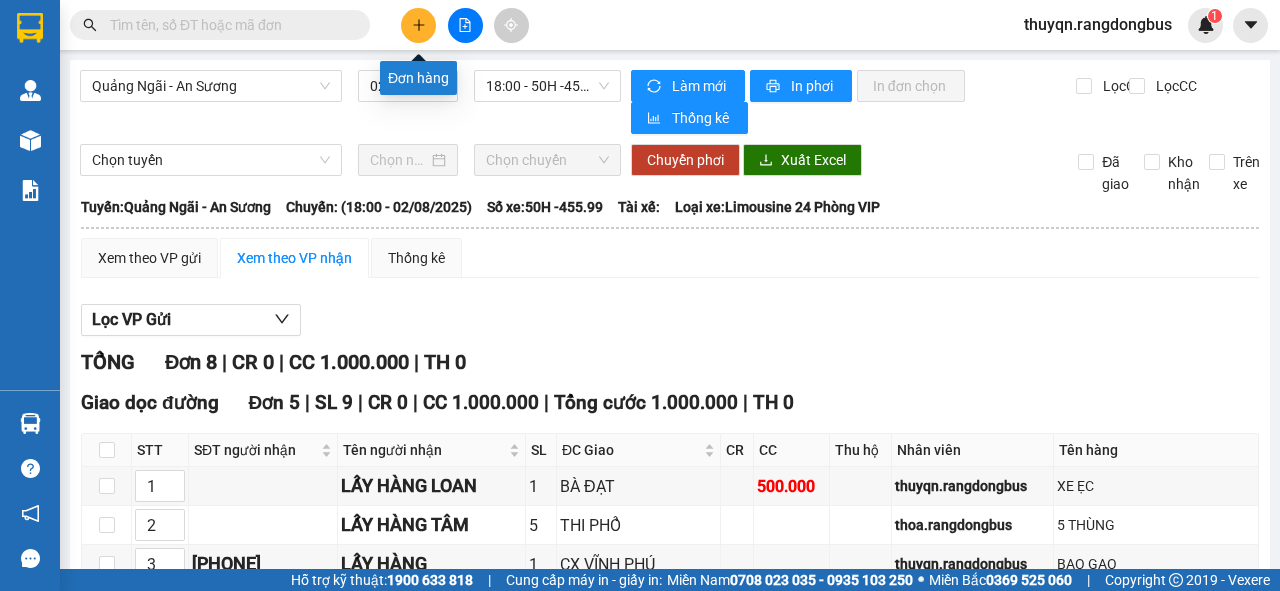 scroll, scrollTop: 0, scrollLeft: 0, axis: both 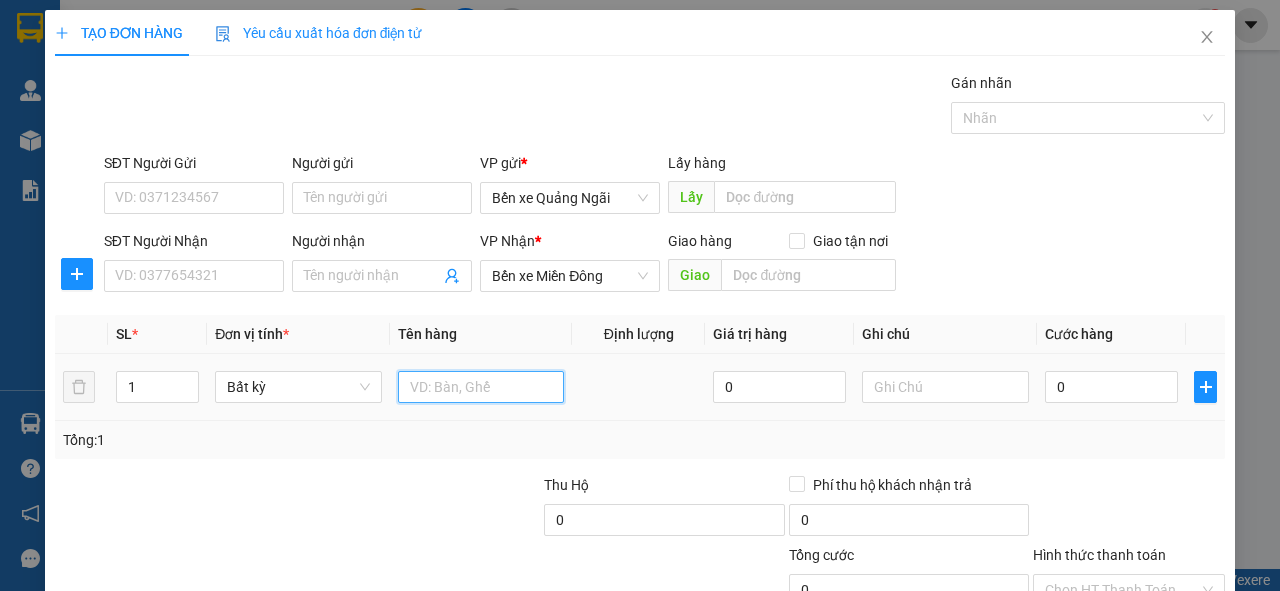click at bounding box center (481, 387) 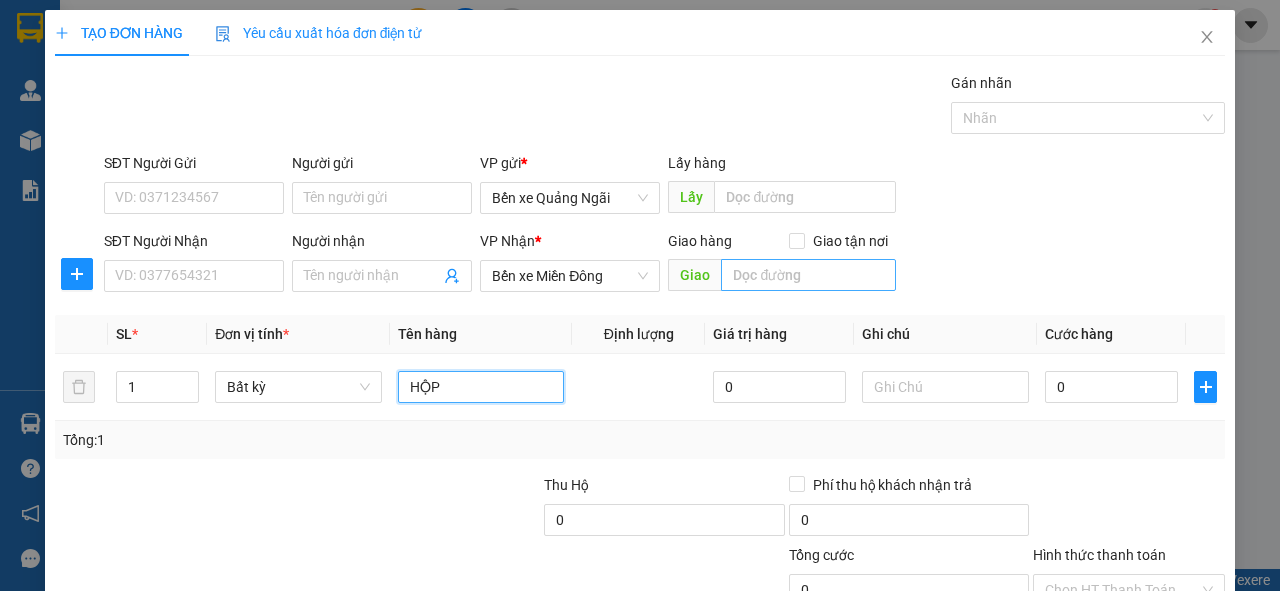 type on "HỘP" 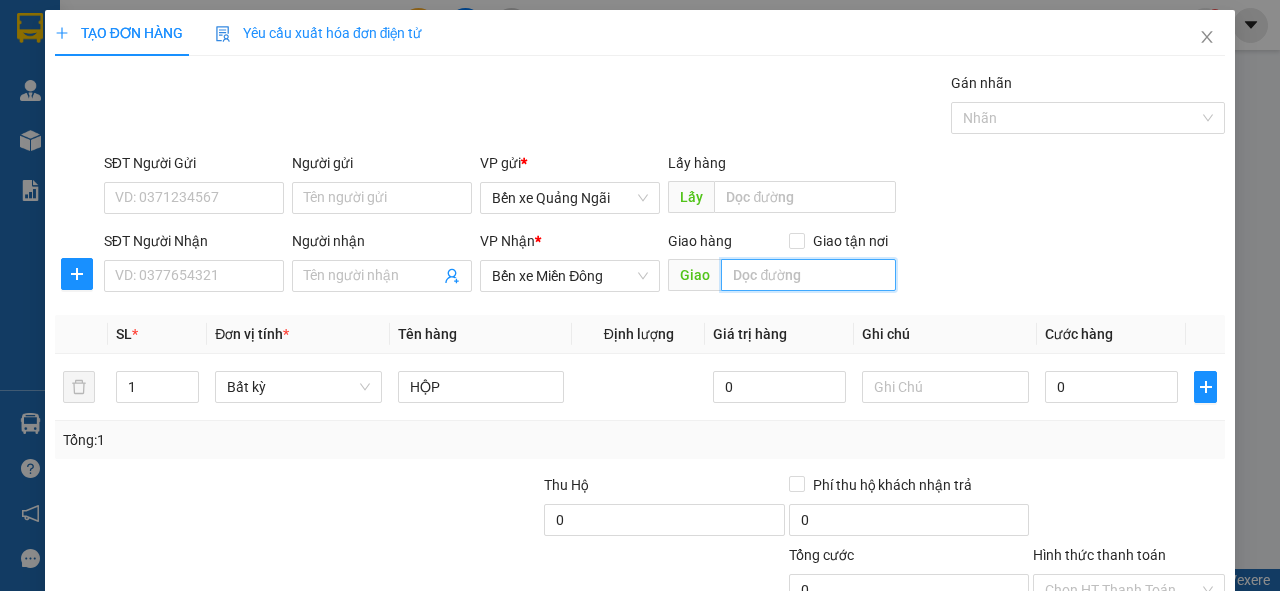 click at bounding box center [808, 275] 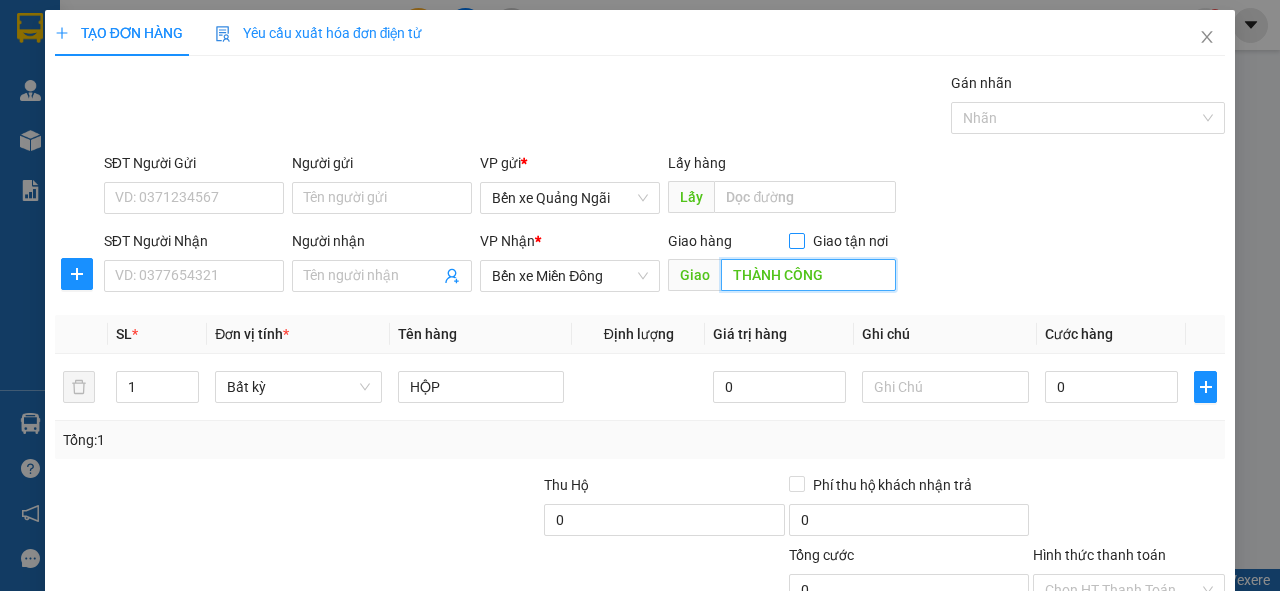 type on "THÀNH CÔNG" 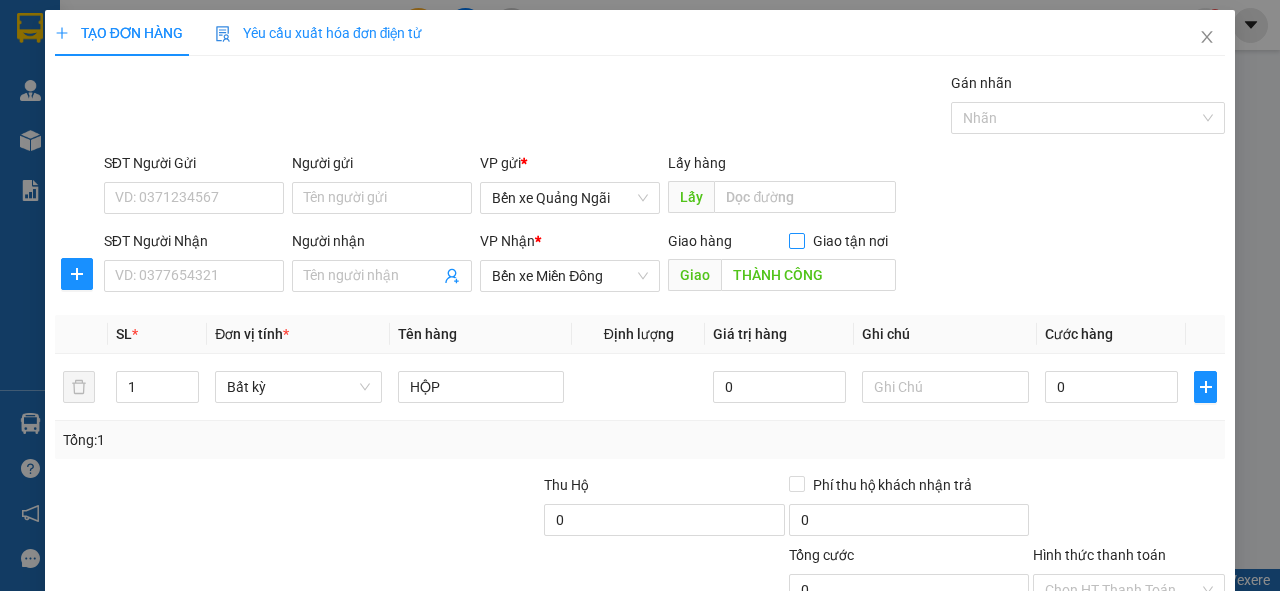 click on "Giao tận nơi" at bounding box center (796, 240) 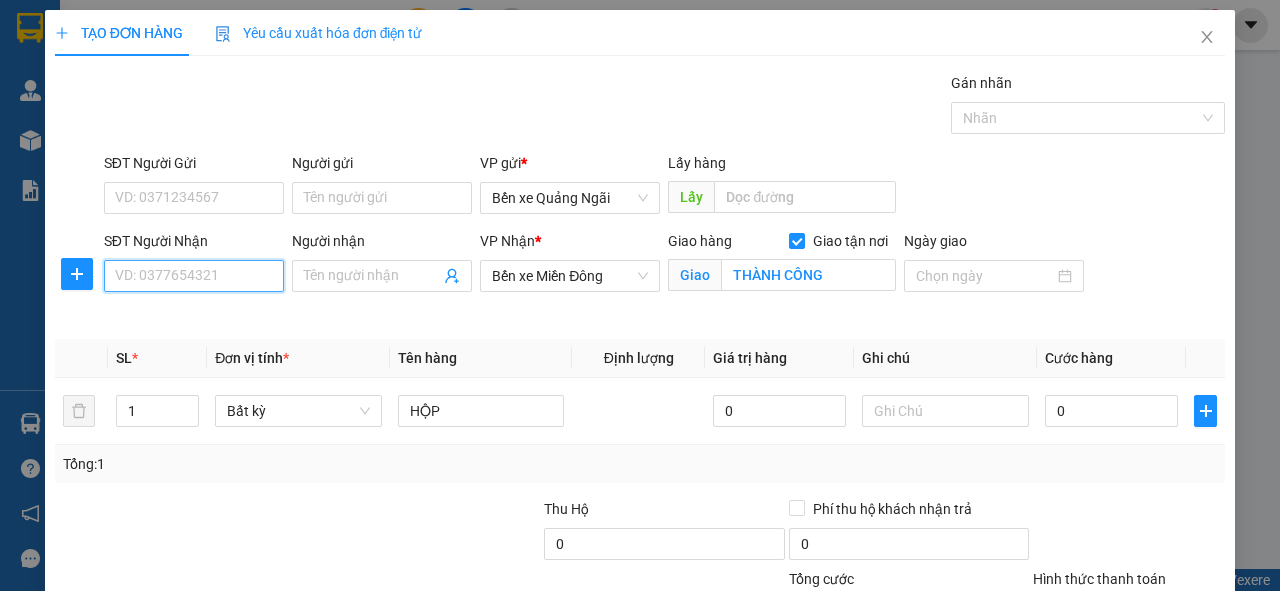 click on "SĐT Người Nhận" at bounding box center (194, 276) 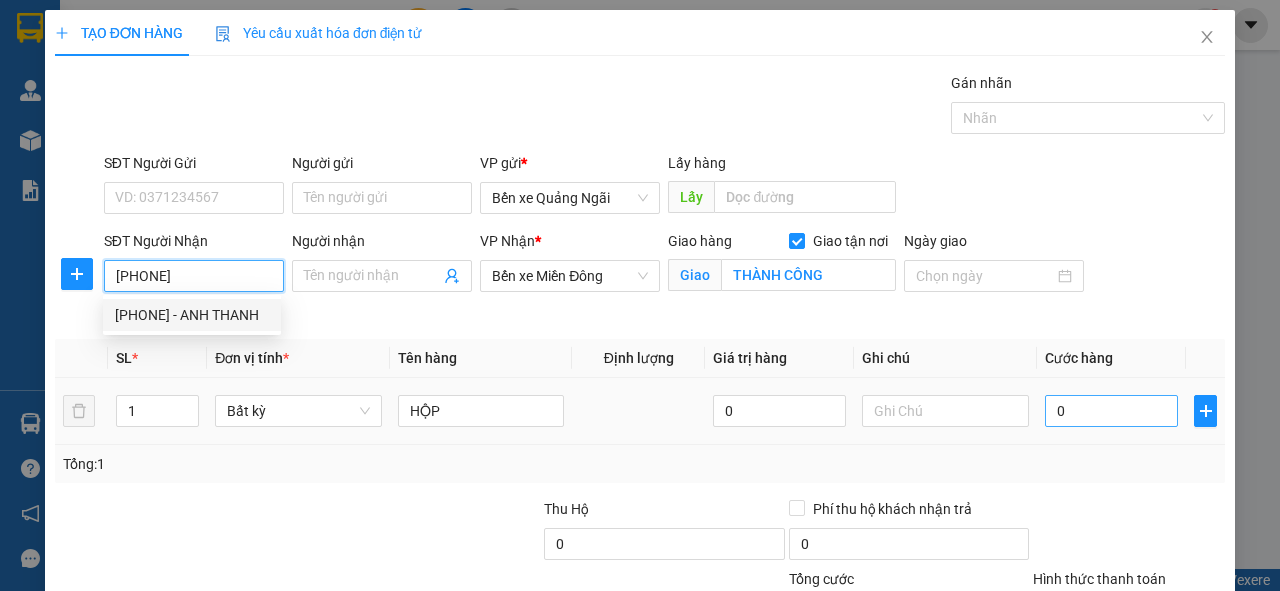 type on "[PHONE]" 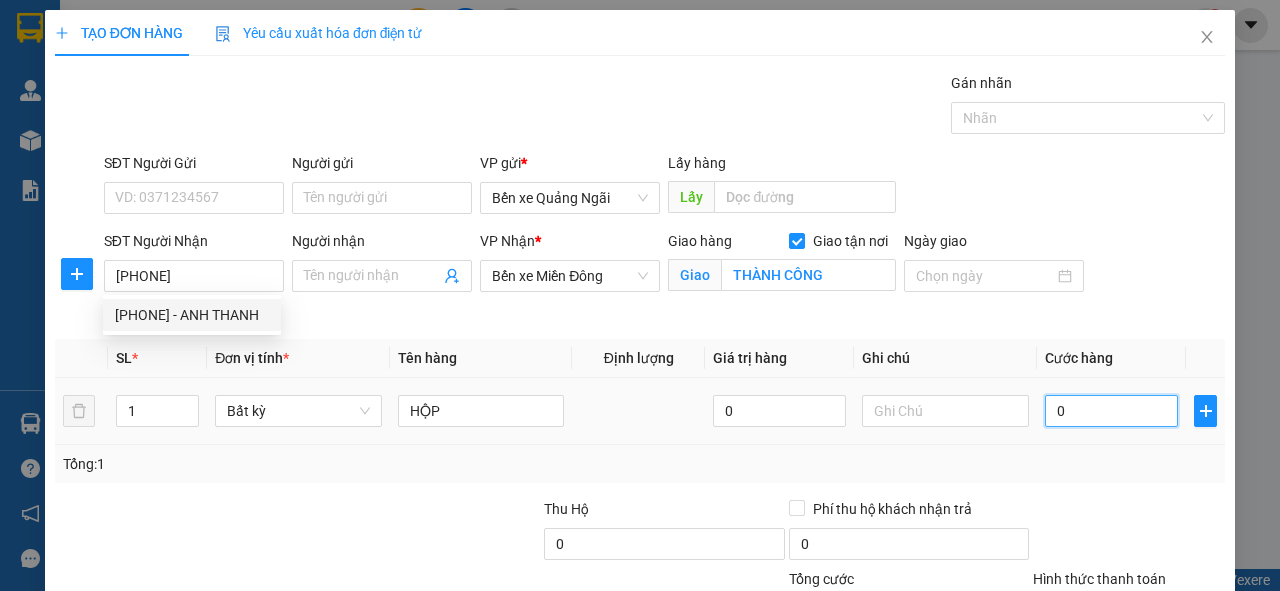 click on "0" at bounding box center [1111, 411] 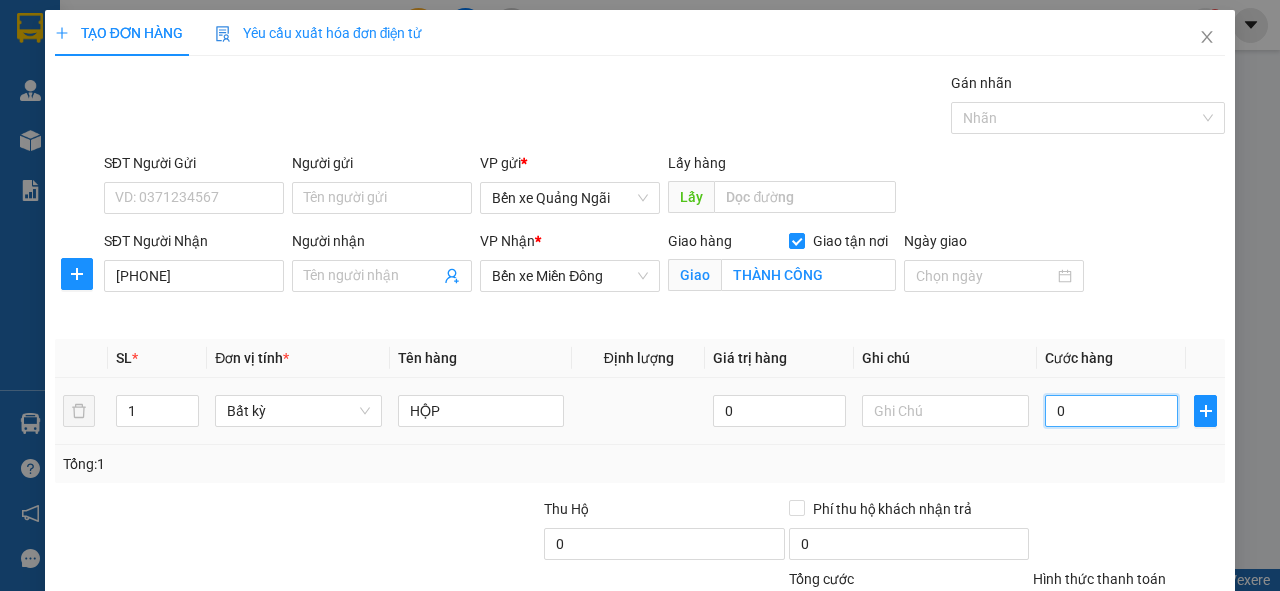 type on "5" 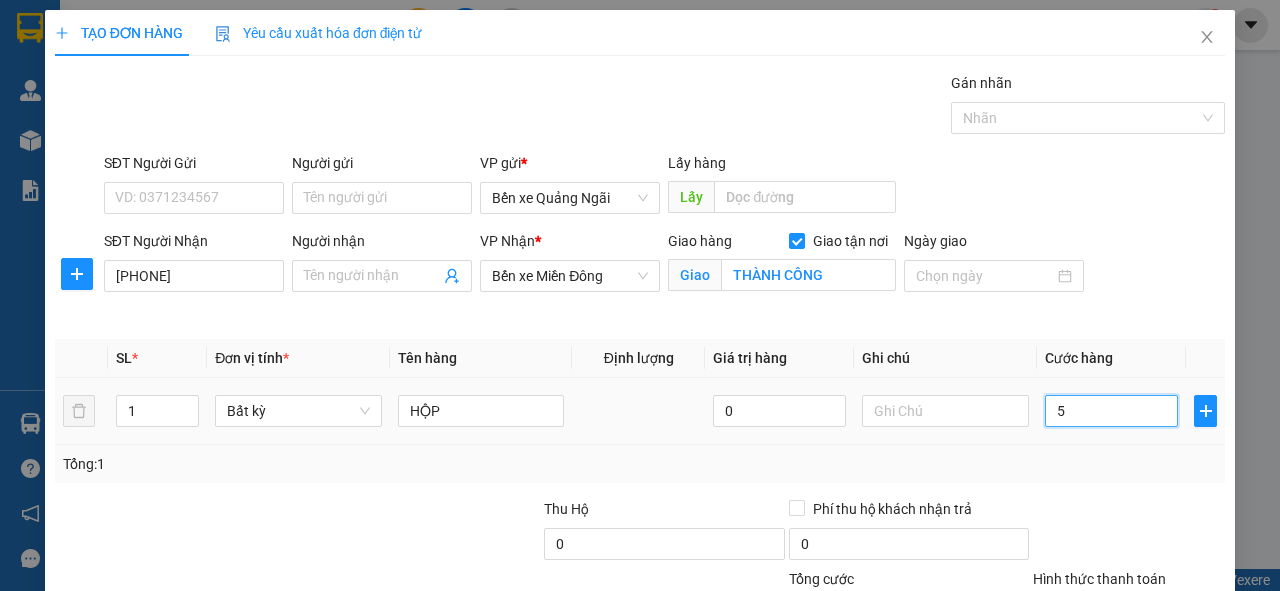 type on "50" 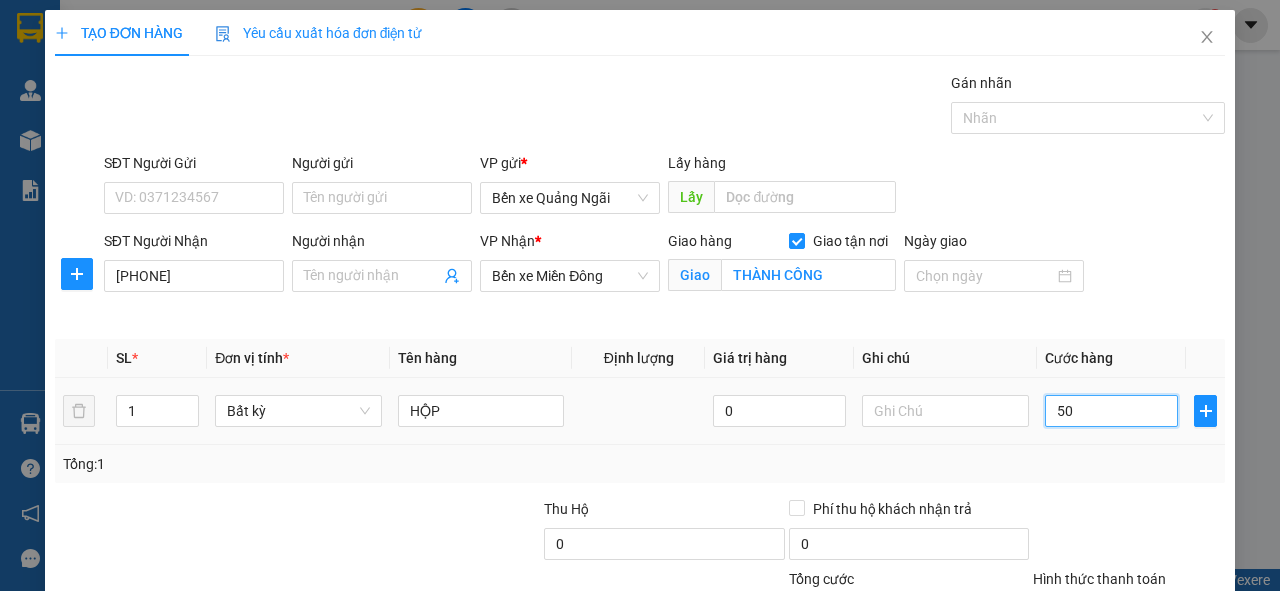 type on "50" 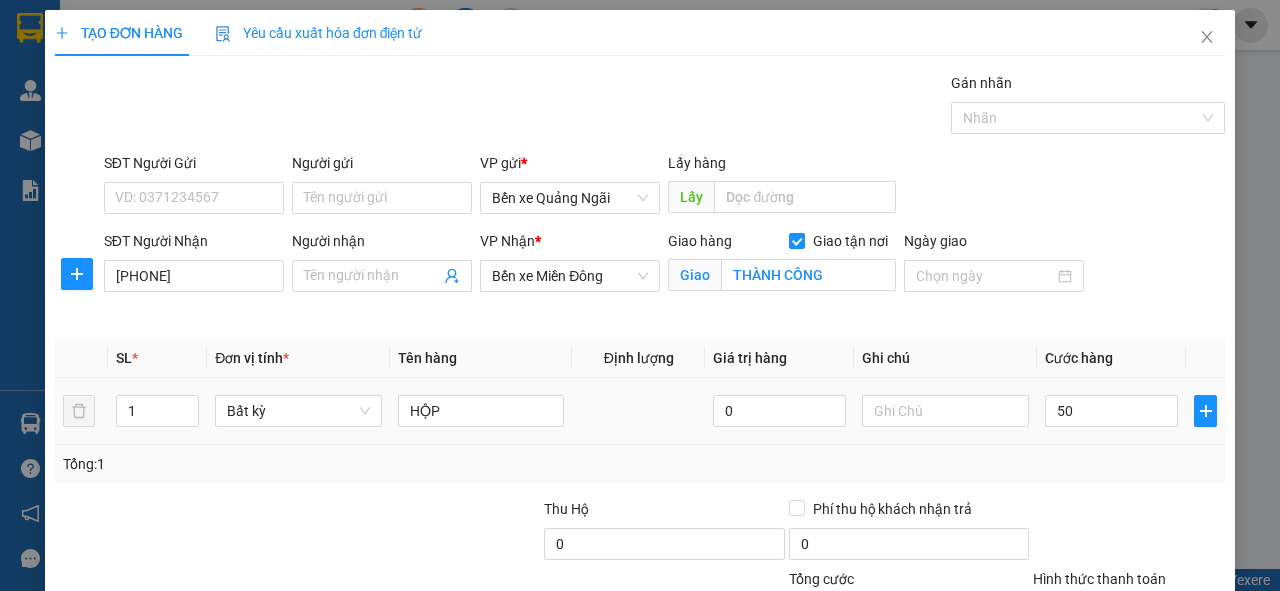 type on "50.000" 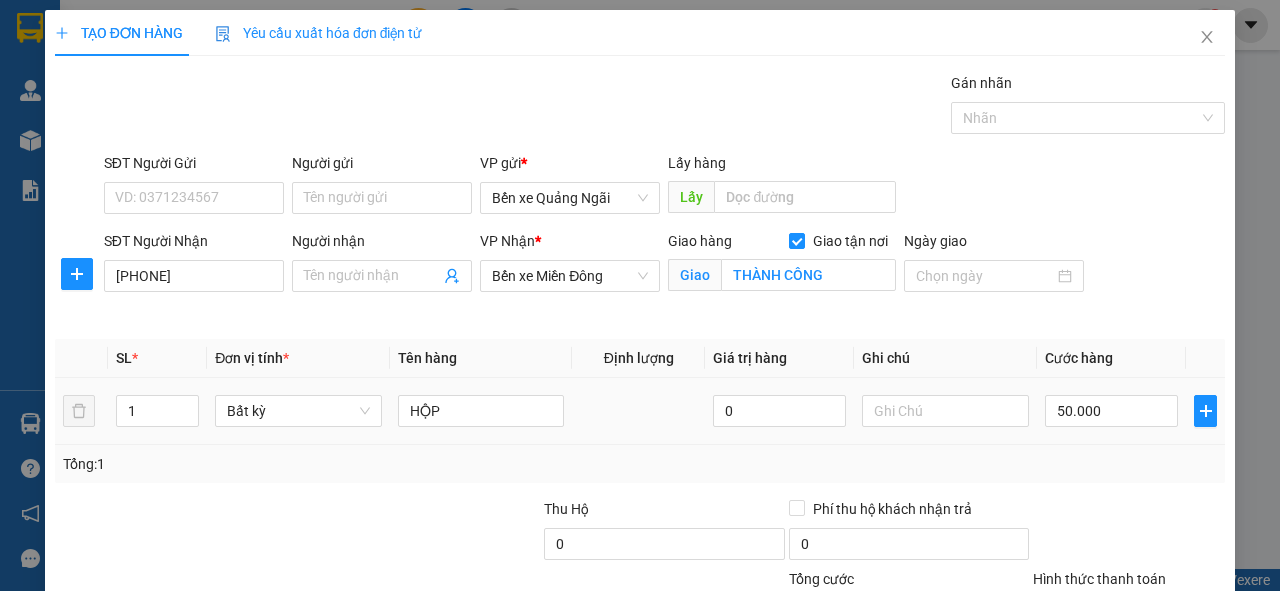 click on "50.000" at bounding box center (1111, 411) 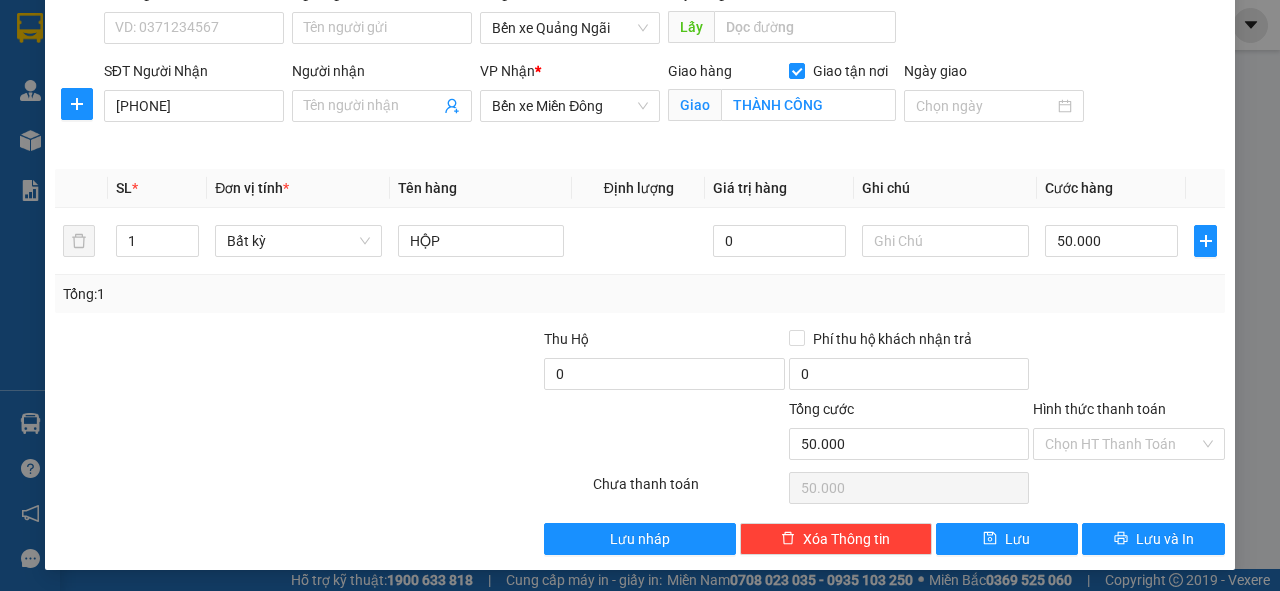 click on "Hình thức thanh toán" at bounding box center [1099, 409] 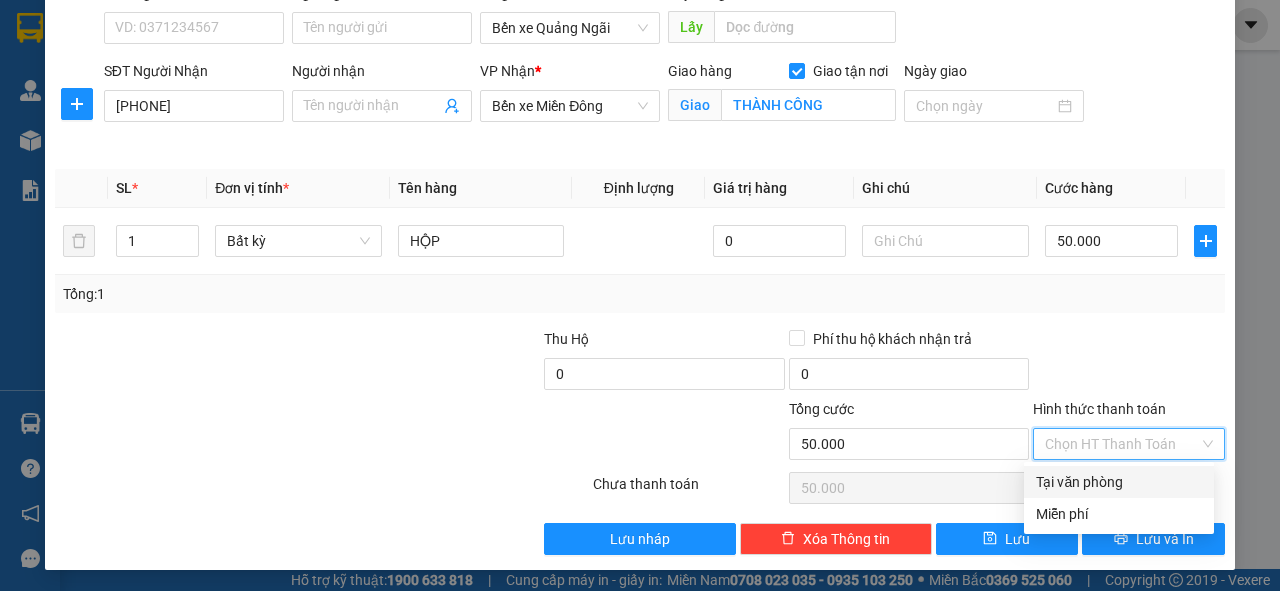 drag, startPoint x: 1096, startPoint y: 488, endPoint x: 1084, endPoint y: 494, distance: 13.416408 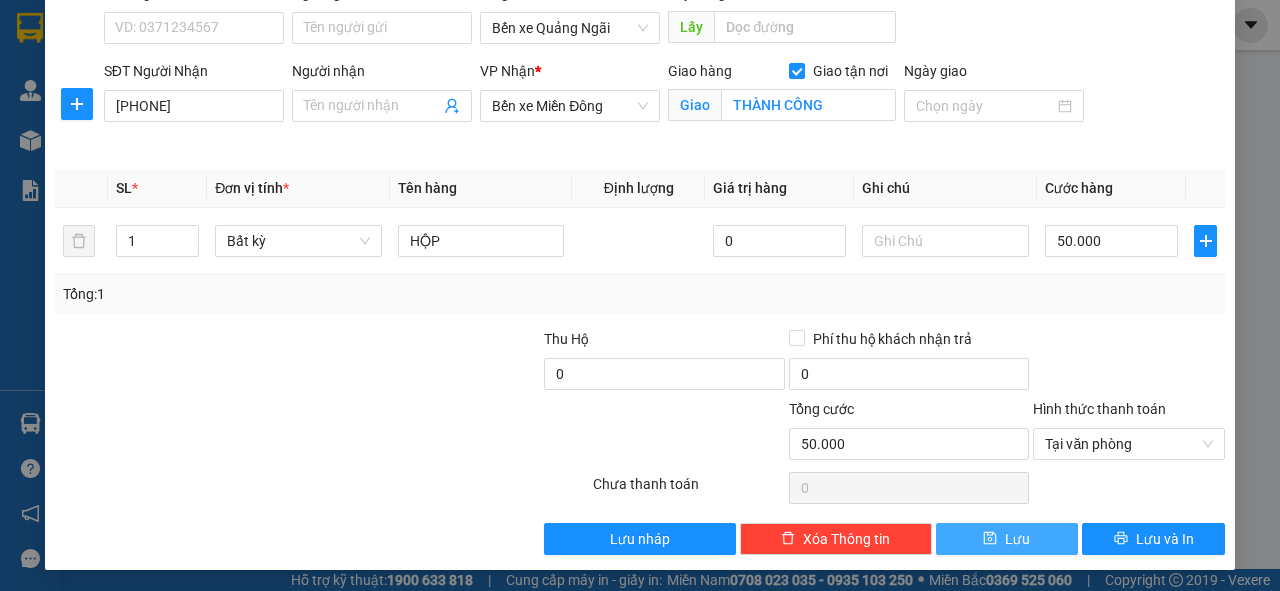 click on "Lưu" at bounding box center [1017, 539] 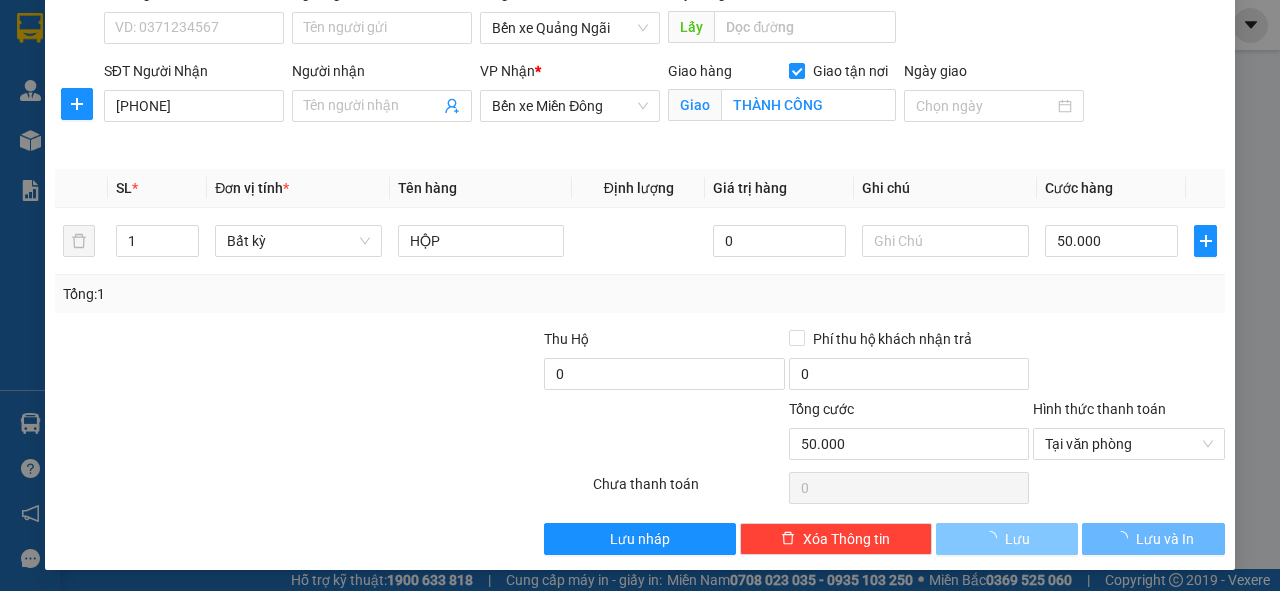 type 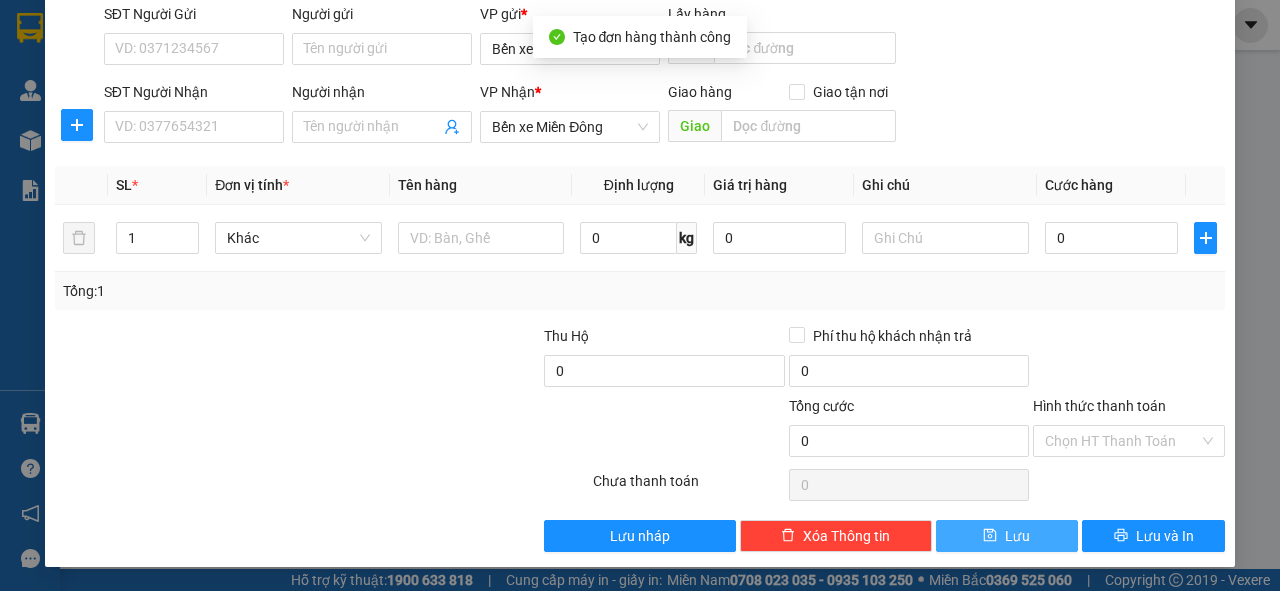 scroll, scrollTop: 147, scrollLeft: 0, axis: vertical 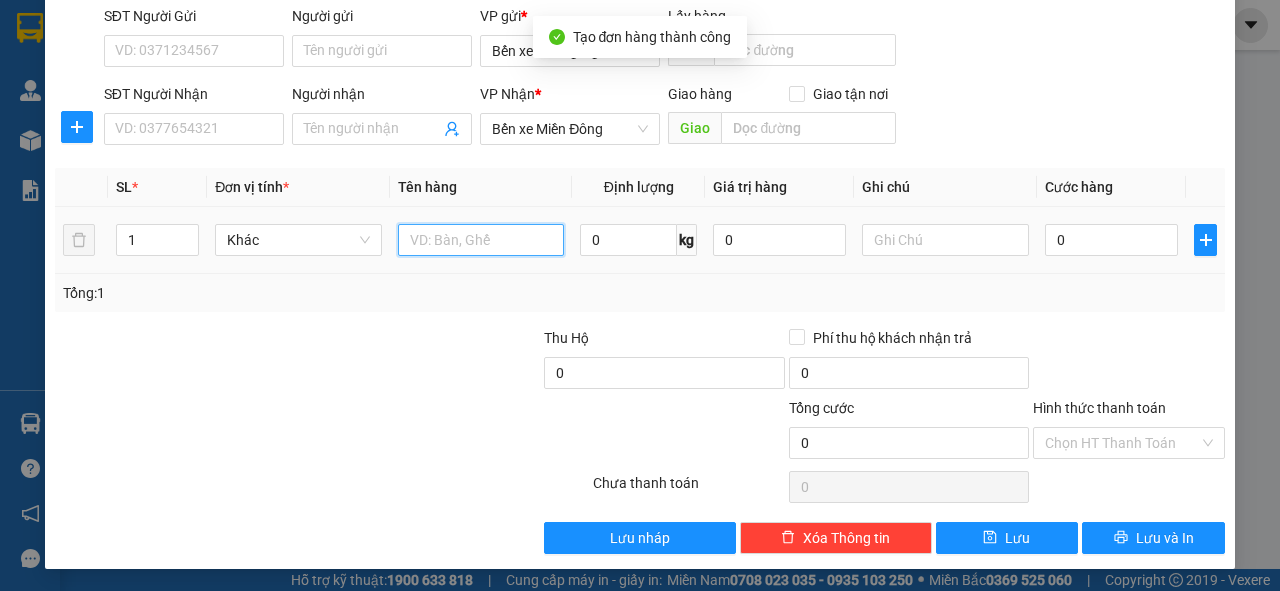 click at bounding box center (481, 240) 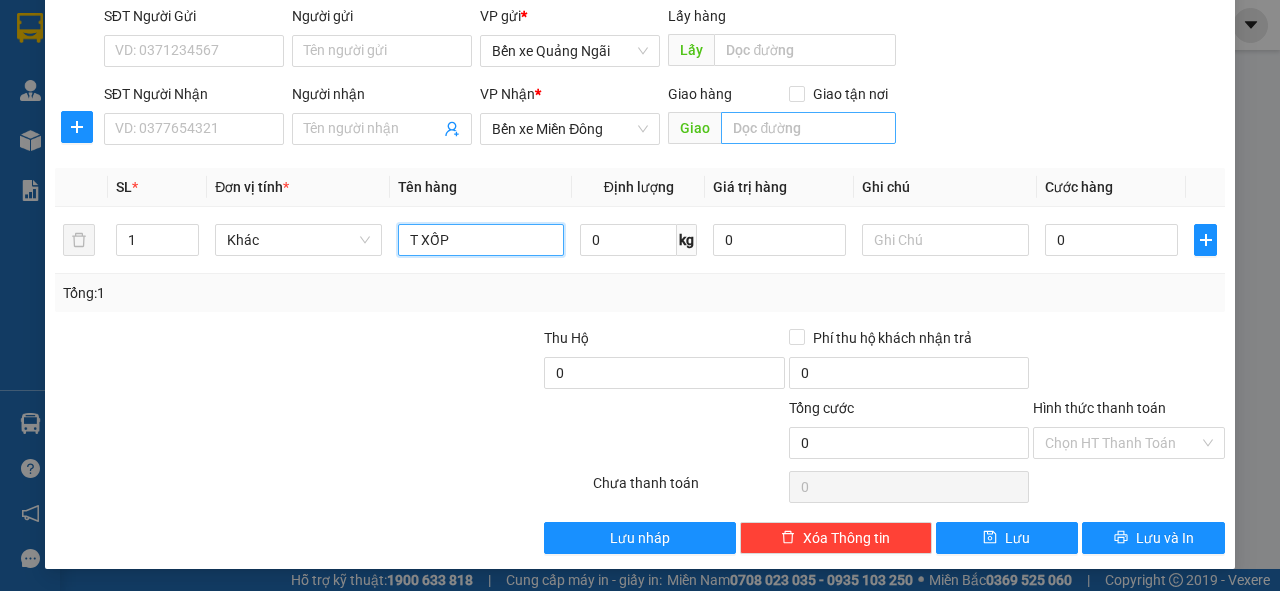 type on "T XỐP" 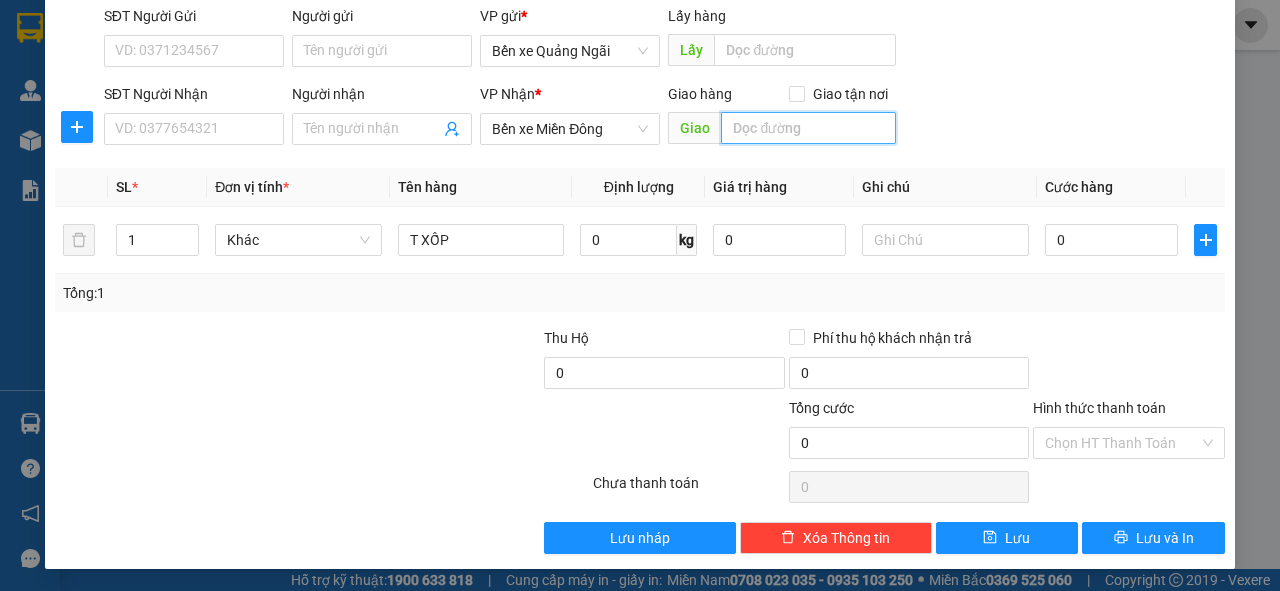 click at bounding box center [808, 128] 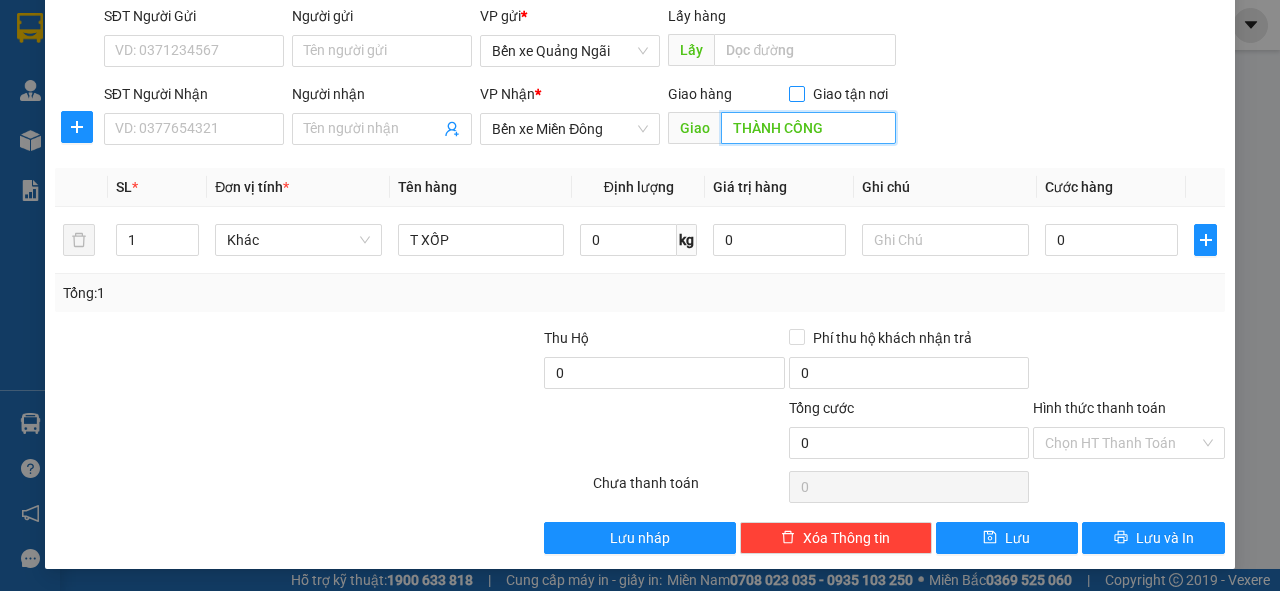 type on "THÀNH CÔNG" 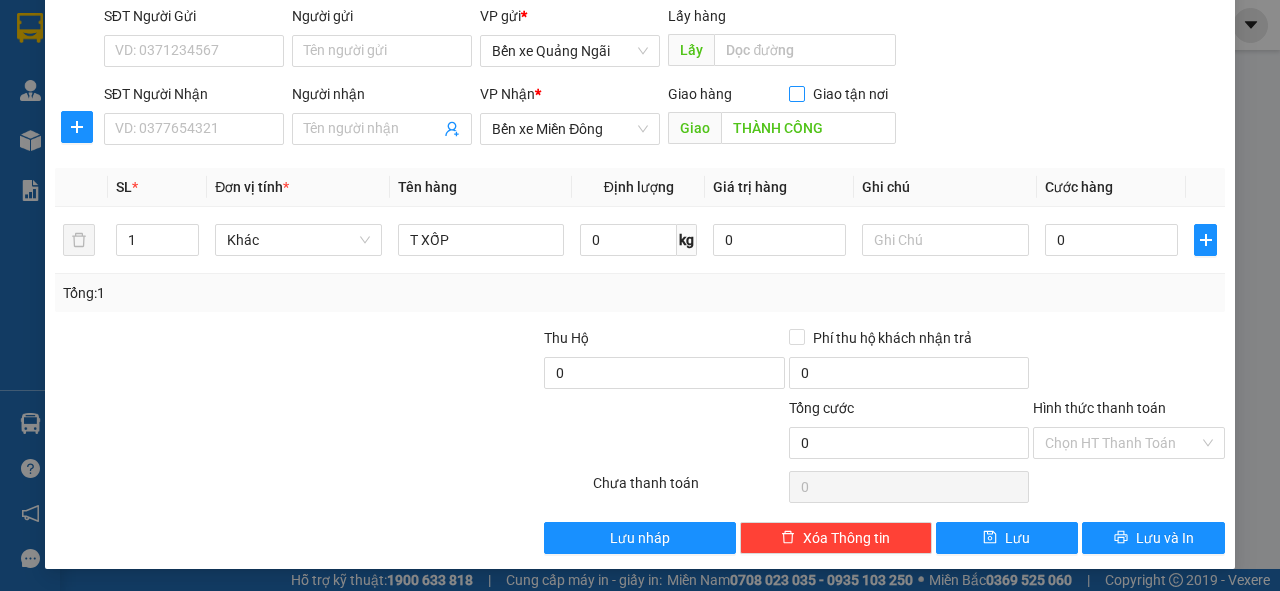 click on "Giao tận nơi" at bounding box center [796, 93] 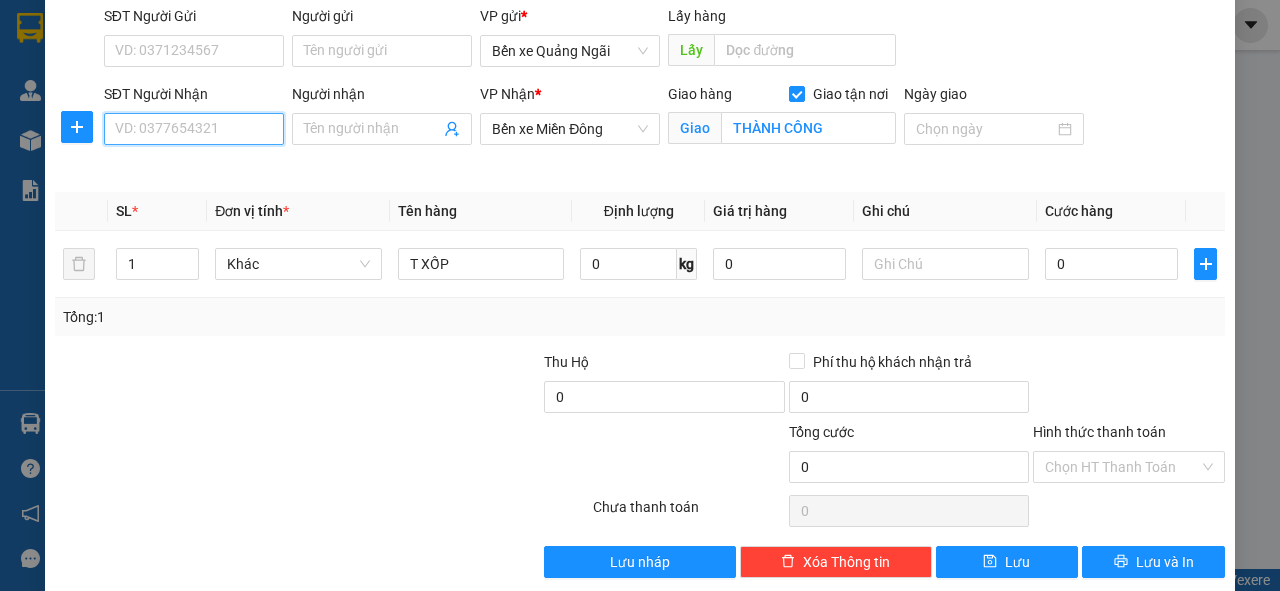 click on "SĐT Người Nhận" at bounding box center (194, 129) 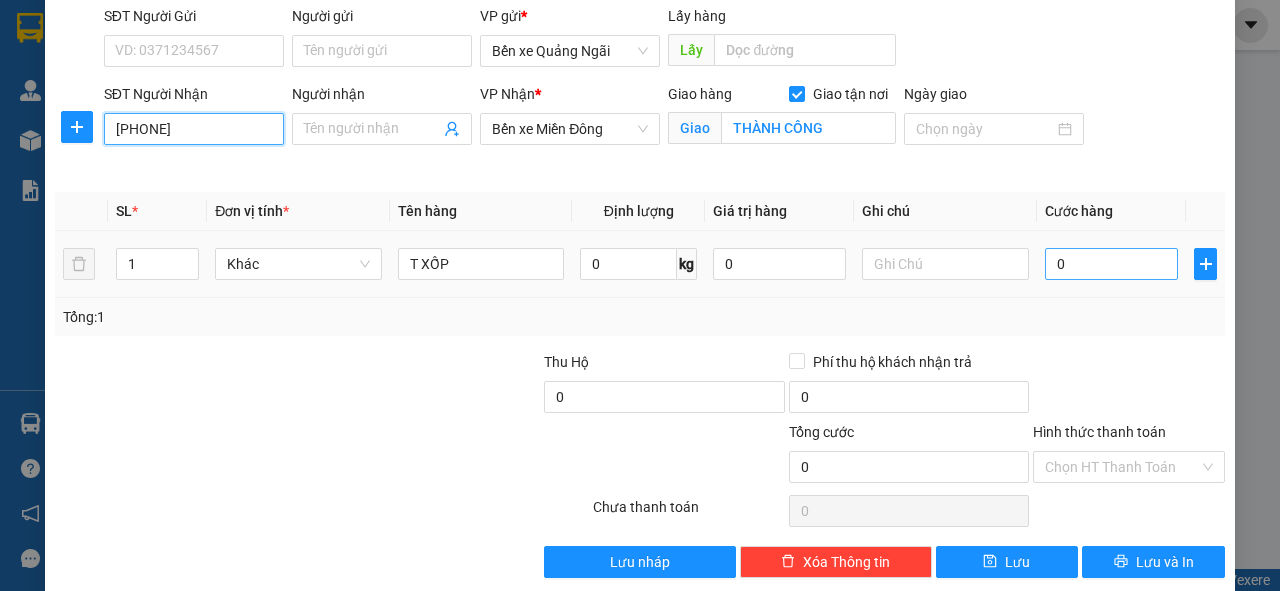 type on "0835393866" 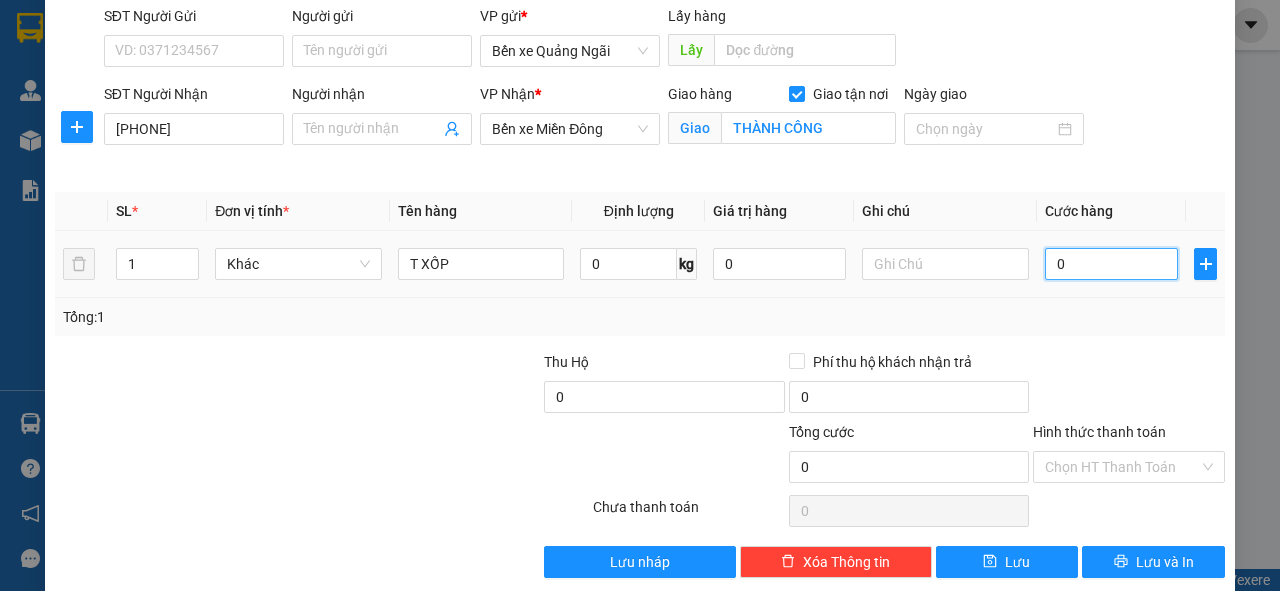 click on "0" at bounding box center [1111, 264] 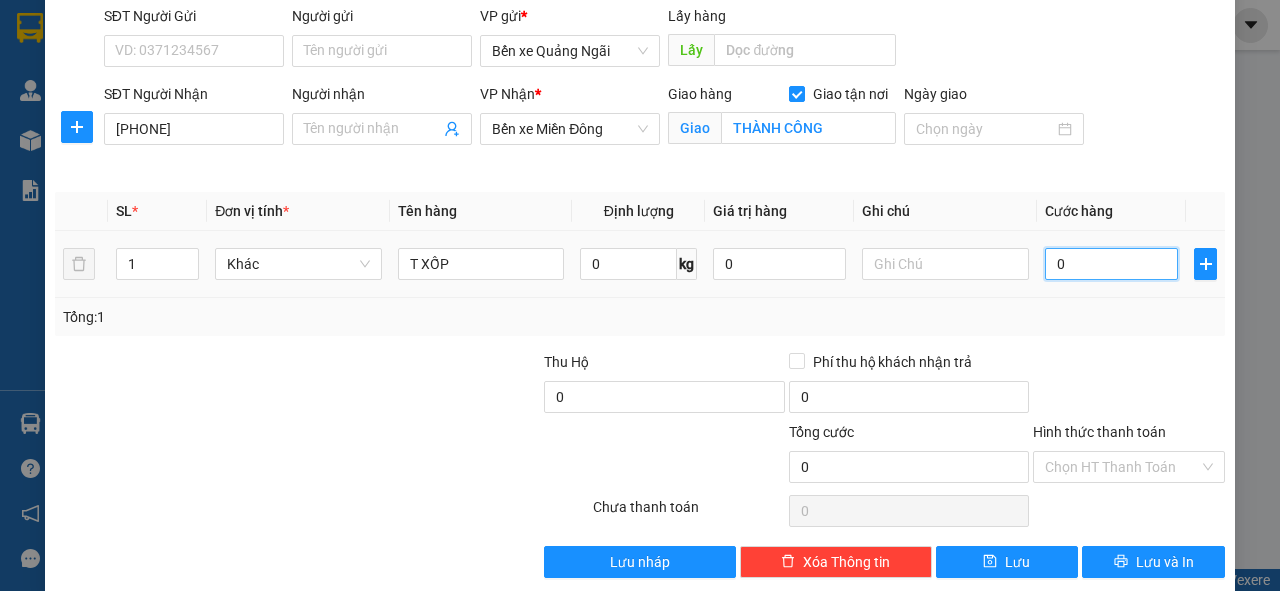 type on "1" 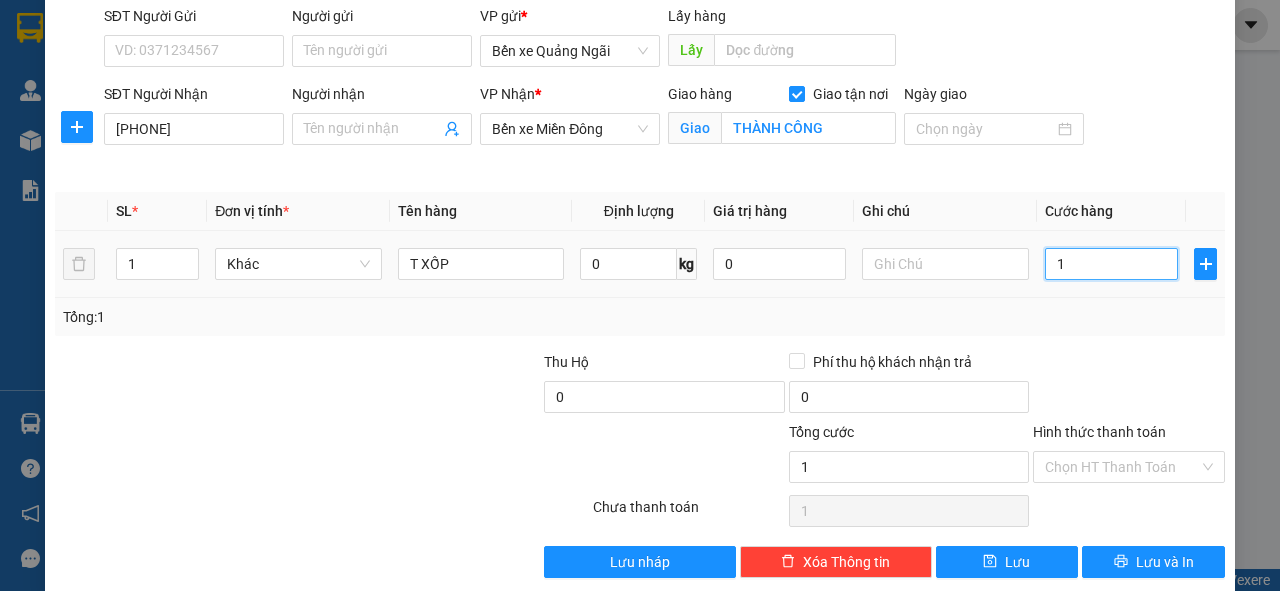 type on "10" 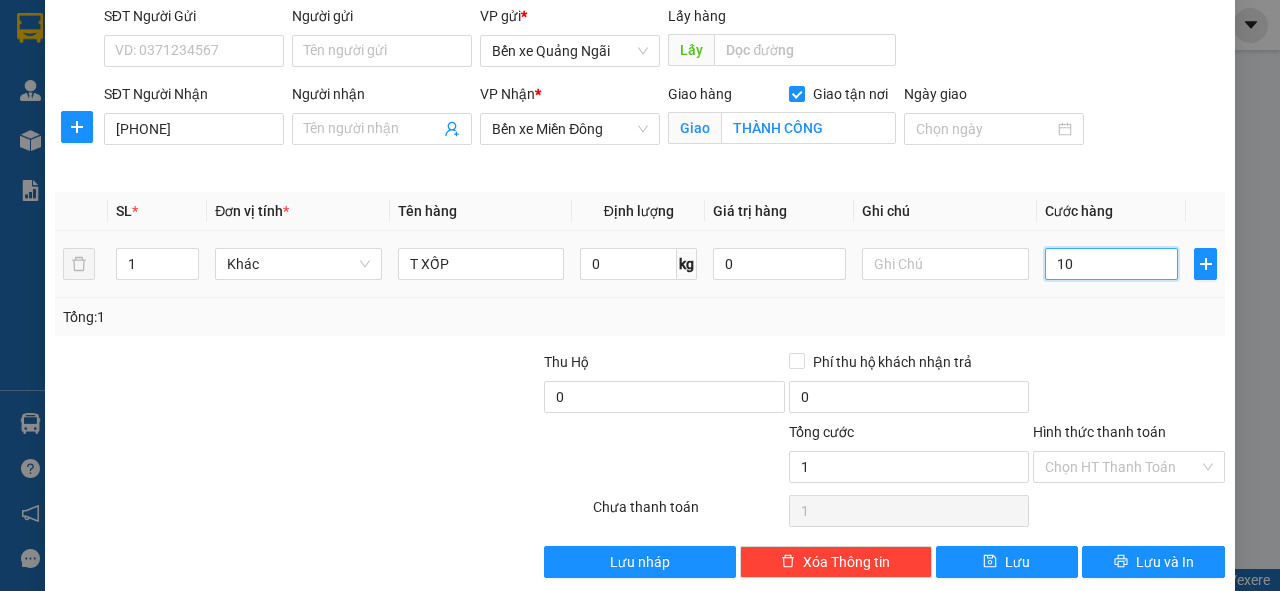 type on "10" 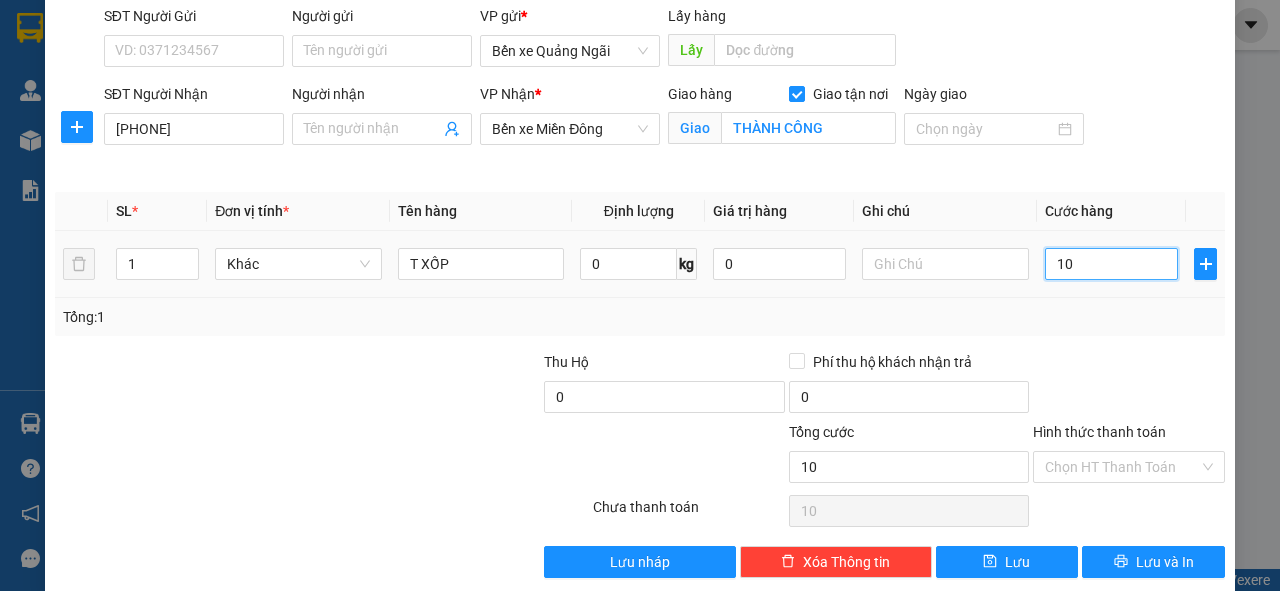 type on "100" 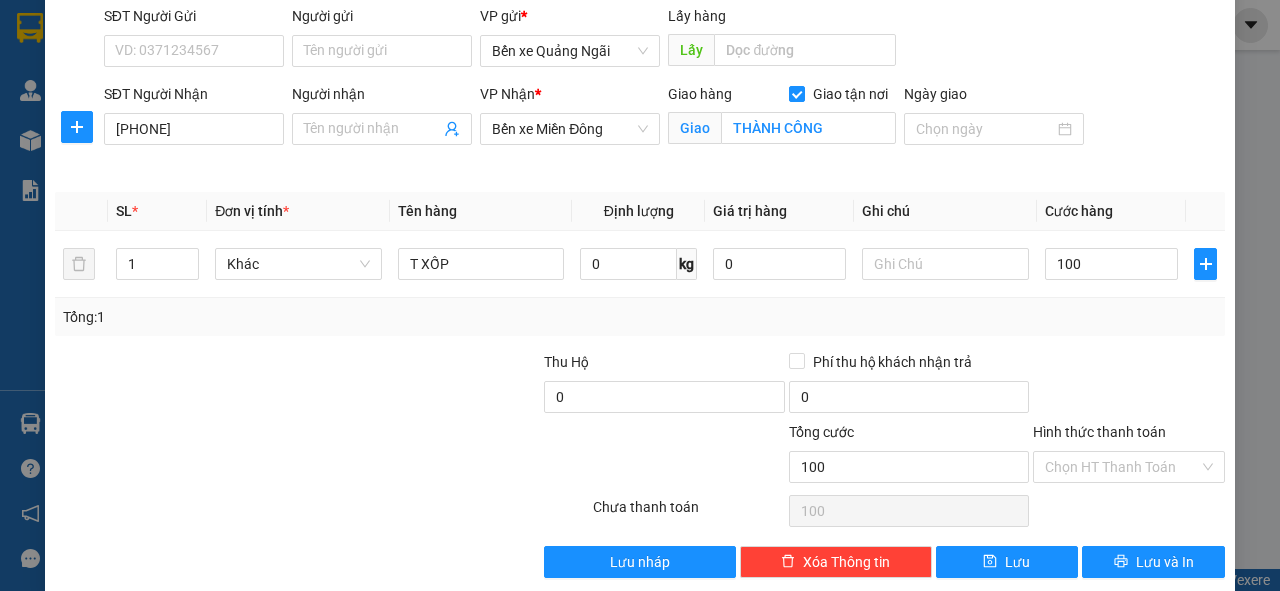 type on "100.000" 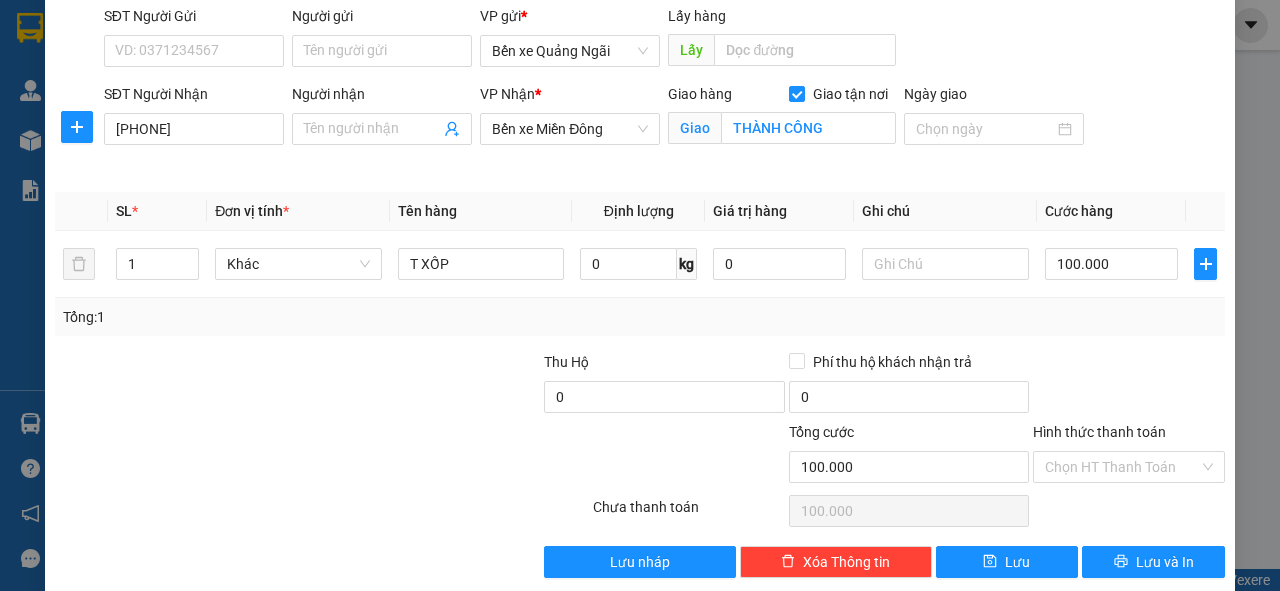 click on "Transit Pickup Surcharge Ids Transit Deliver Surcharge Ids Transit Deliver Surcharge Transit Deliver Surcharge Gói vận chuyển  * Tiêu chuẩn Gán nhãn   Nhãn SĐT Người Gửi VD: 0371234567 Người gửi Tên người gửi VP gửi  * Bến xe Quảng Ngãi Lấy hàng Lấy SĐT Người Nhận 0835393866 Người nhận Tên người nhận VP Nhận  * Bến xe Miền Đông Giao hàng Giao tận nơi Giao THÀNH CÔNG Ngày giao SL  * Đơn vị tính  * Tên hàng  Định lượng Giá trị hàng Ghi chú Cước hàng                   1 Khác T XỐP 0 kg 0 100.000 Tổng:  1 Thu Hộ 0 Phí thu hộ khách nhận trả 0 Tổng cước 100.000 Hình thức thanh toán Chọn HT Thanh Toán Số tiền thu trước 0 Chưa thanh toán 100.000 Chọn HT Thanh Toán Lưu nháp Xóa Thông tin Lưu Lưu và In Tại văn phòng Miễn phí Tại văn phòng Miễn phí Địa chỉ giao hàng trung chuyển" at bounding box center [640, 251] 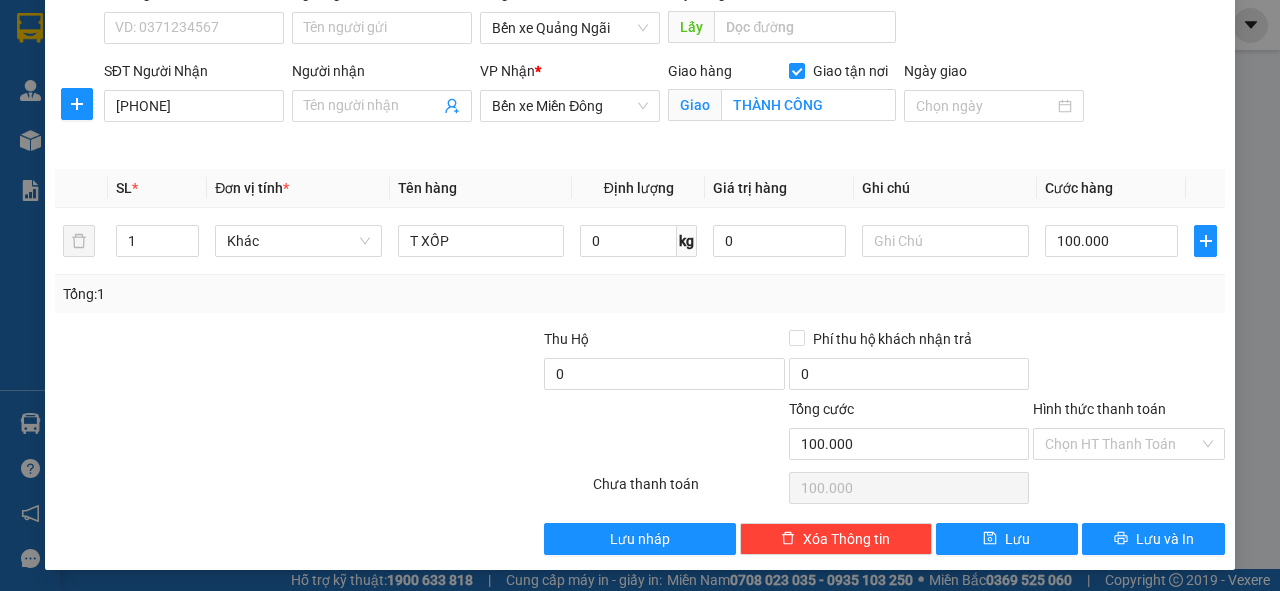 click on "Hình thức thanh toán" at bounding box center [1099, 409] 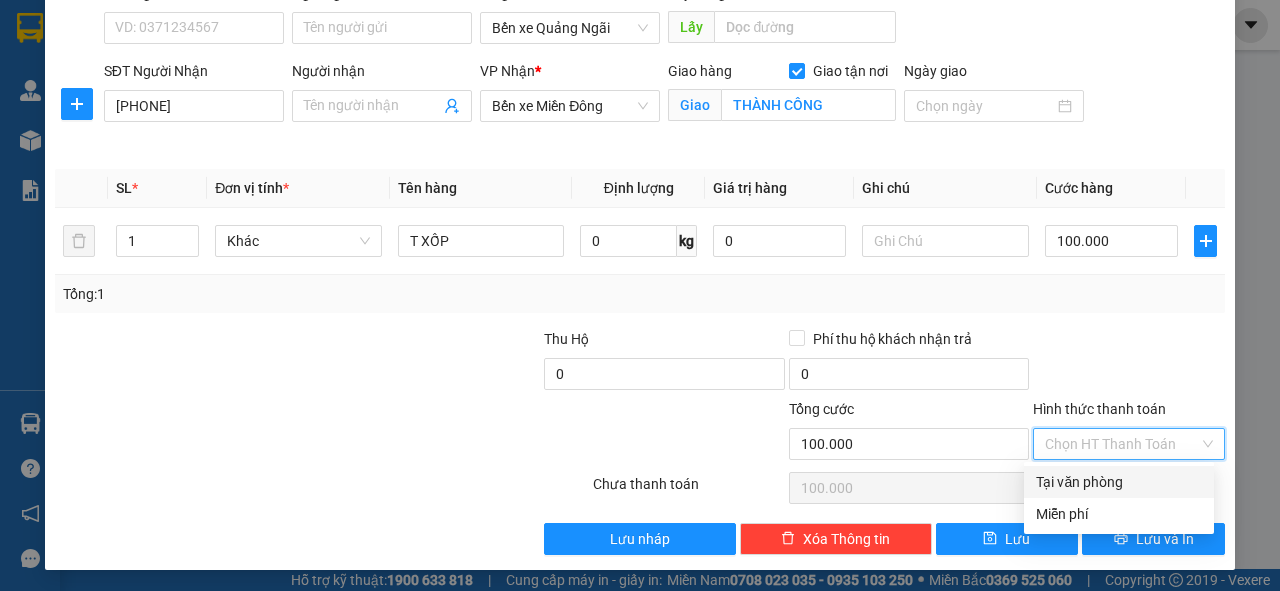 click on "Tại văn phòng" at bounding box center (1119, 482) 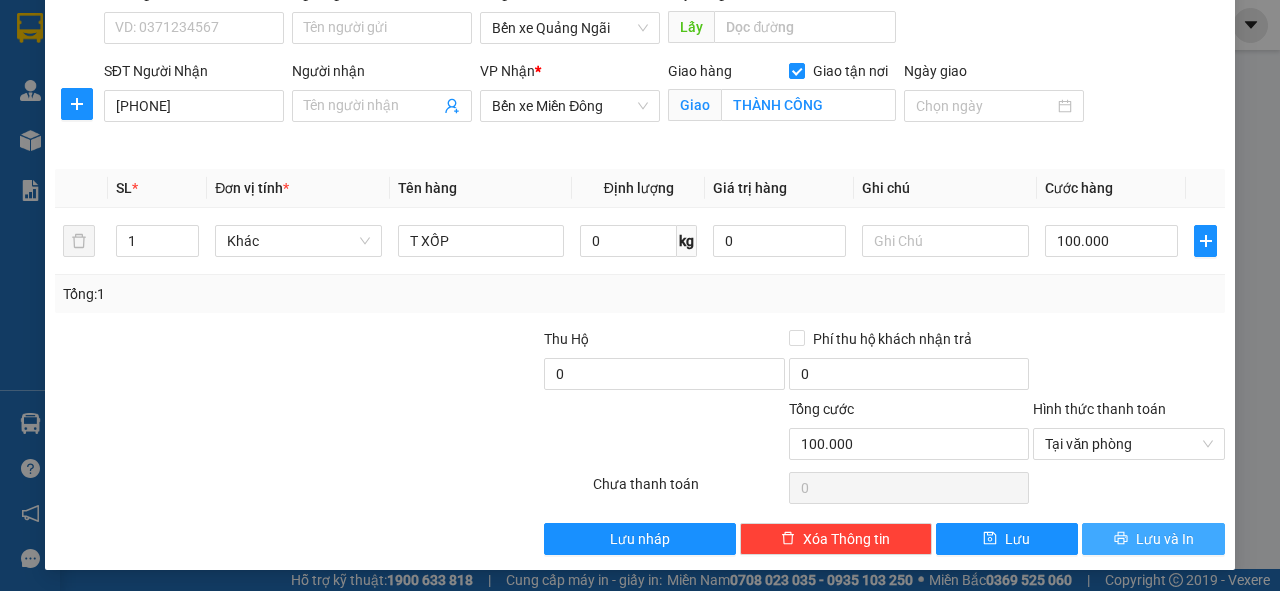click on "Lưu và In" at bounding box center [1165, 539] 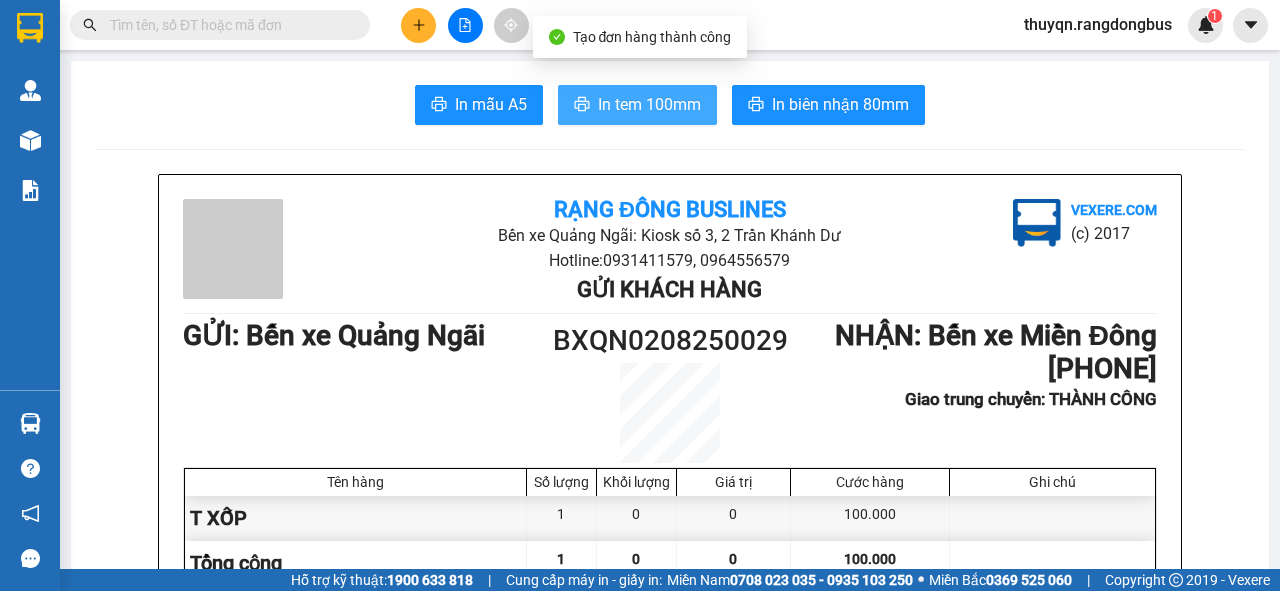 click on "In tem 100mm" at bounding box center [649, 104] 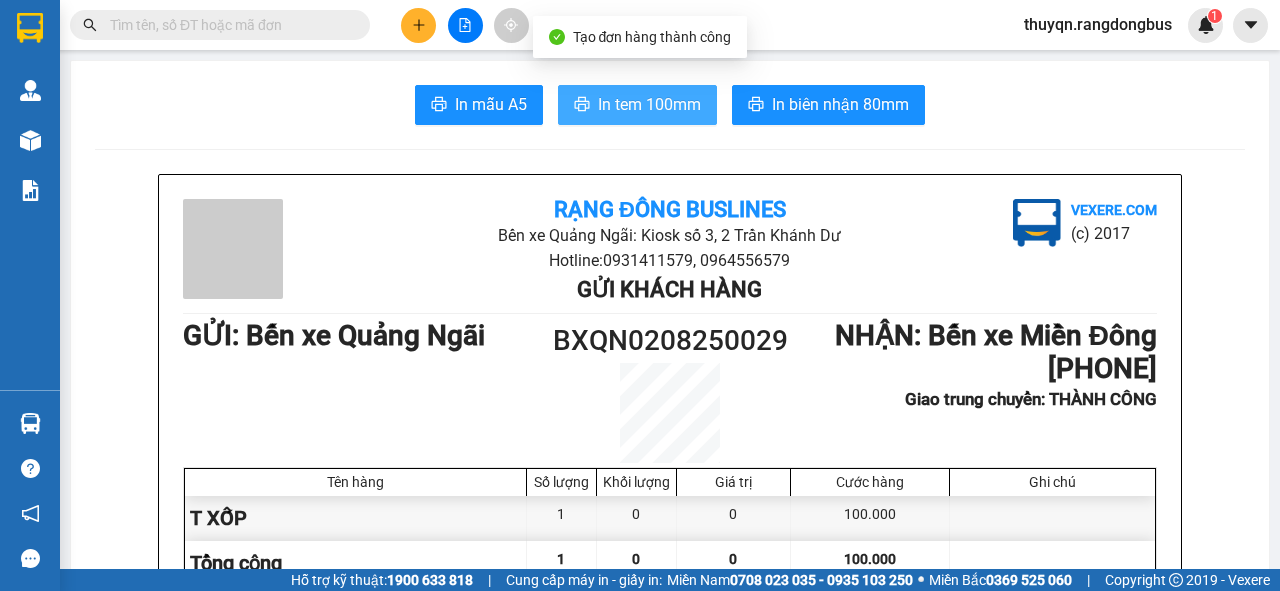 scroll, scrollTop: 0, scrollLeft: 0, axis: both 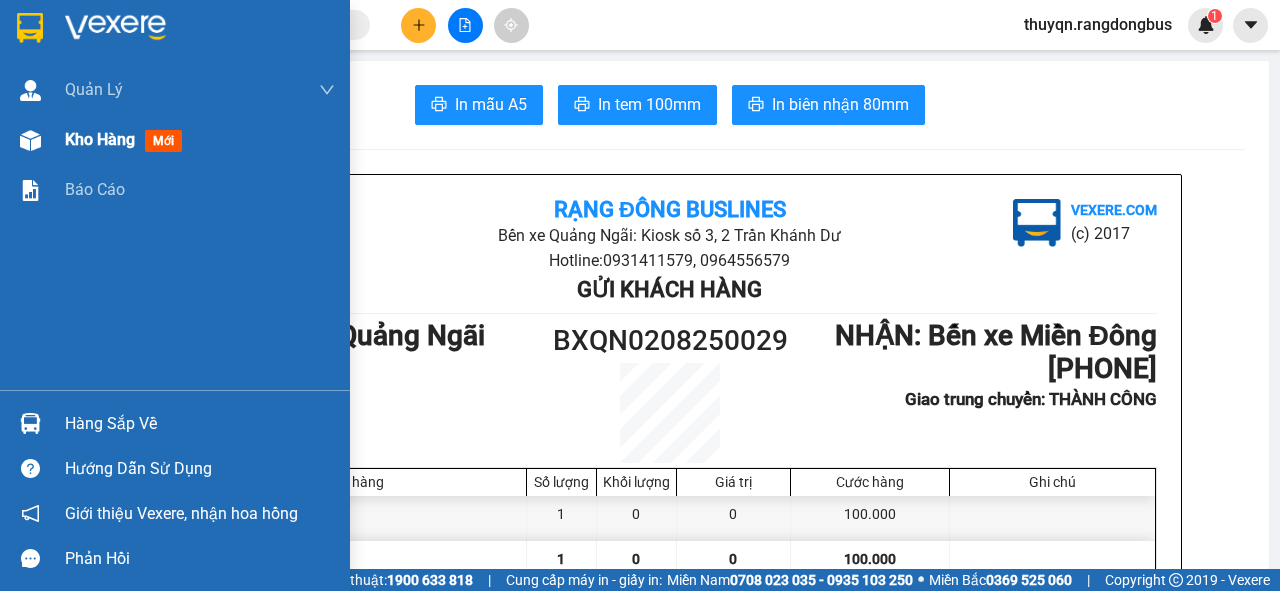 click on "Kho hàng" at bounding box center [100, 139] 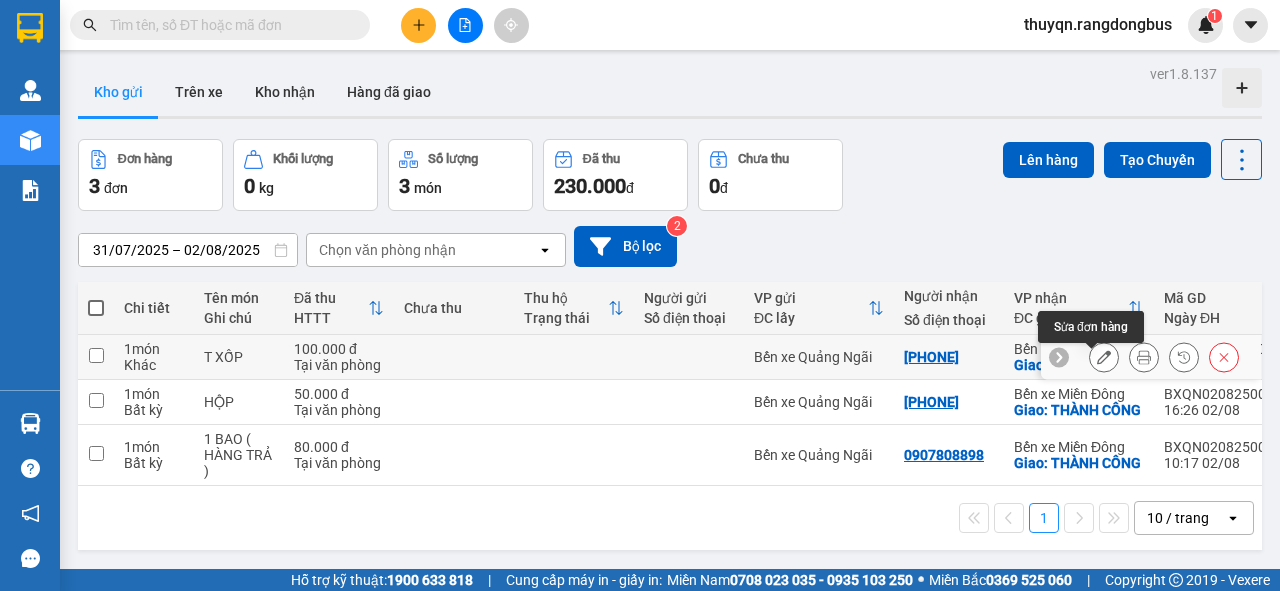click 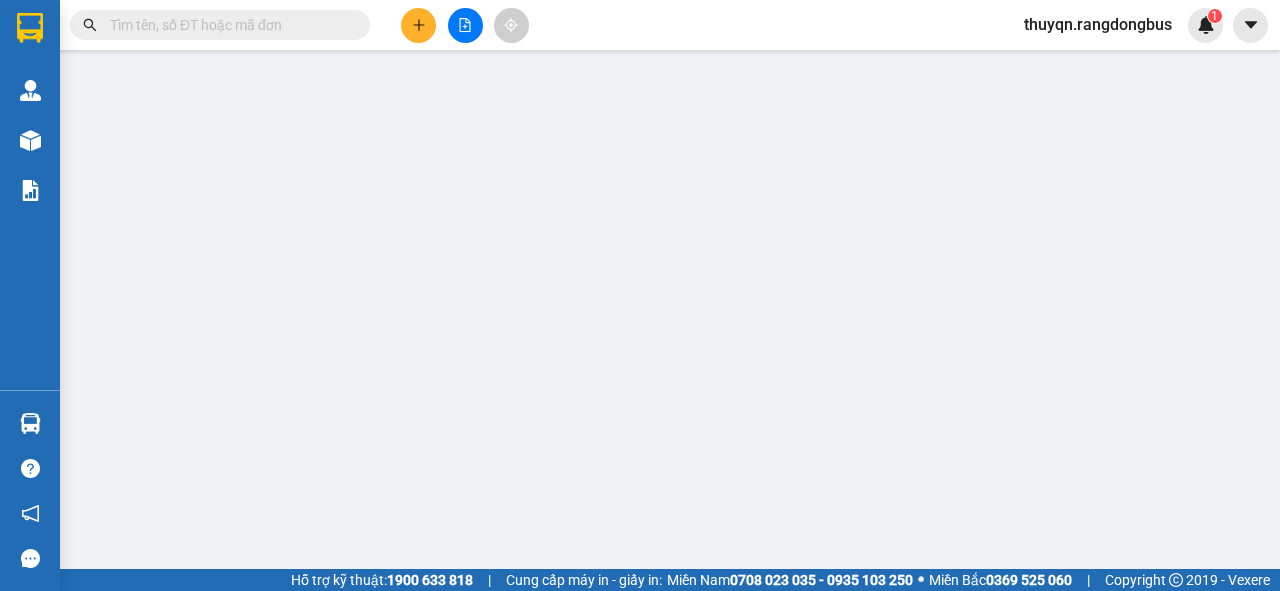 type on "0835393866" 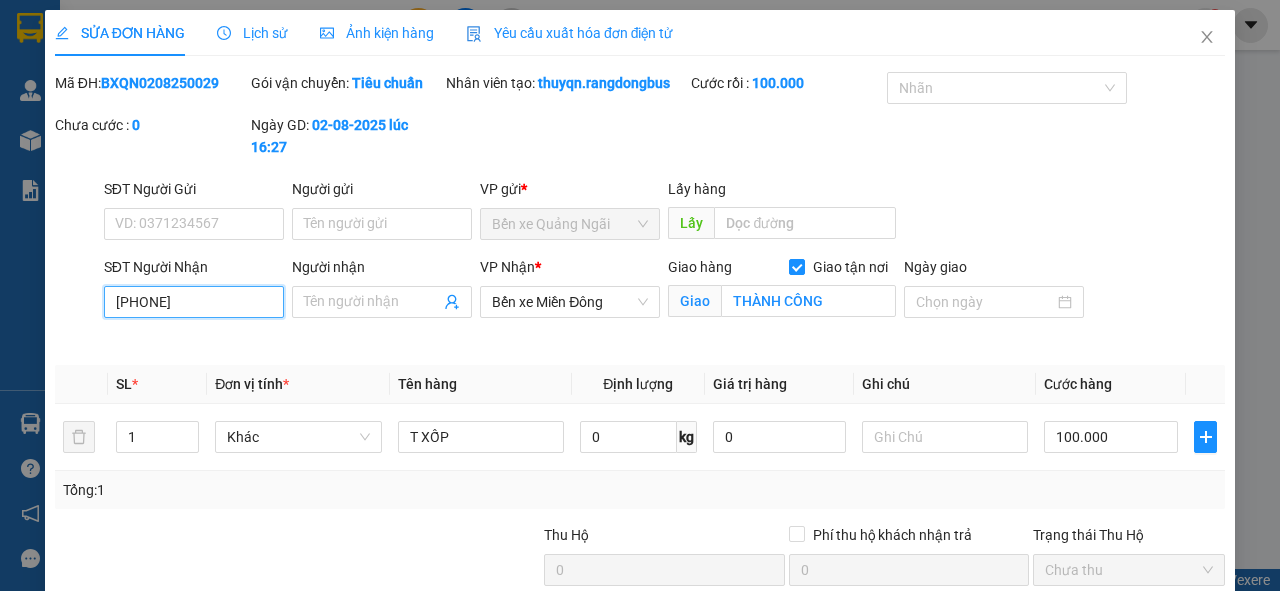click on "0835393866" at bounding box center (194, 302) 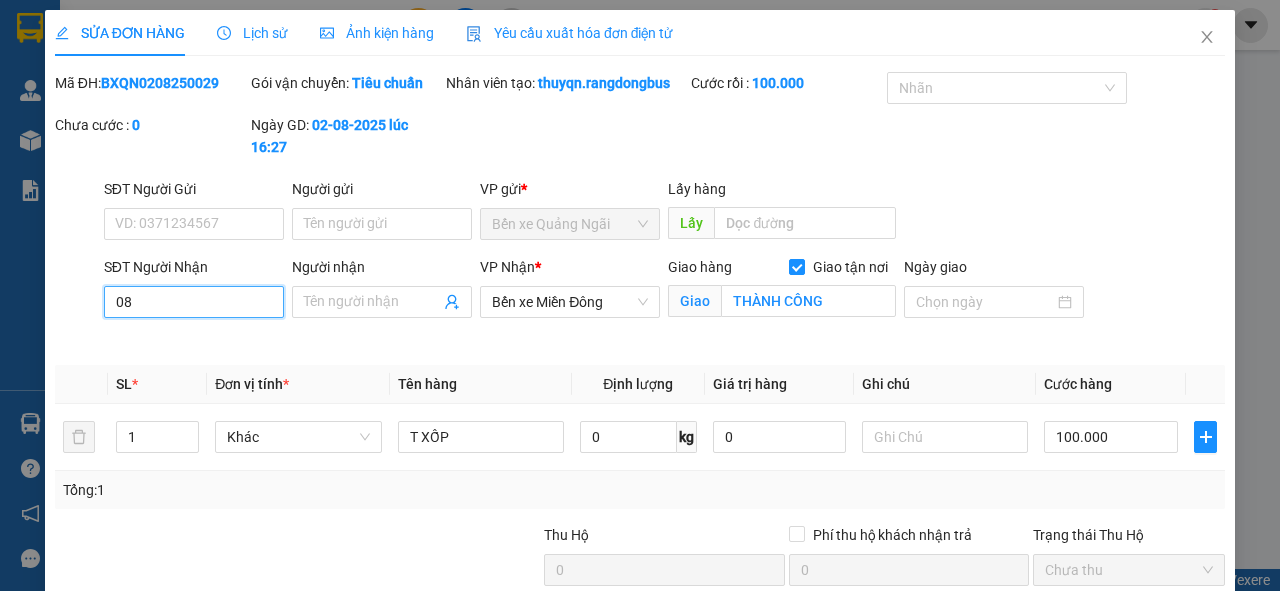 type on "0" 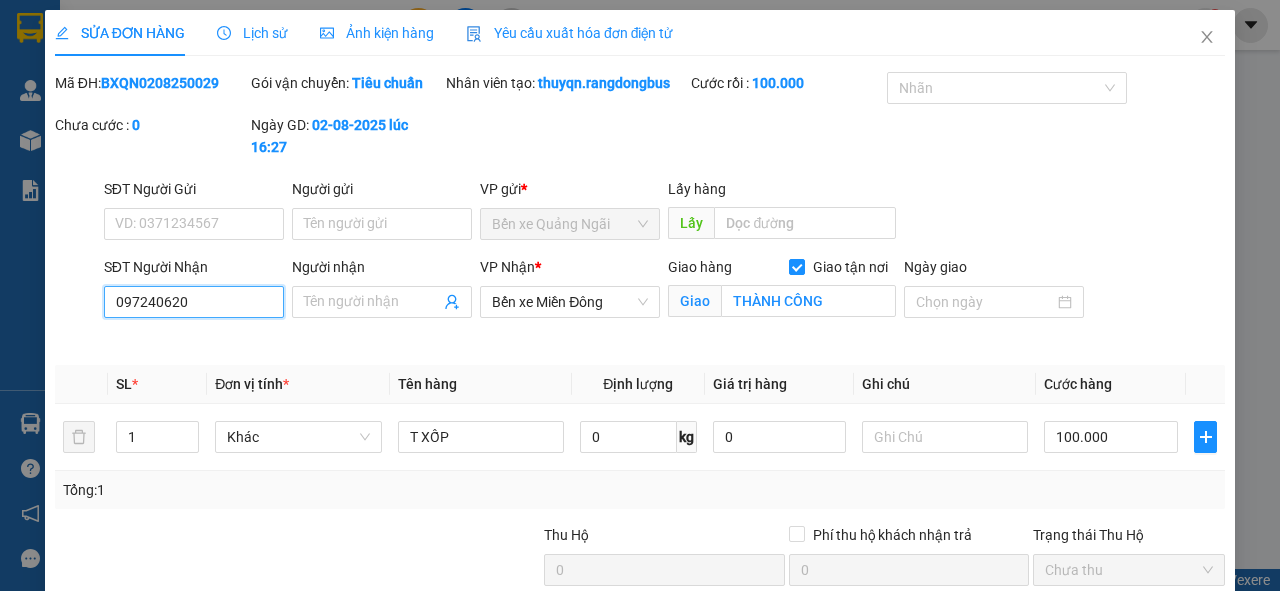 type on "[PHONE]" 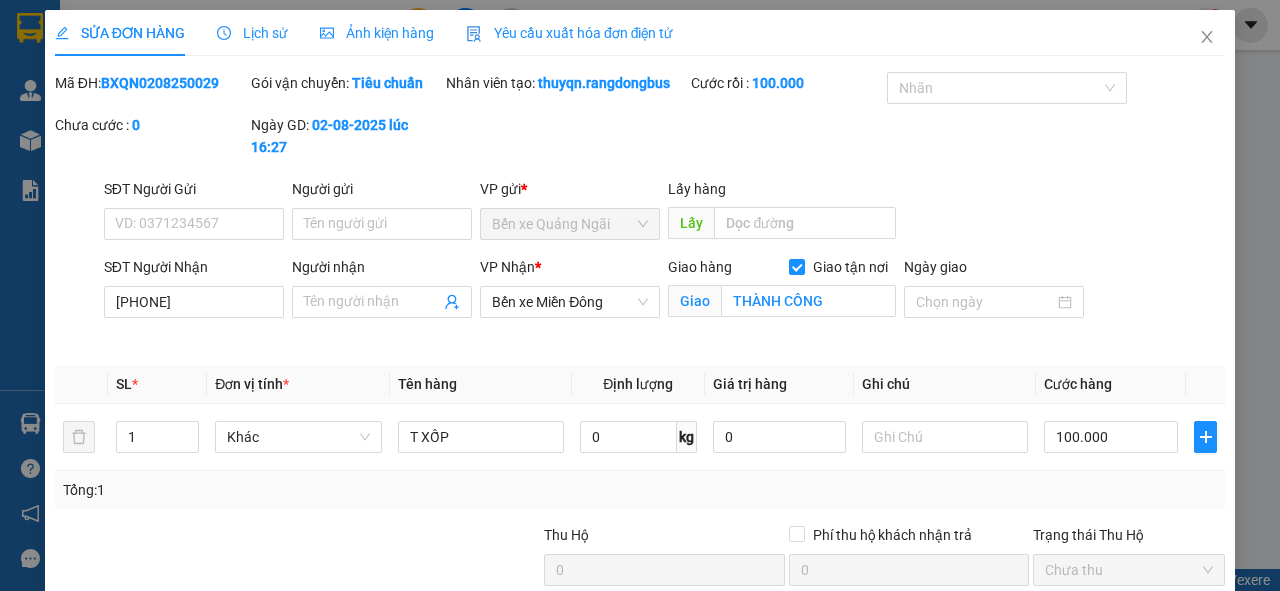 click on "Lưu và In" at bounding box center (1165, 735) 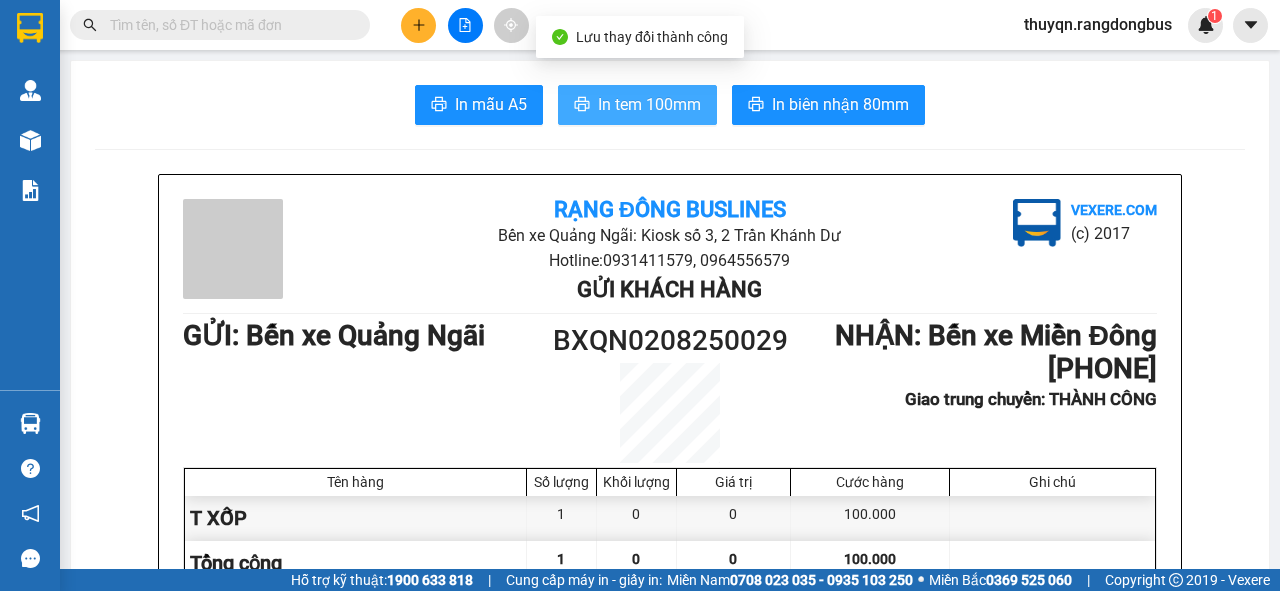 click on "In tem 100mm" at bounding box center [649, 104] 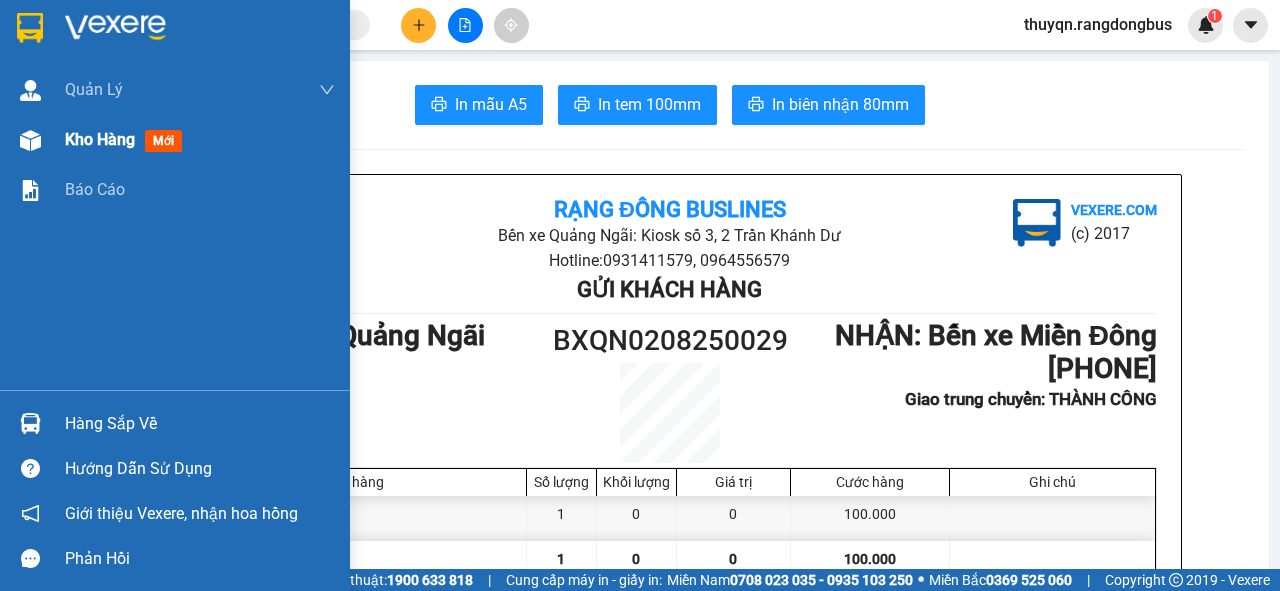 click on "Kho hàng" at bounding box center (100, 139) 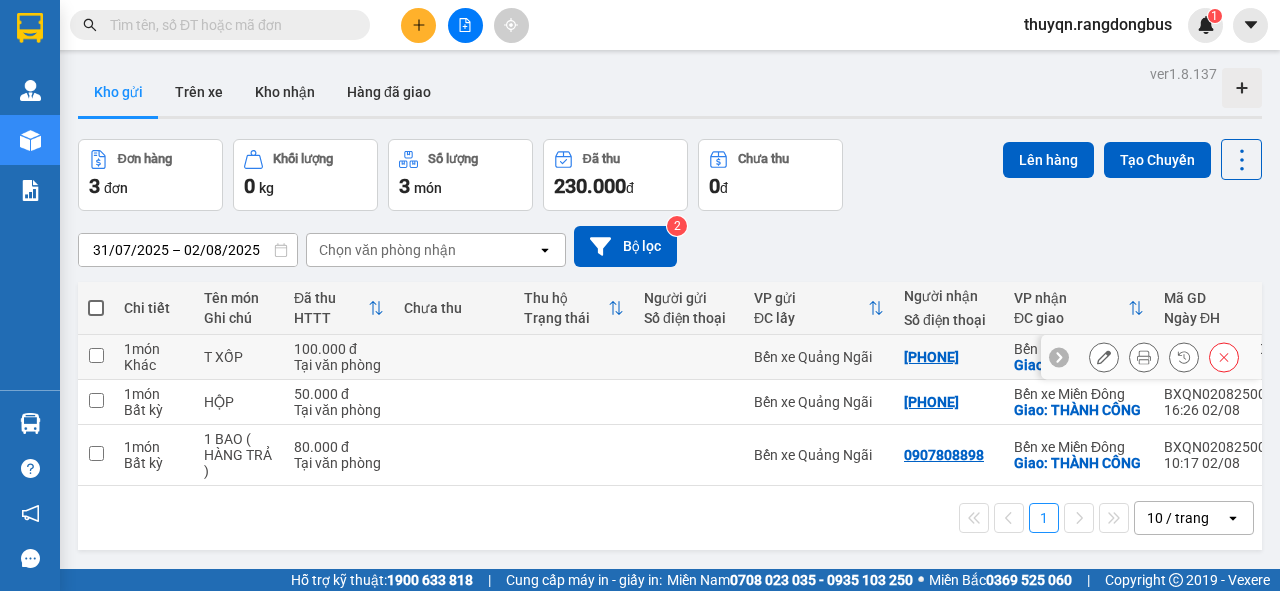 click at bounding box center [96, 355] 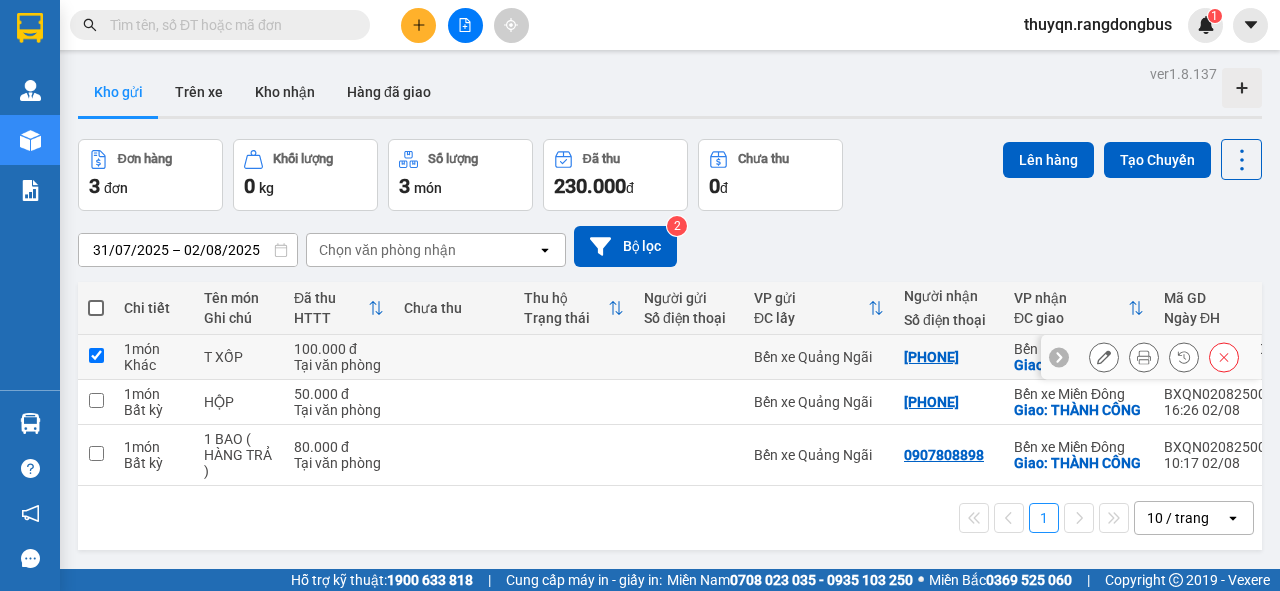checkbox on "true" 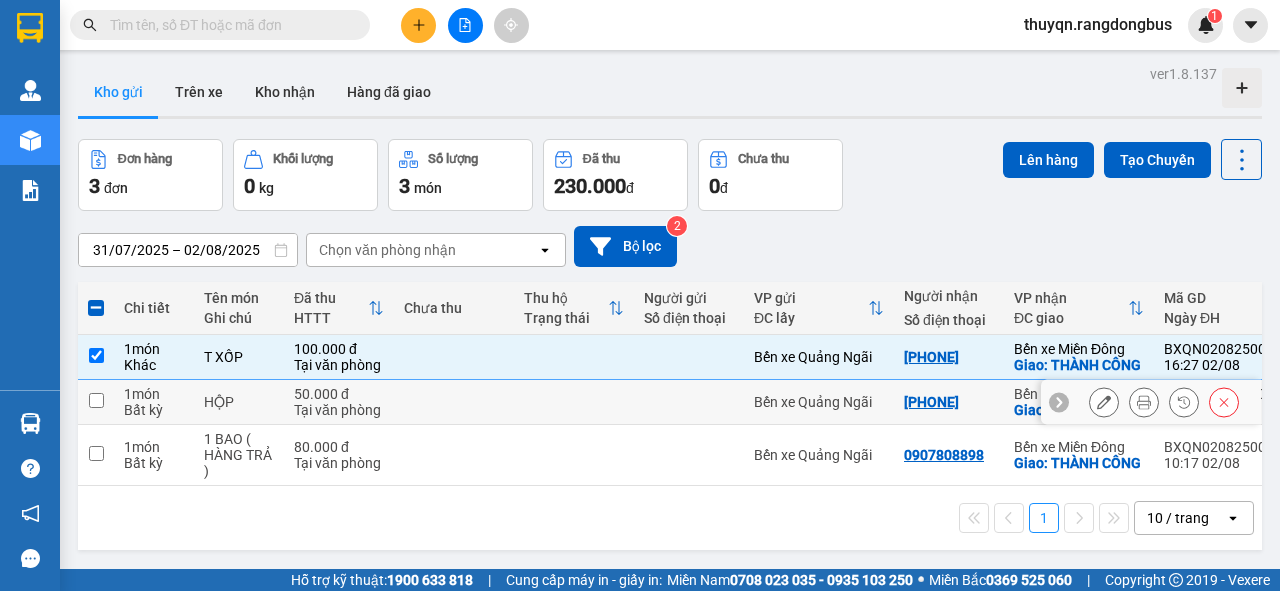 click at bounding box center (96, 400) 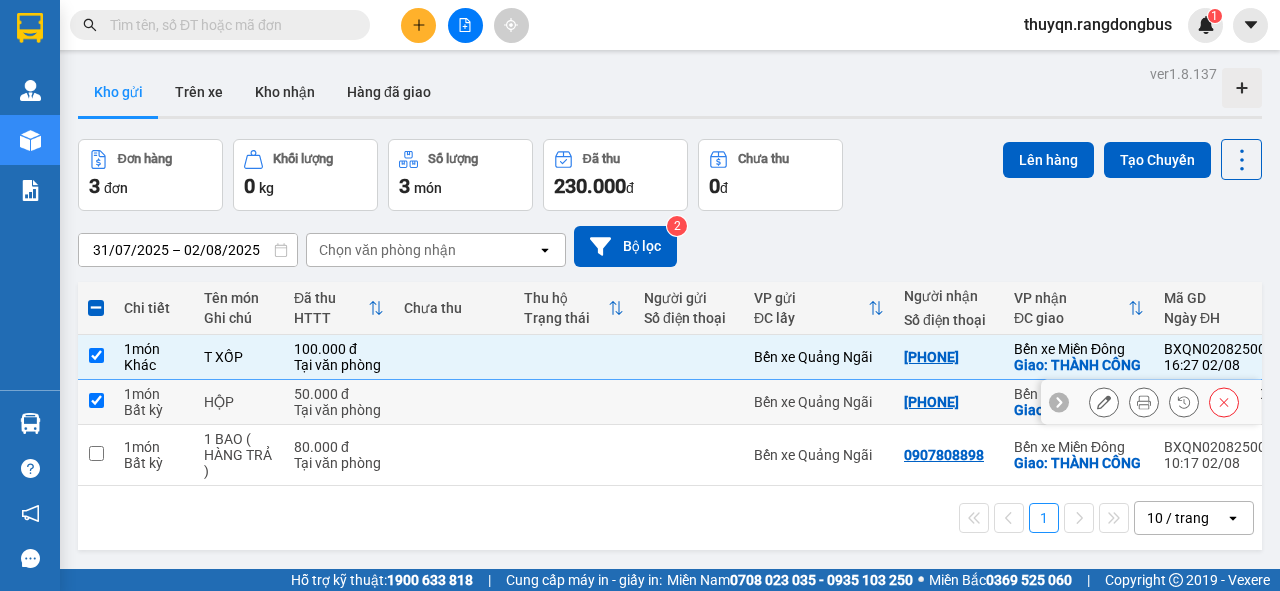 checkbox on "true" 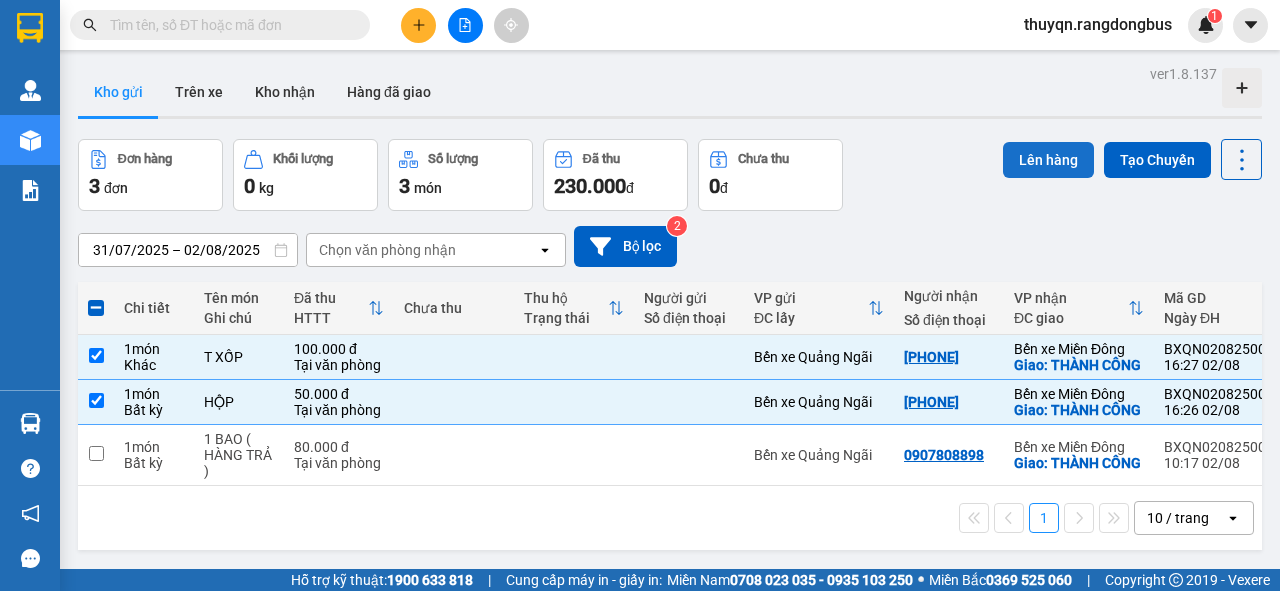 click on "Lên hàng" at bounding box center [1048, 160] 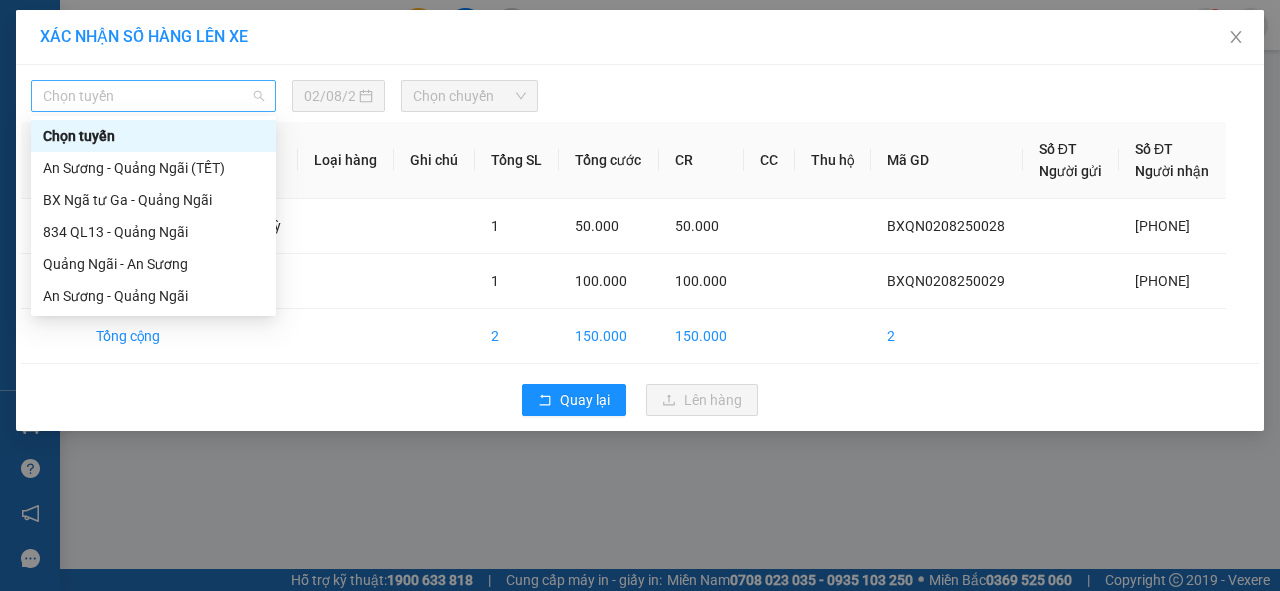 click on "Chọn tuyến" at bounding box center (153, 96) 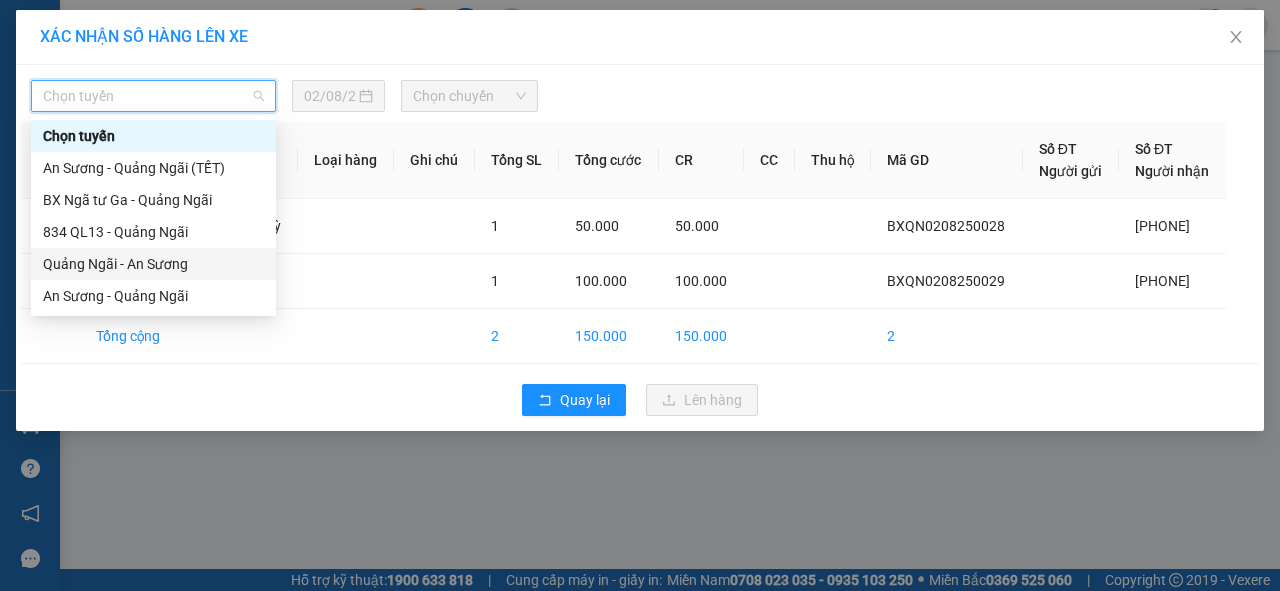 click on "Quảng Ngãi - An Sương" at bounding box center (153, 264) 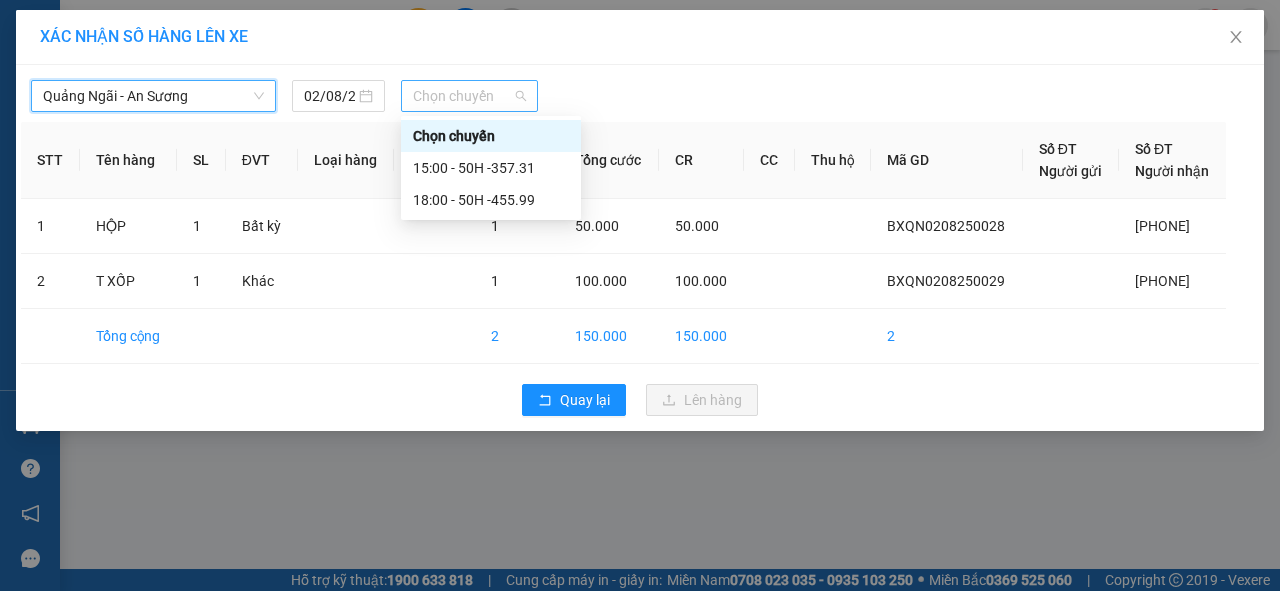 click on "Chọn chuyến" at bounding box center [469, 96] 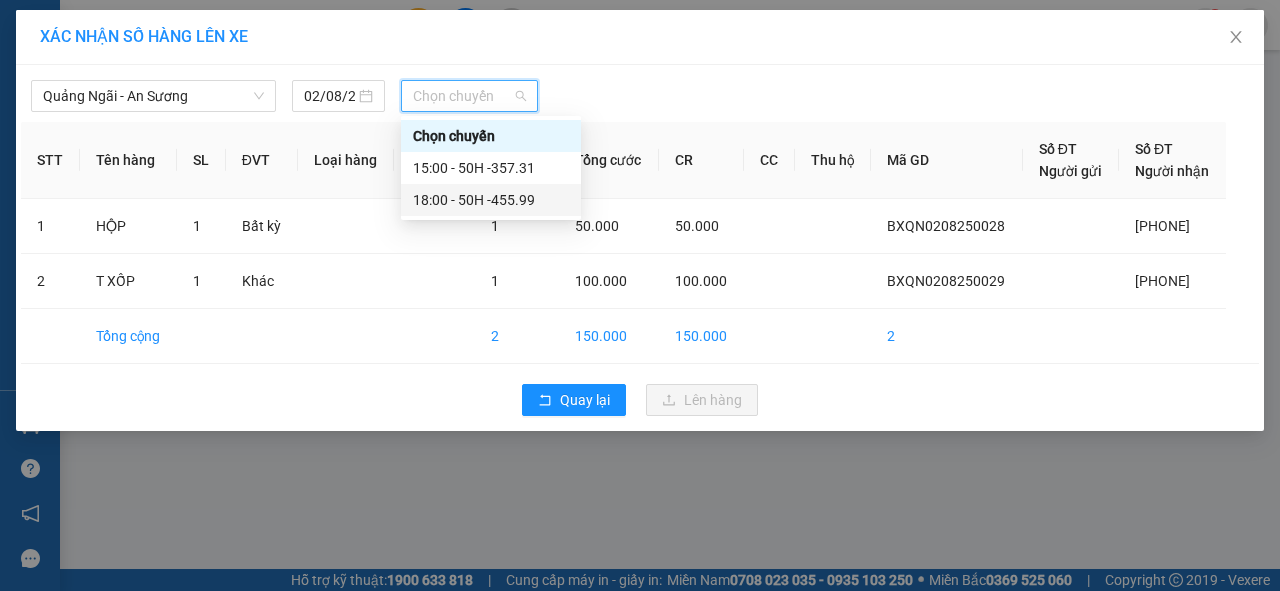 click on "[TIME]     - [PRICE]" at bounding box center [491, 200] 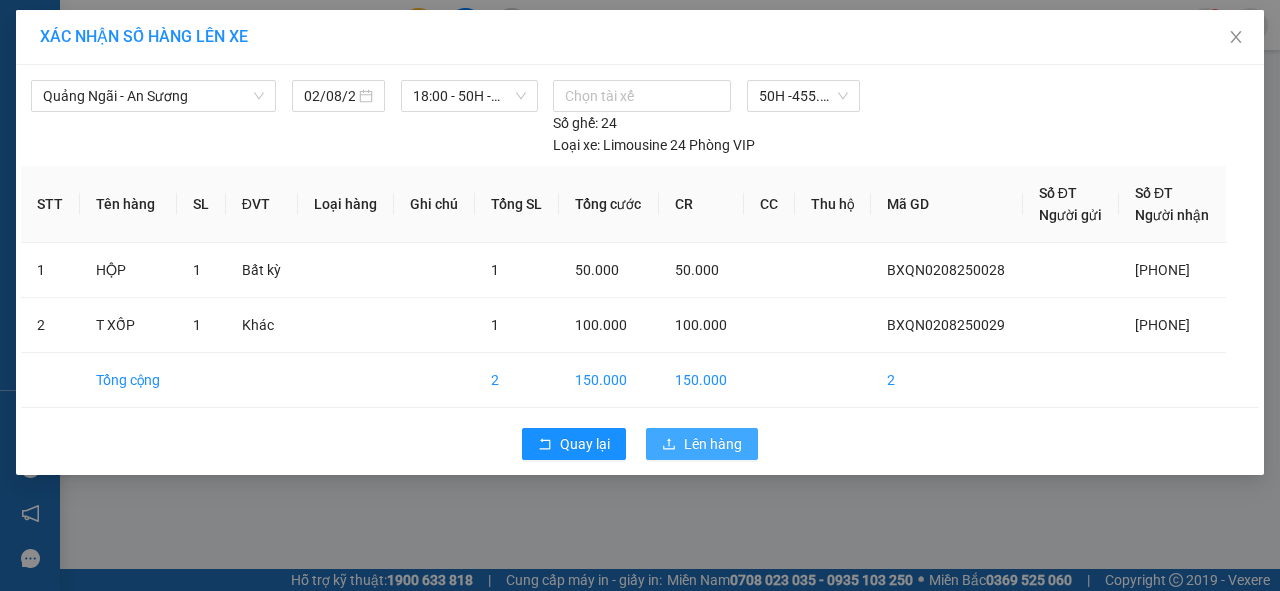 click on "Lên hàng" at bounding box center [713, 444] 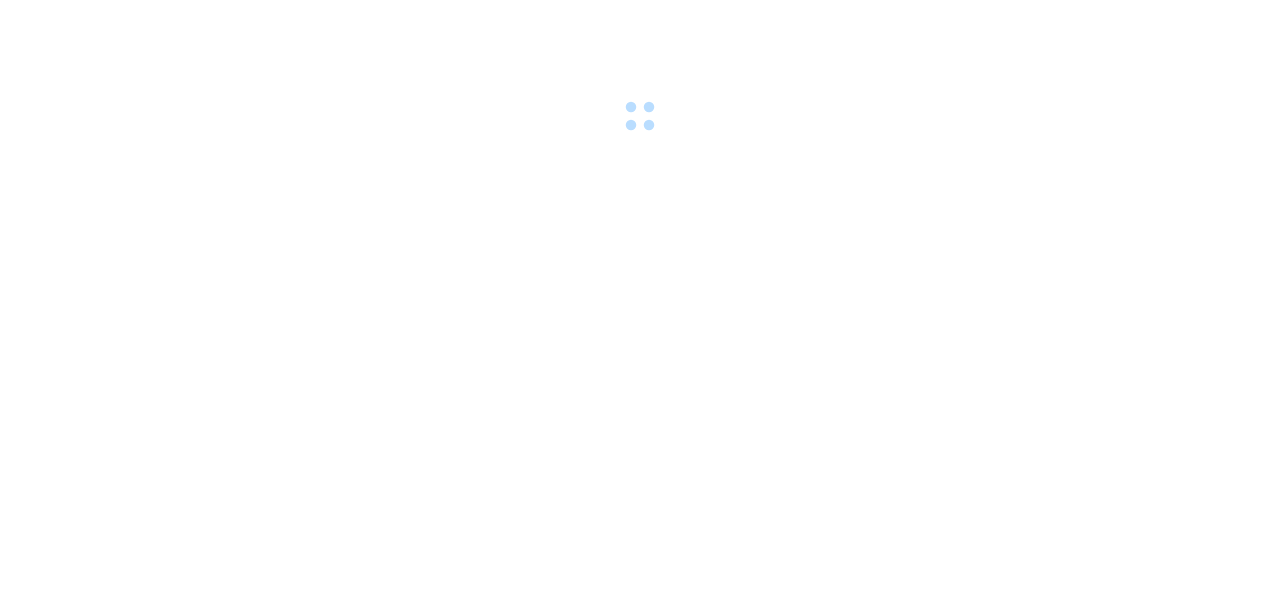 scroll, scrollTop: 0, scrollLeft: 0, axis: both 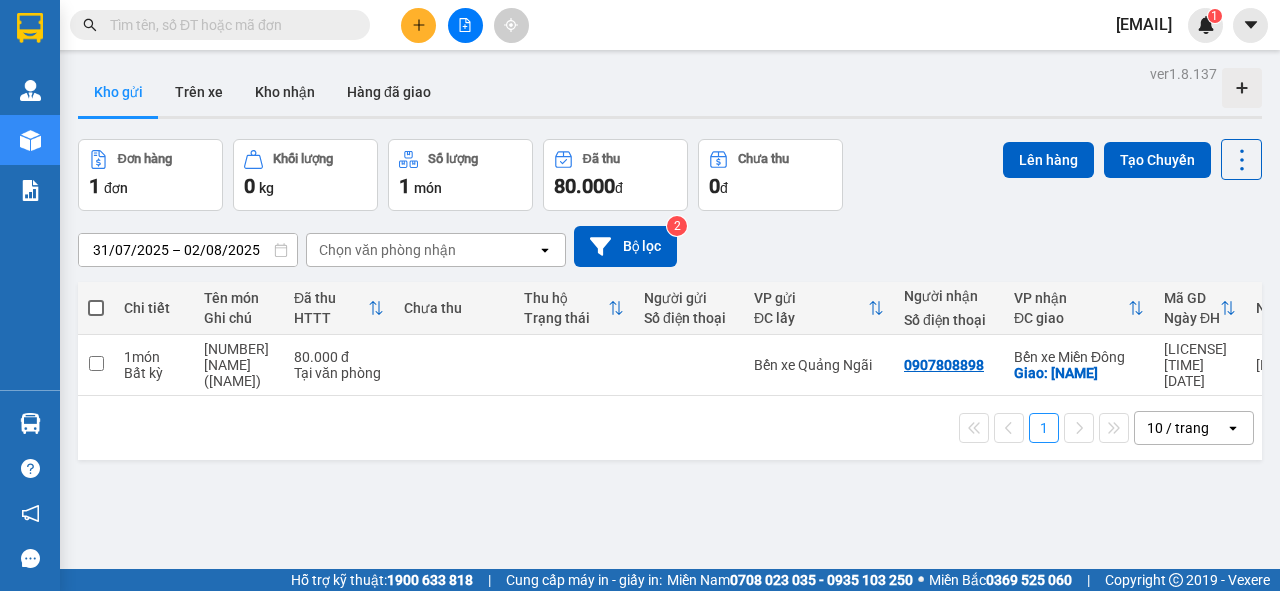 click at bounding box center [228, 25] 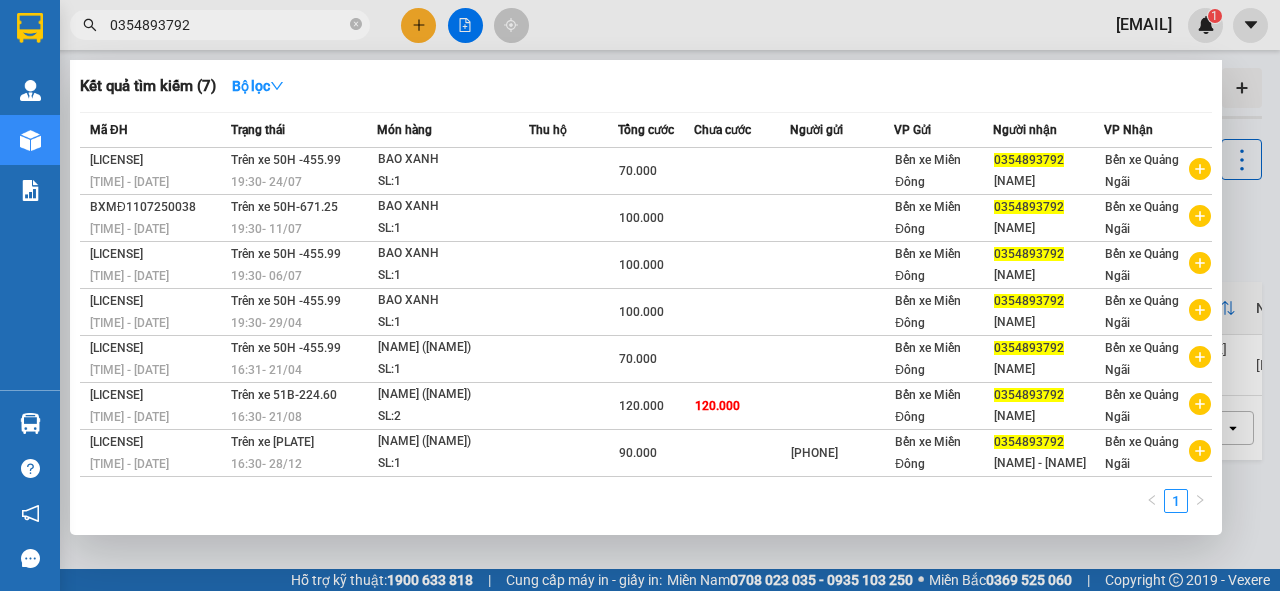 type on "0354893792" 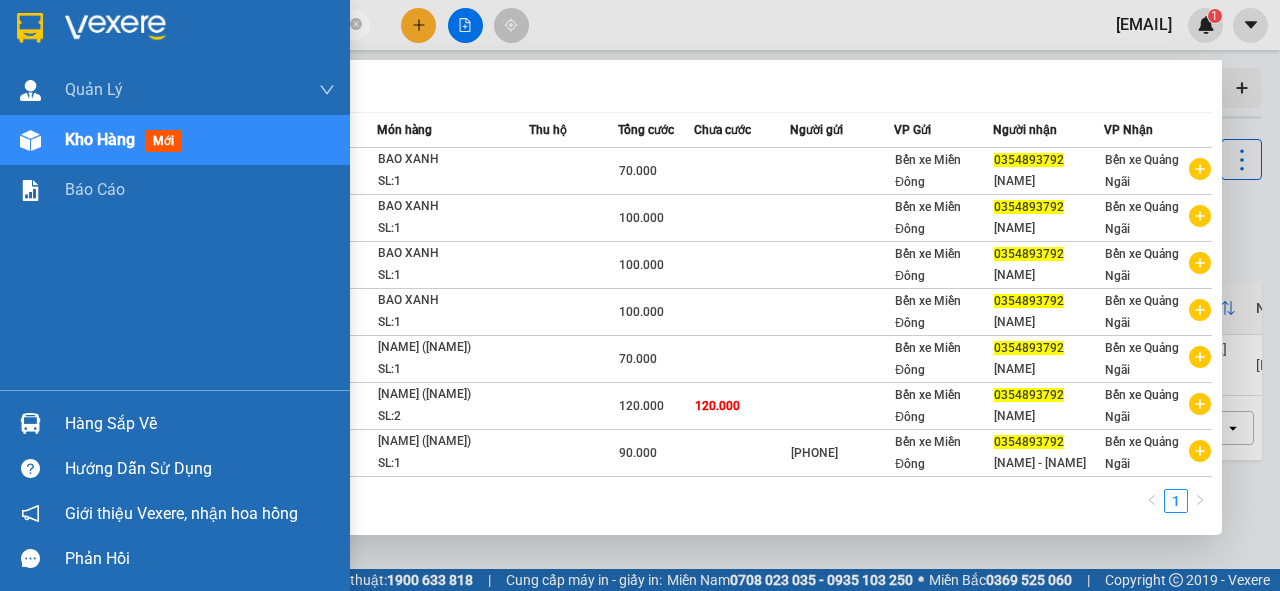 click on "Kho hàng" at bounding box center (100, 139) 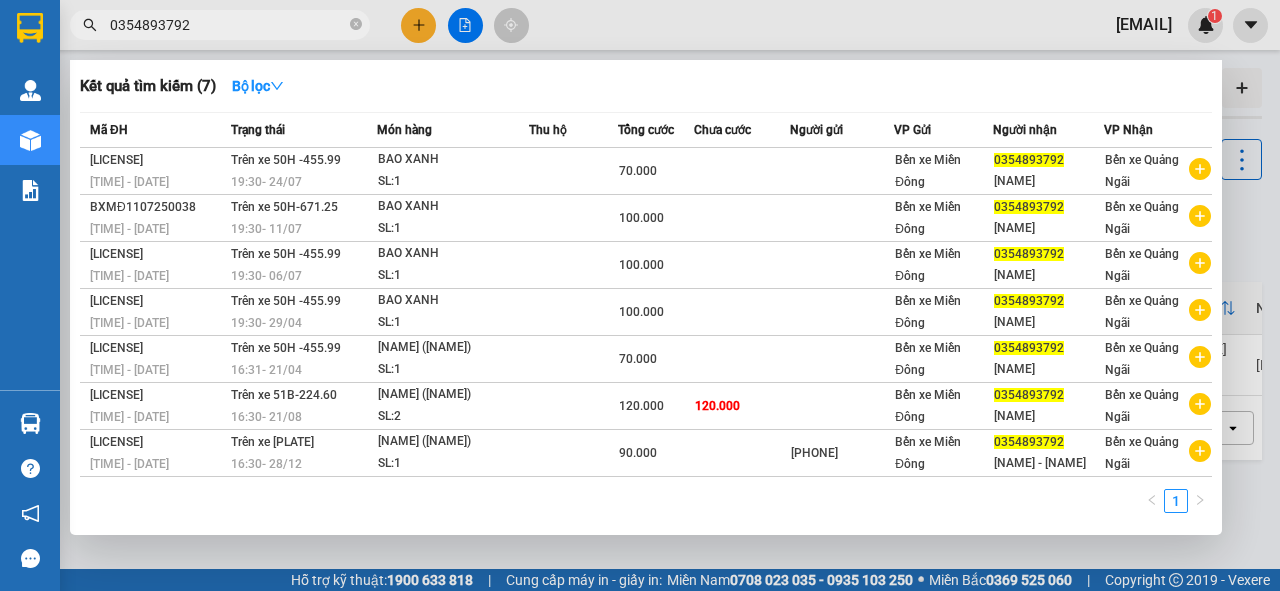 click at bounding box center [640, 295] 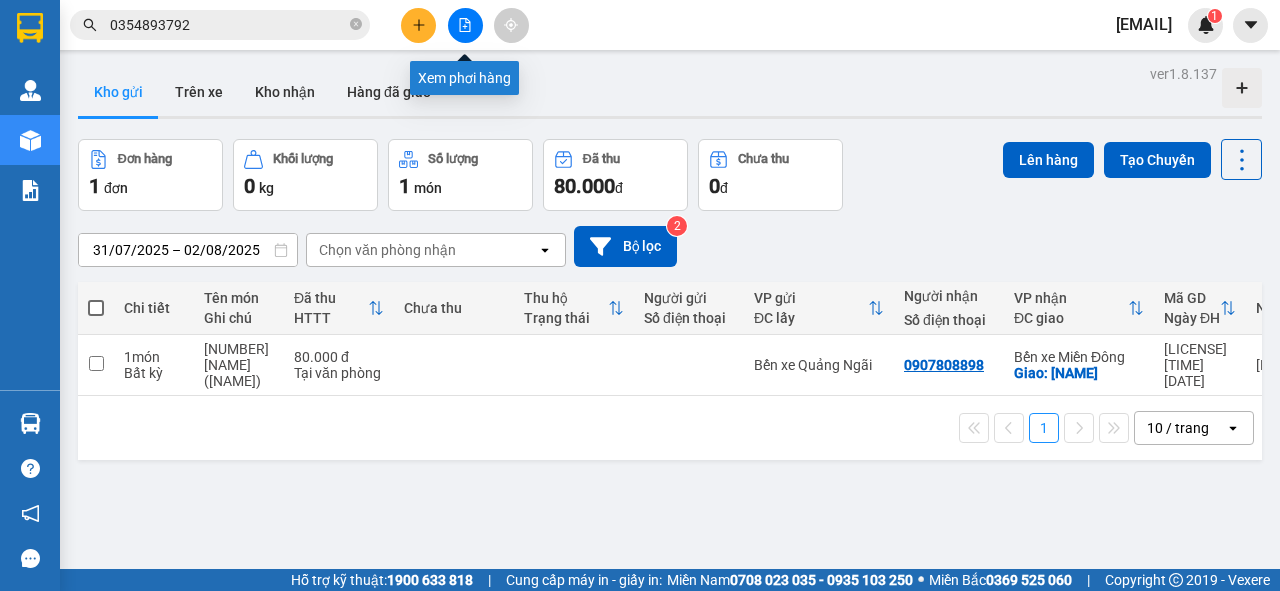 click 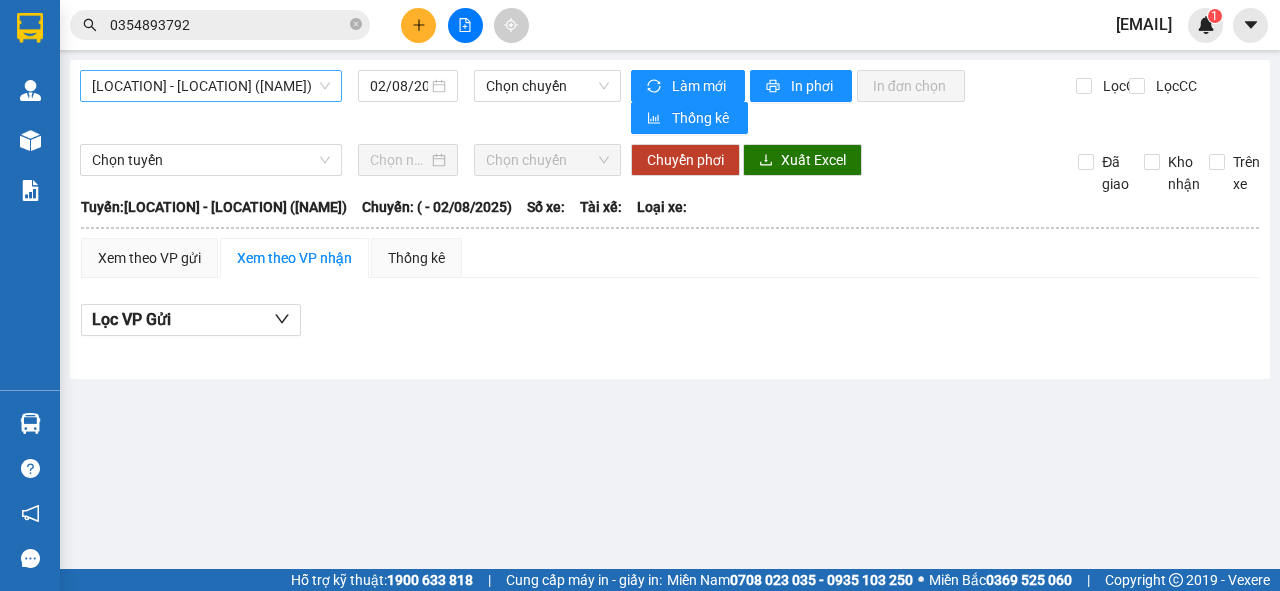 click on "[LOCATION] - [LOCATION] ([NAME])" at bounding box center (211, 86) 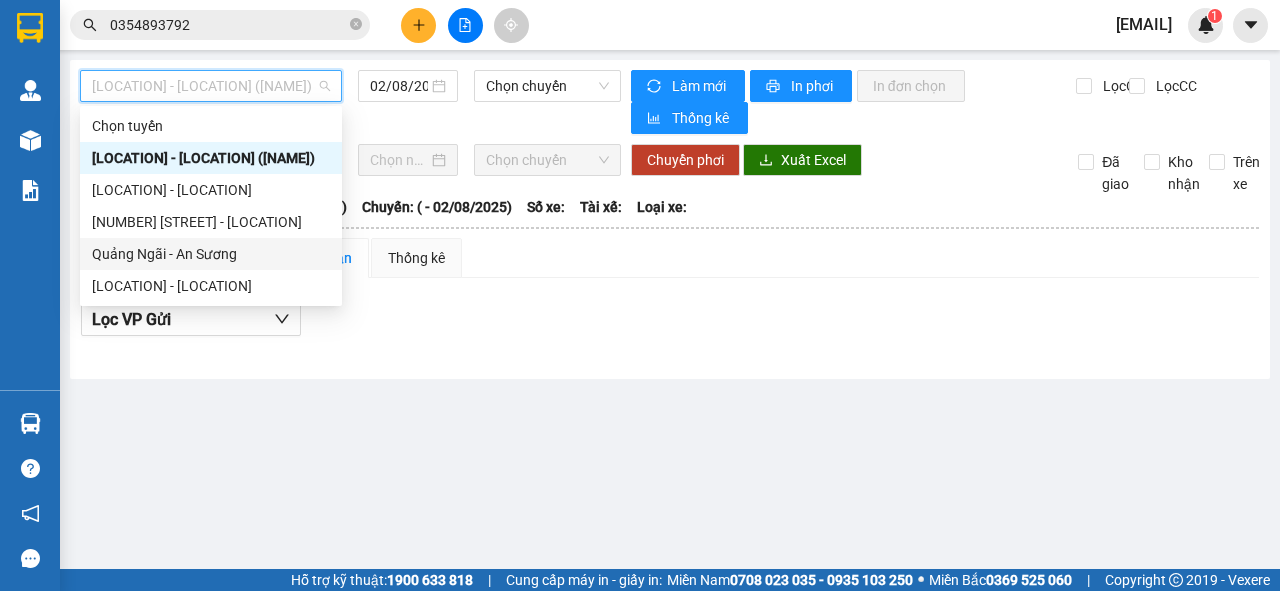 click on "Quảng Ngãi - An Sương" at bounding box center (211, 254) 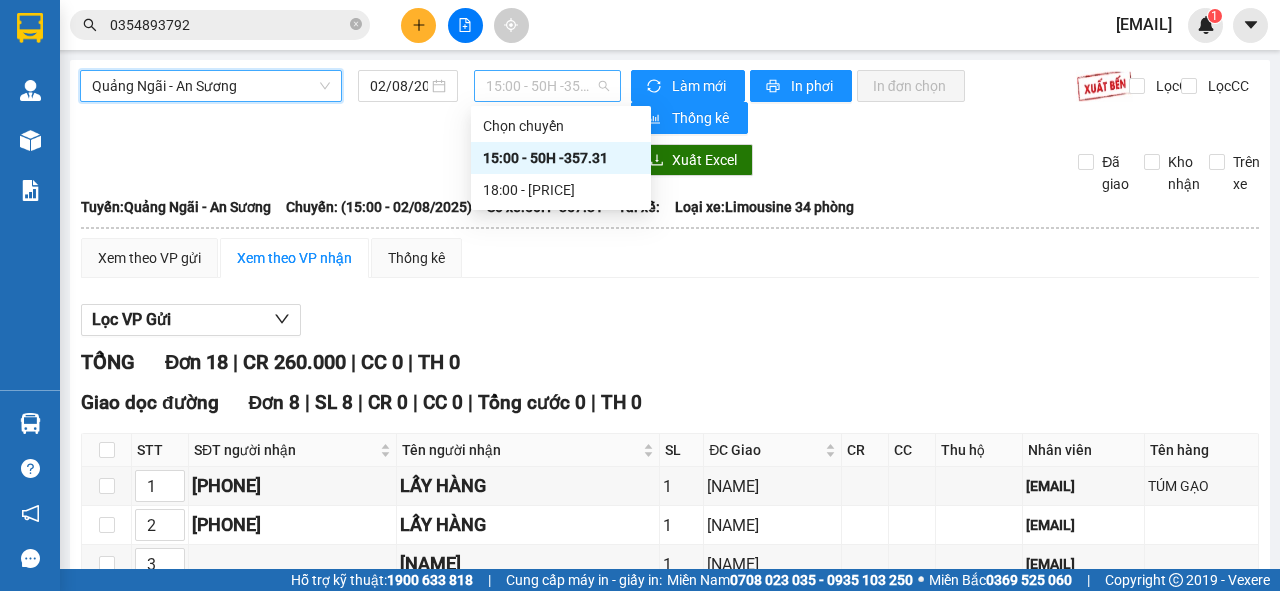 click on "[TIME]     - [PRICE]" at bounding box center (547, 86) 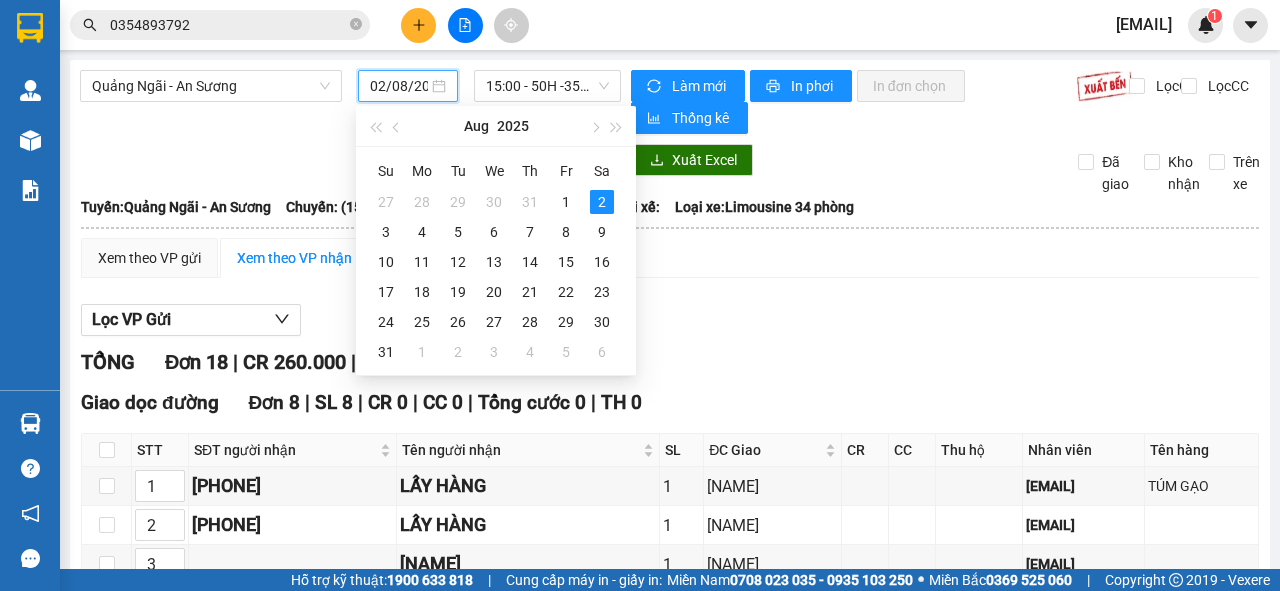 click on "02/08/2025" at bounding box center (399, 86) 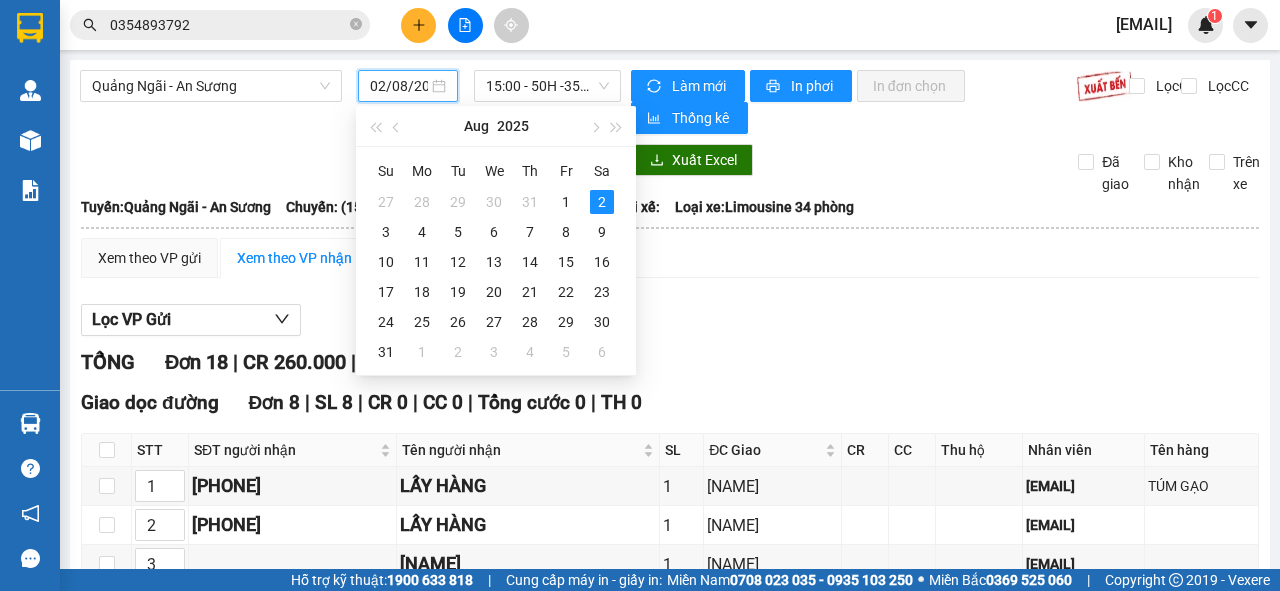 click on "02/08/2025" at bounding box center [399, 86] 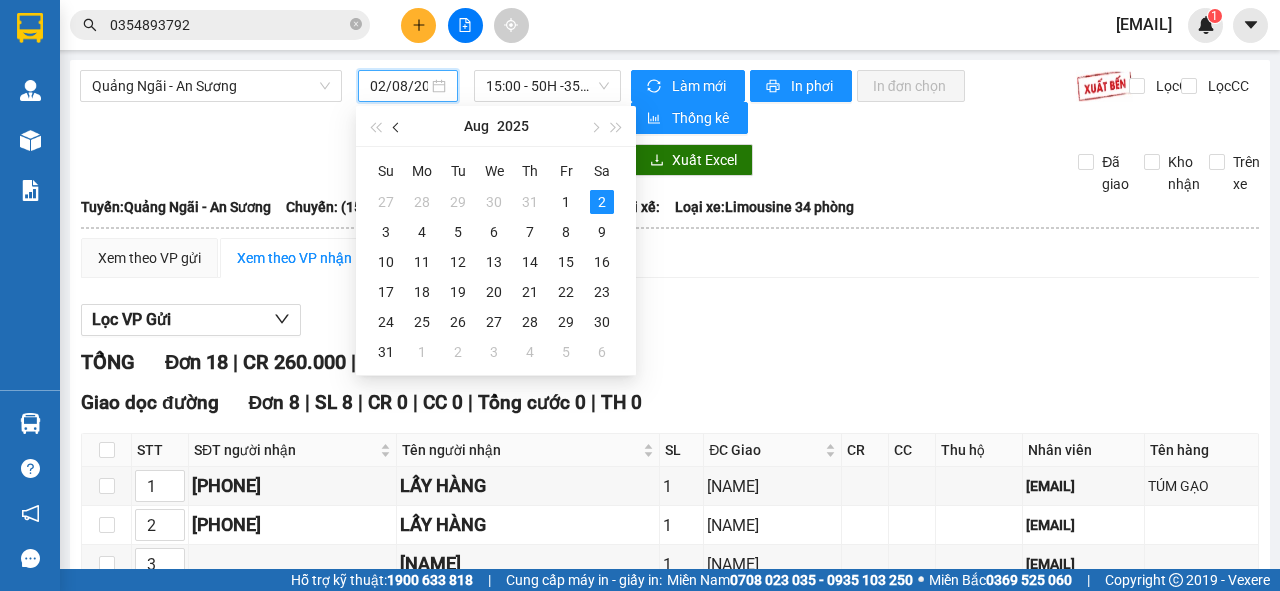 click at bounding box center [398, 128] 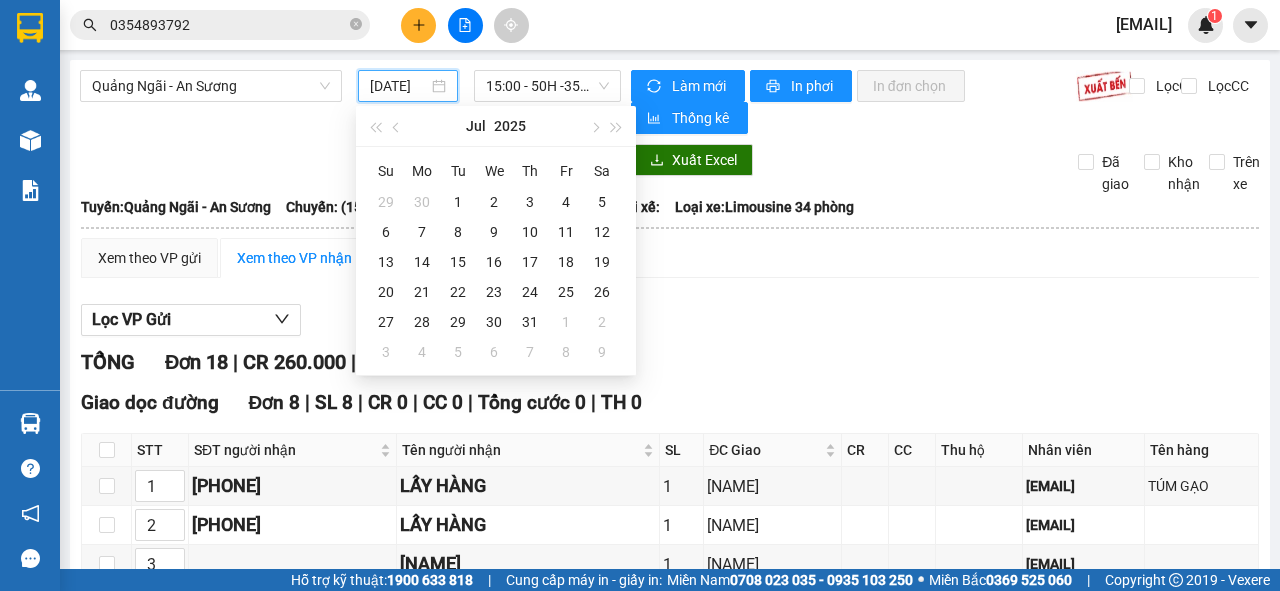 type on "02/08/2025" 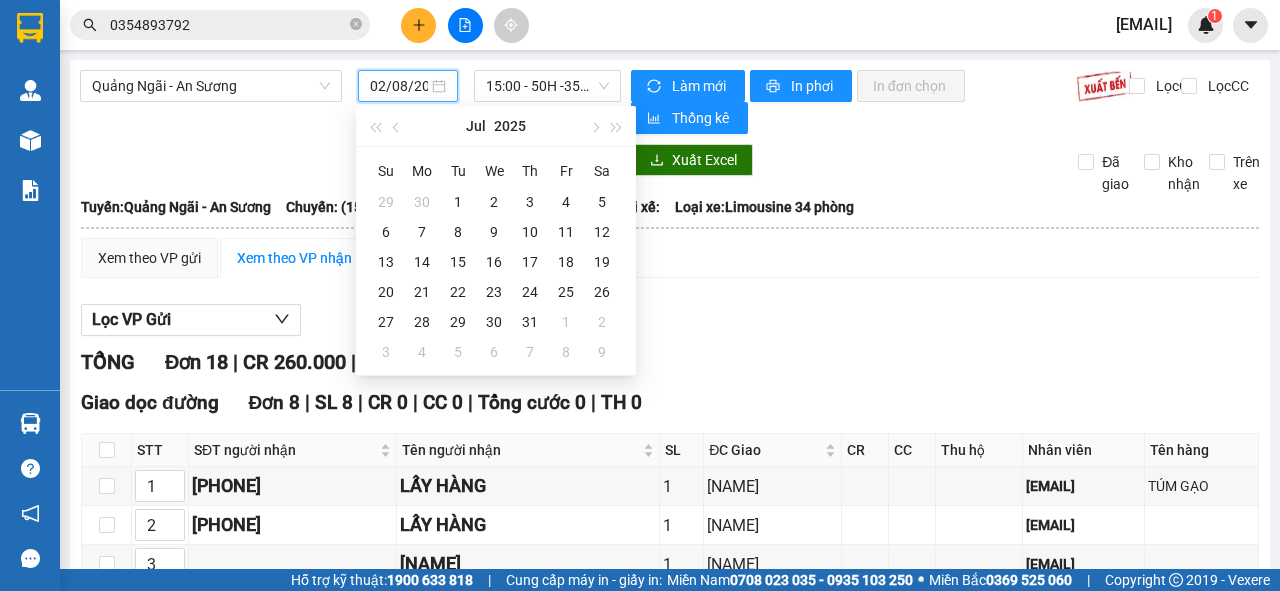 click on "02/08/2025" at bounding box center (399, 86) 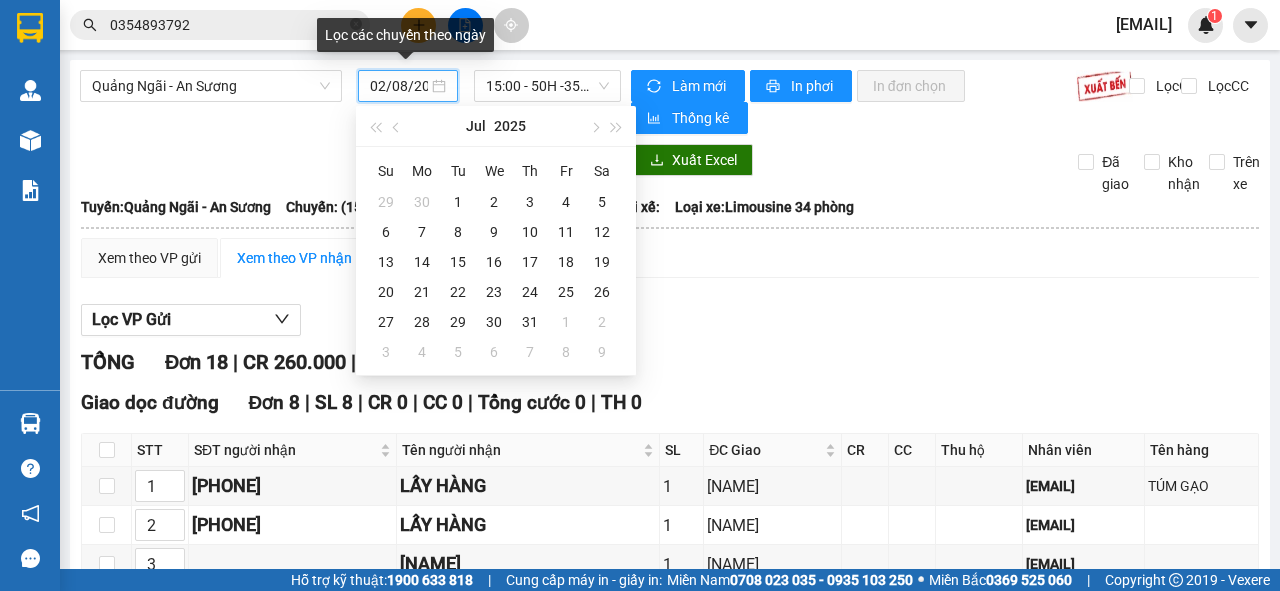click on "02/08/2025" at bounding box center (399, 86) 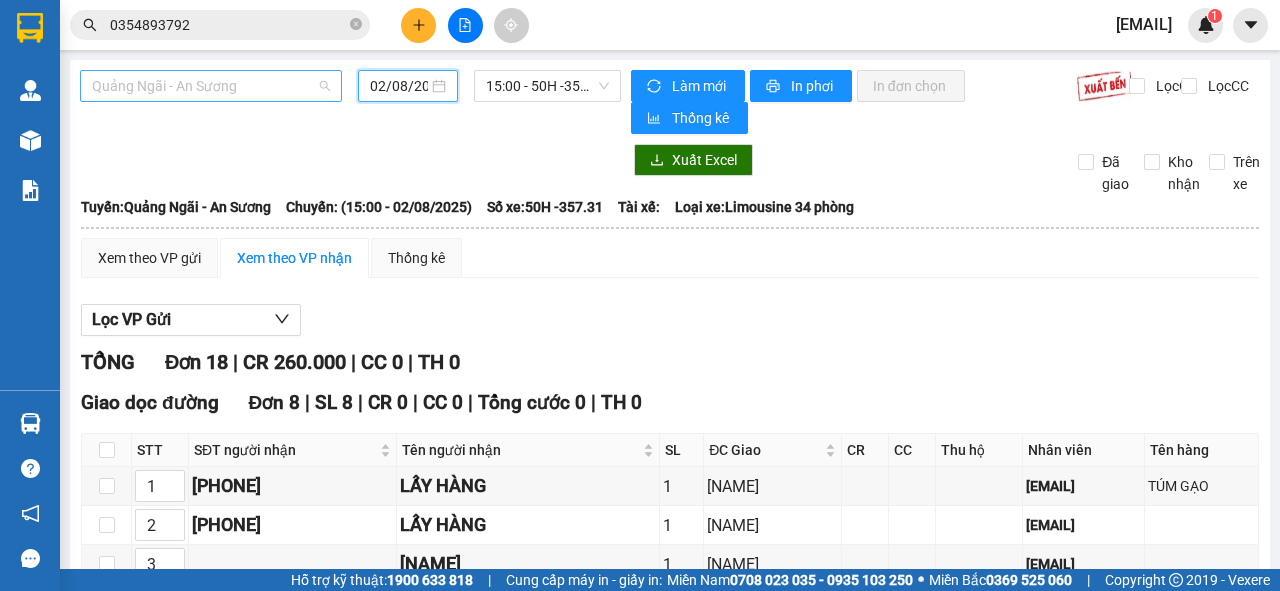 click on "Quảng Ngãi - An Sương" at bounding box center (211, 86) 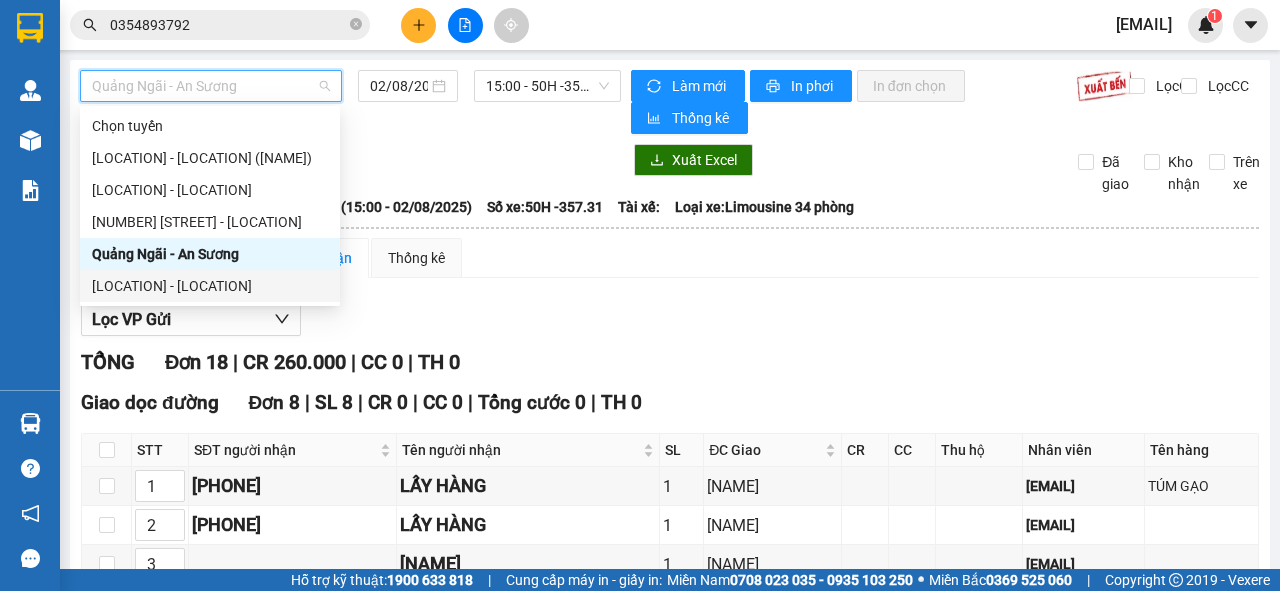 drag, startPoint x: 132, startPoint y: 287, endPoint x: 400, endPoint y: 144, distance: 303.7647 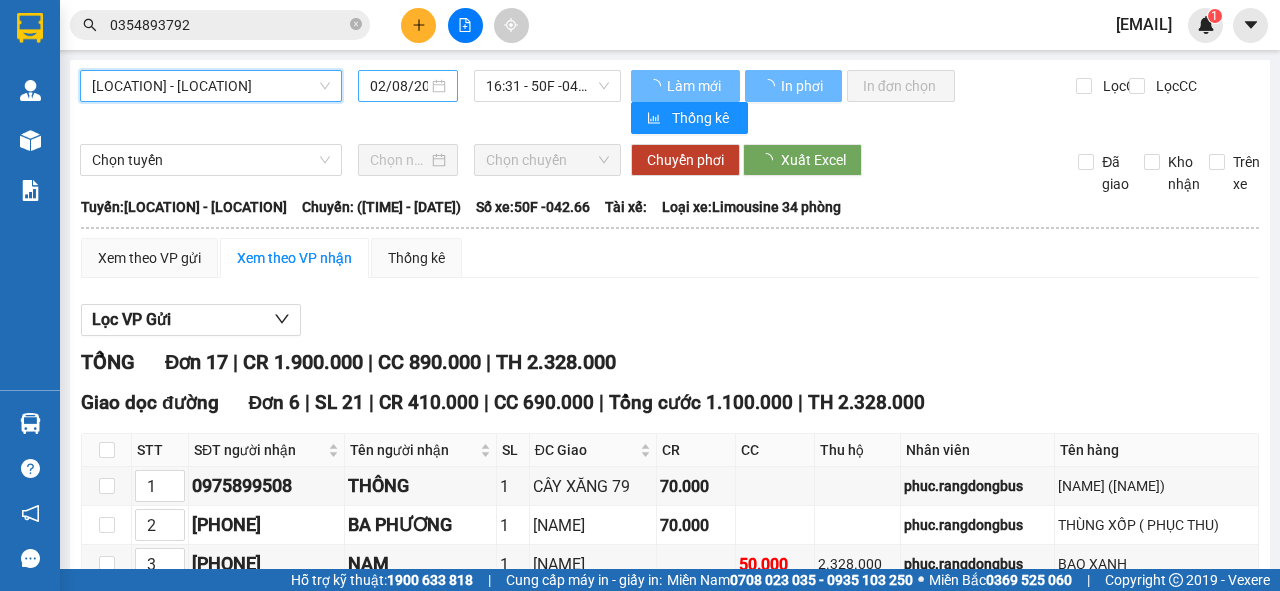 click on "02/08/2025" at bounding box center [399, 86] 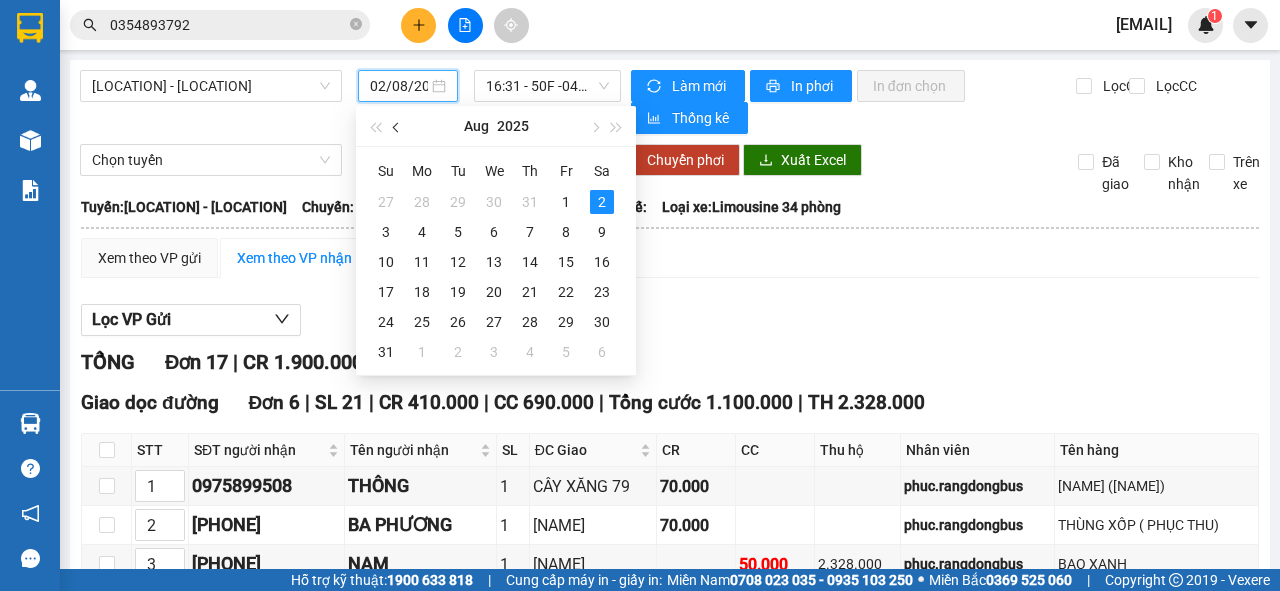 click at bounding box center [398, 128] 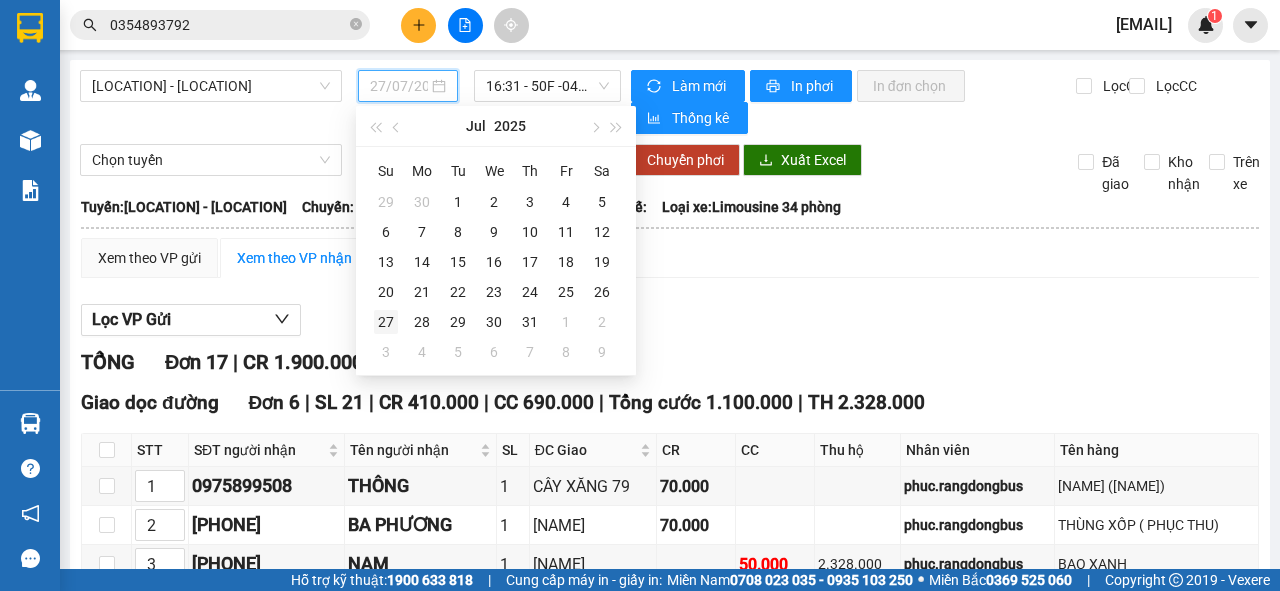 click on "27" at bounding box center (386, 322) 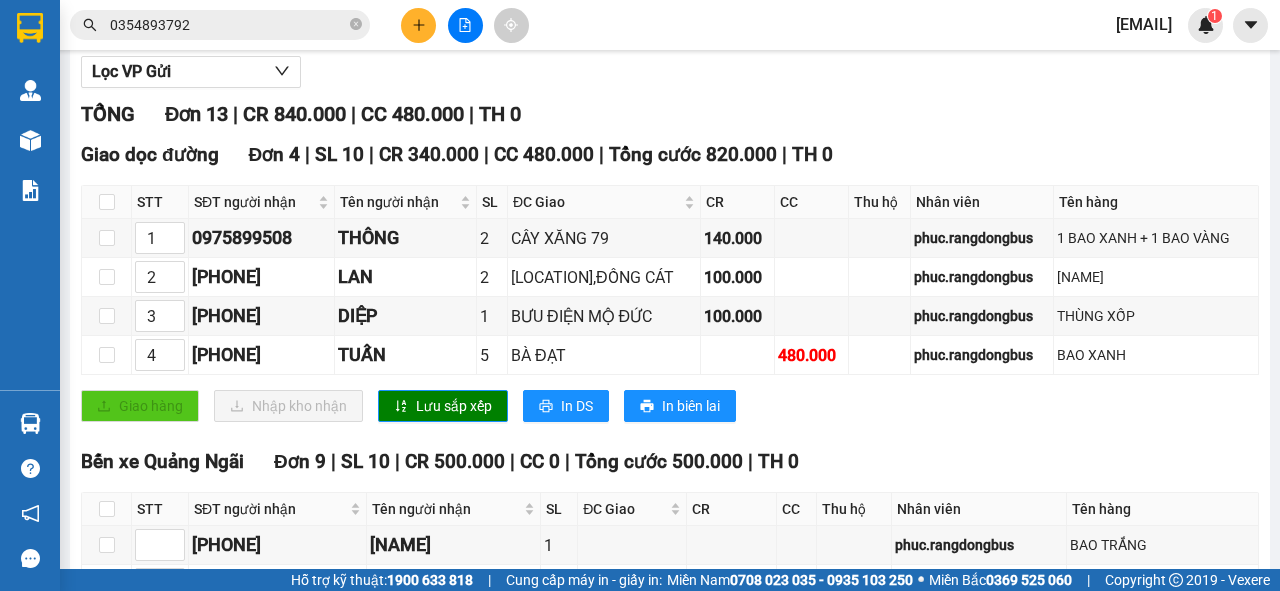 scroll, scrollTop: 0, scrollLeft: 0, axis: both 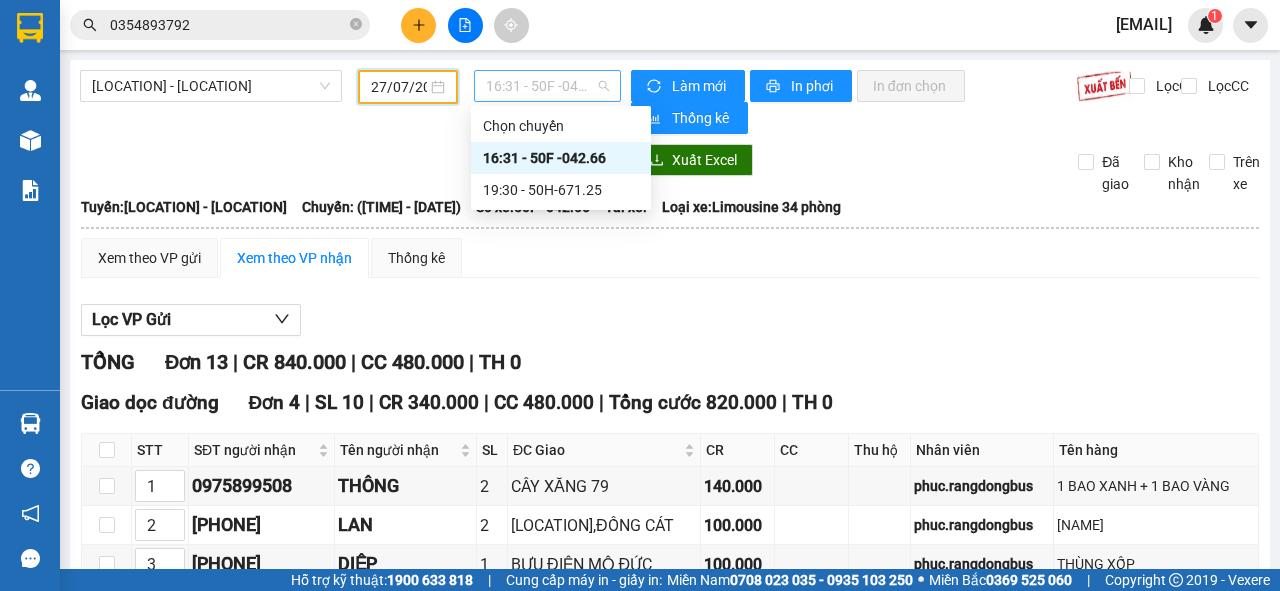click on "16:31     - 50F -042.66" at bounding box center (547, 86) 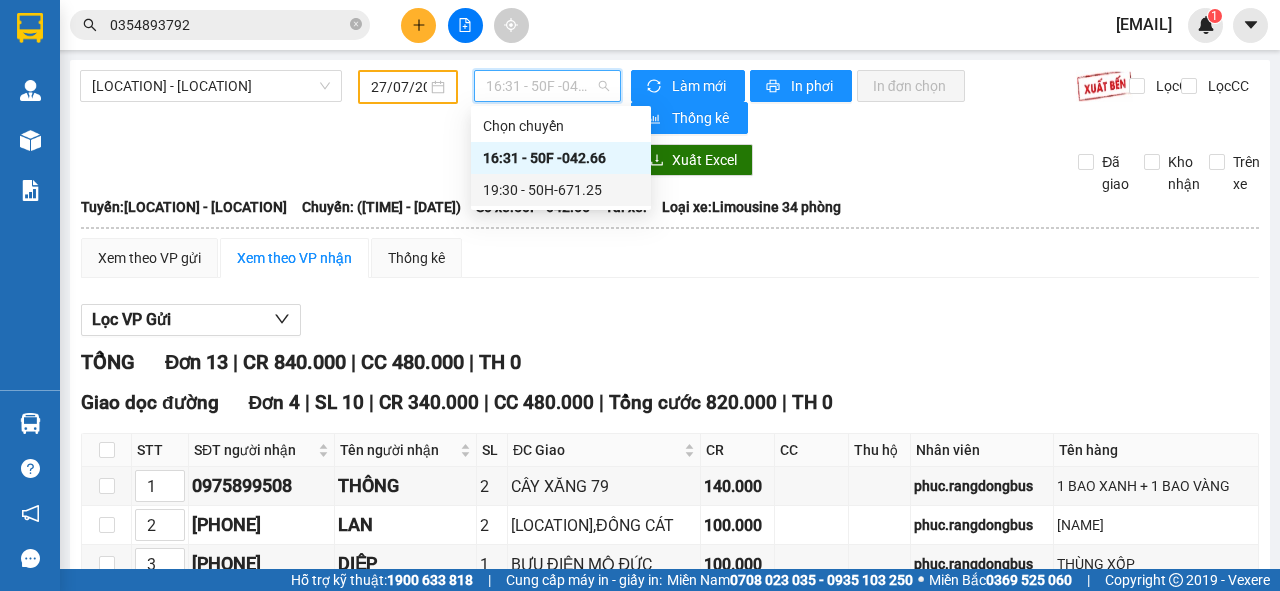 click on "19:30     - 50H-671.25" at bounding box center [561, 190] 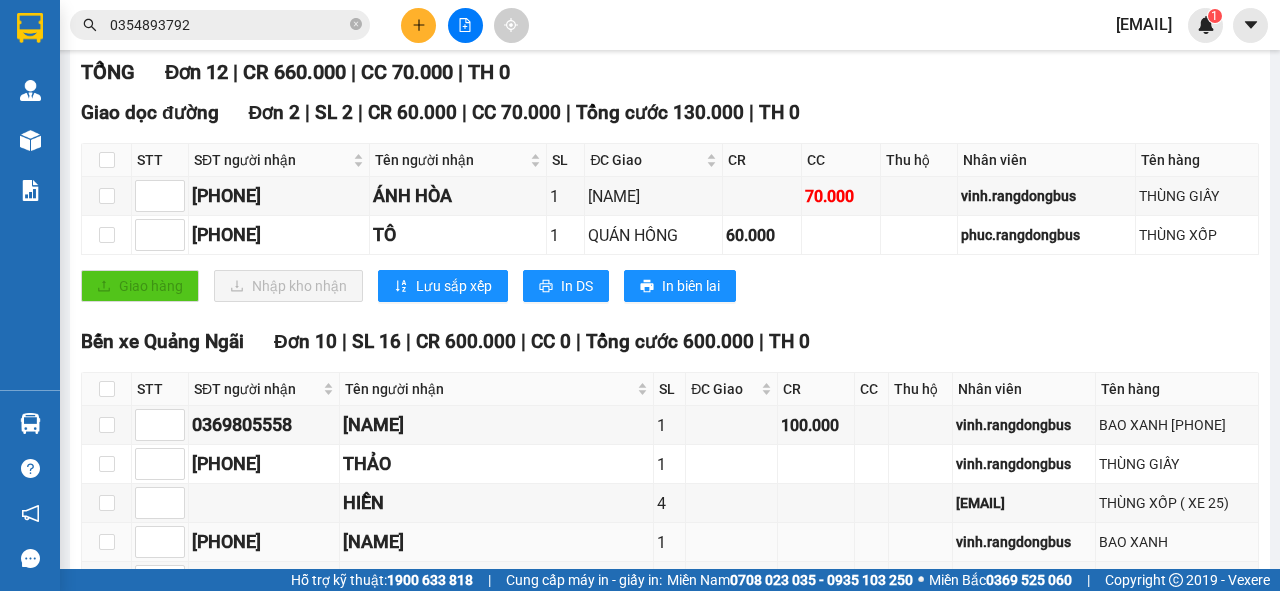 scroll, scrollTop: 0, scrollLeft: 0, axis: both 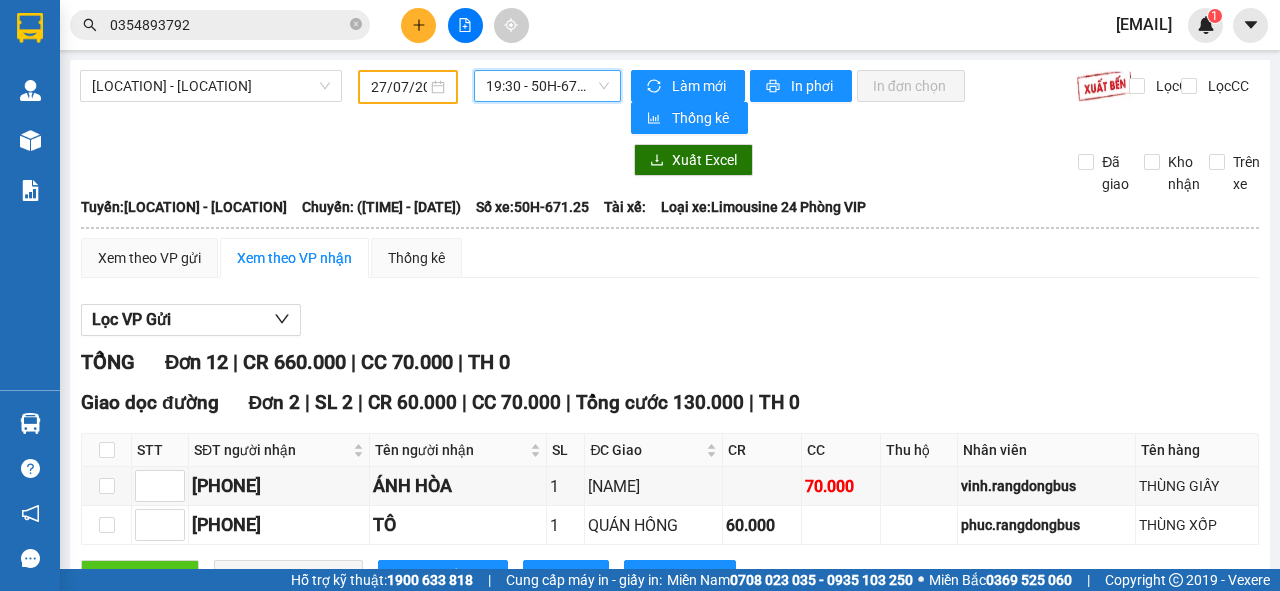 click on "27/07/2025" at bounding box center (399, 87) 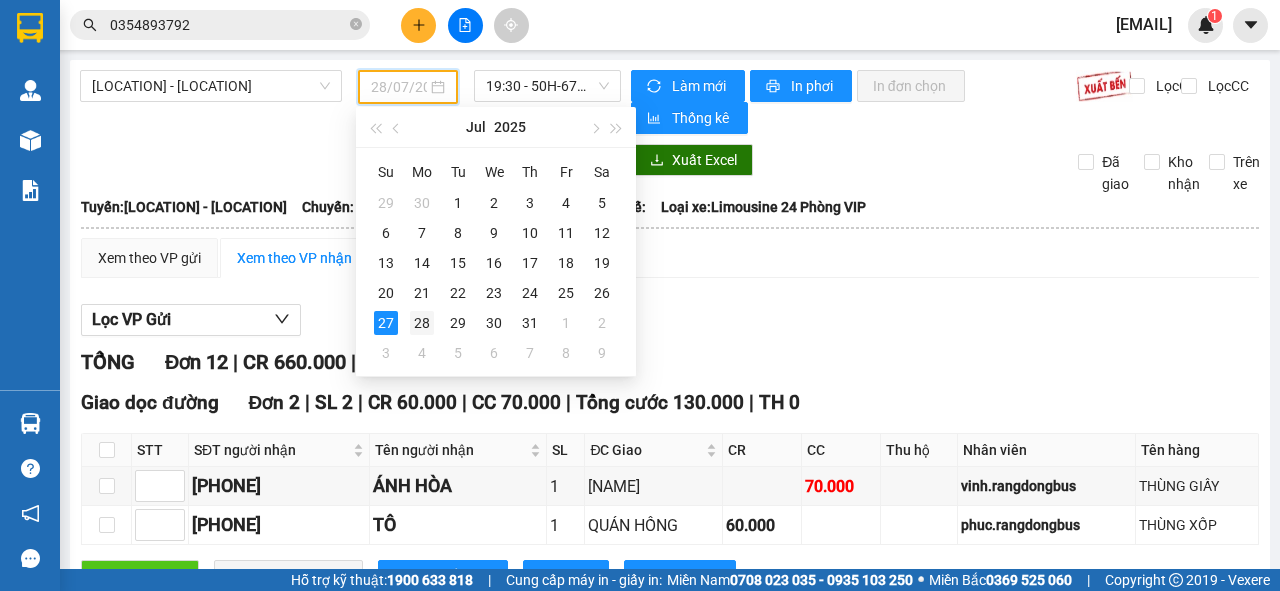 click on "28" at bounding box center [422, 323] 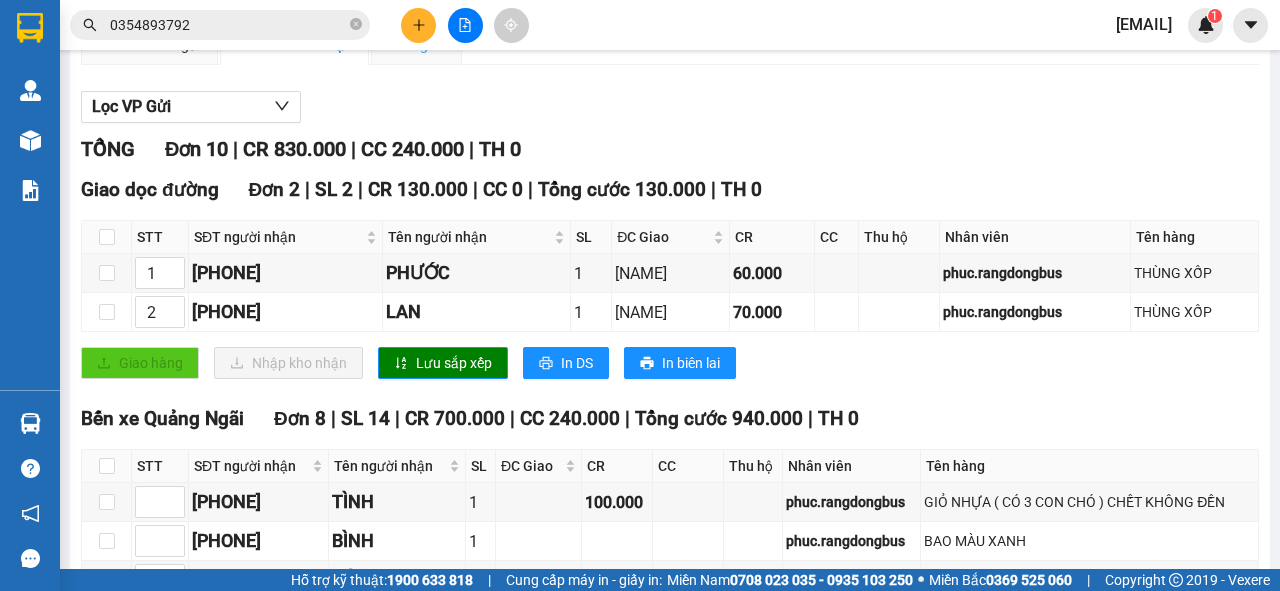 scroll, scrollTop: 0, scrollLeft: 0, axis: both 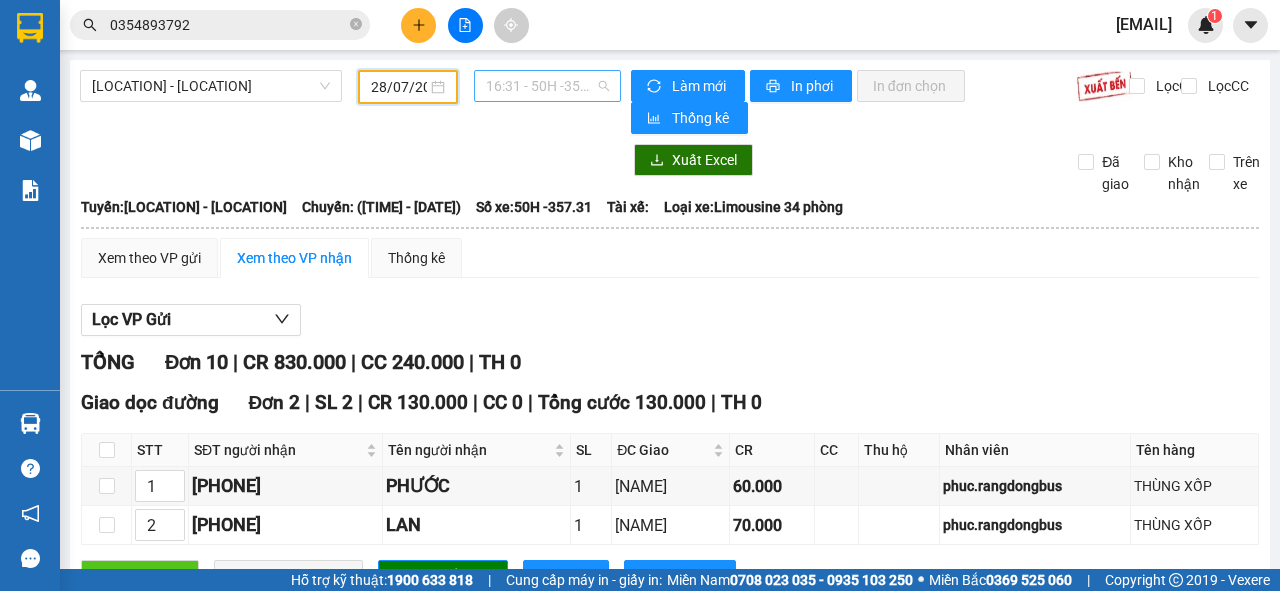 click on "[TIME]     - [PRICE]" at bounding box center (547, 86) 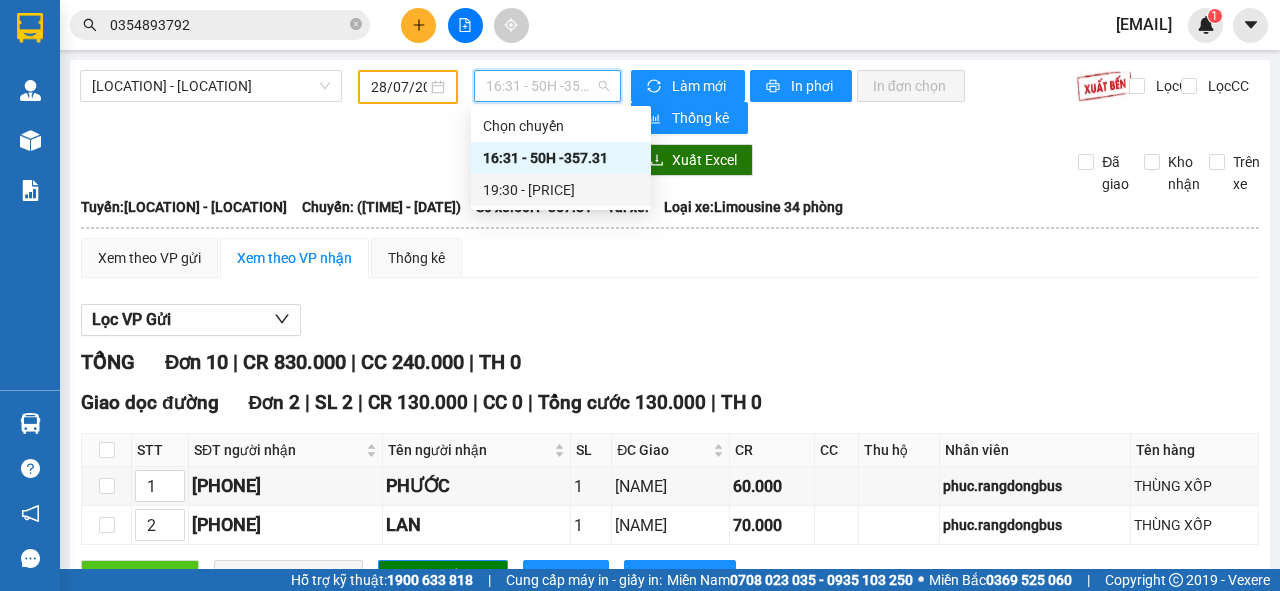 click on "[TIME]     - [PRICE]" at bounding box center [561, 190] 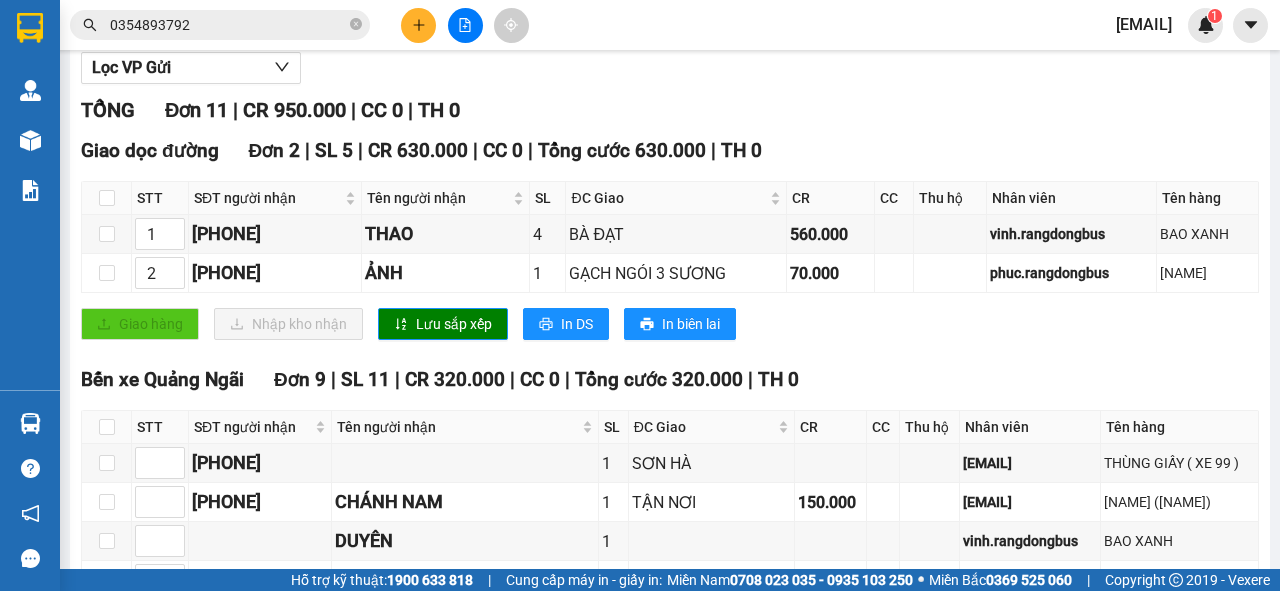 scroll, scrollTop: 0, scrollLeft: 0, axis: both 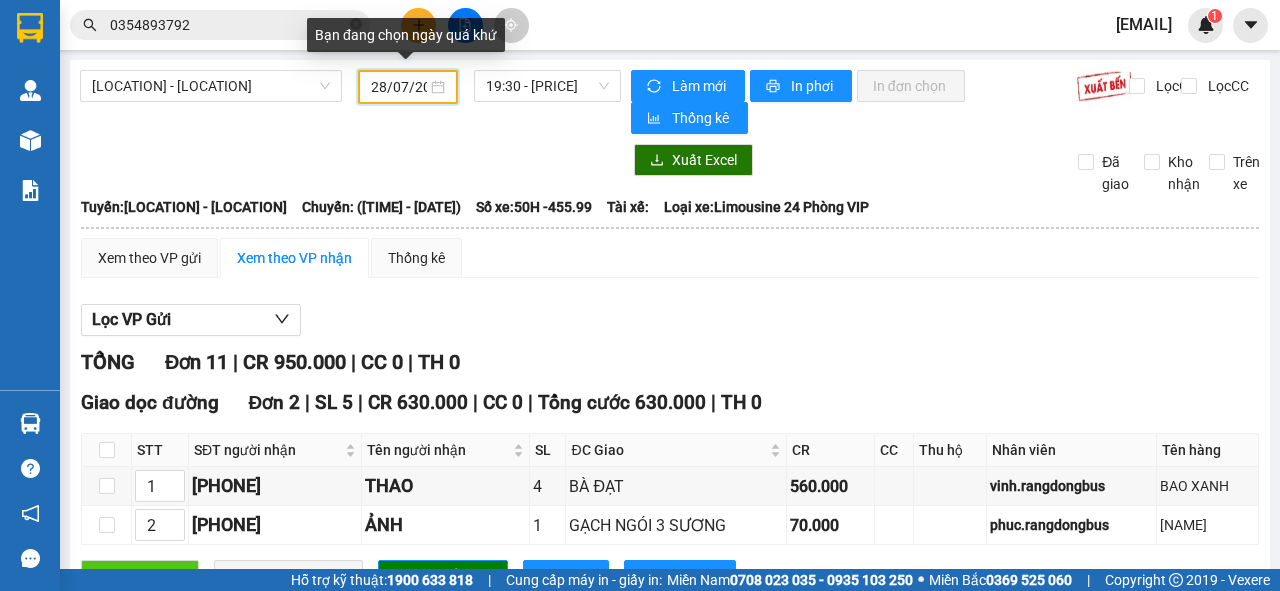 click on "28/07/2025" at bounding box center (399, 87) 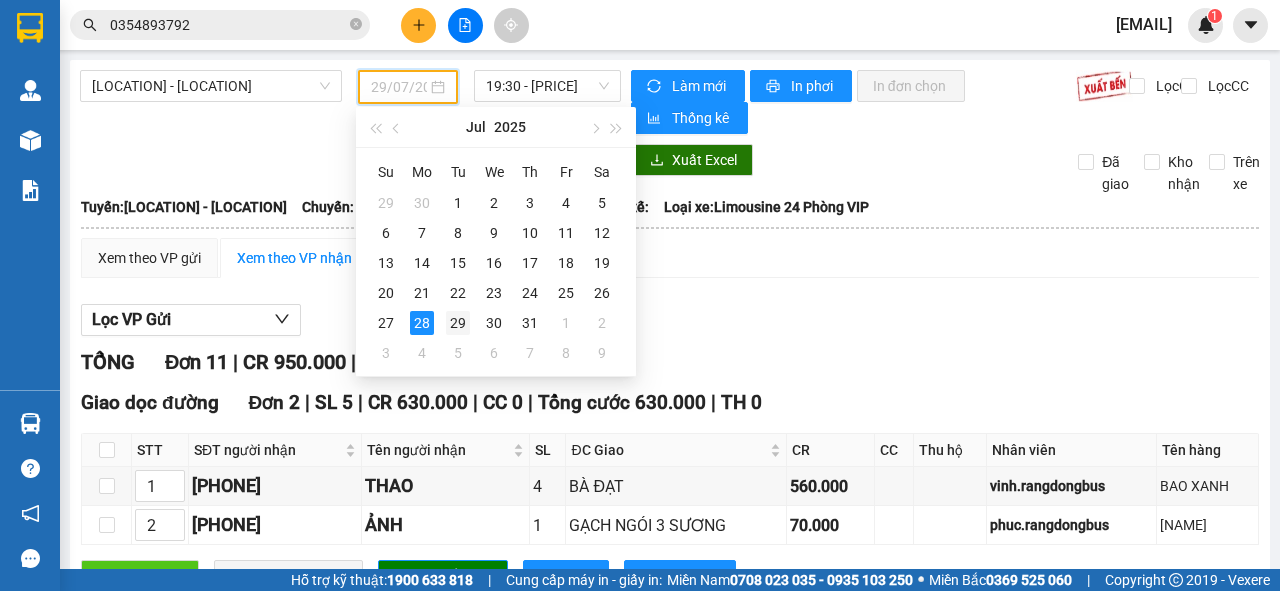 click on "29" at bounding box center (458, 323) 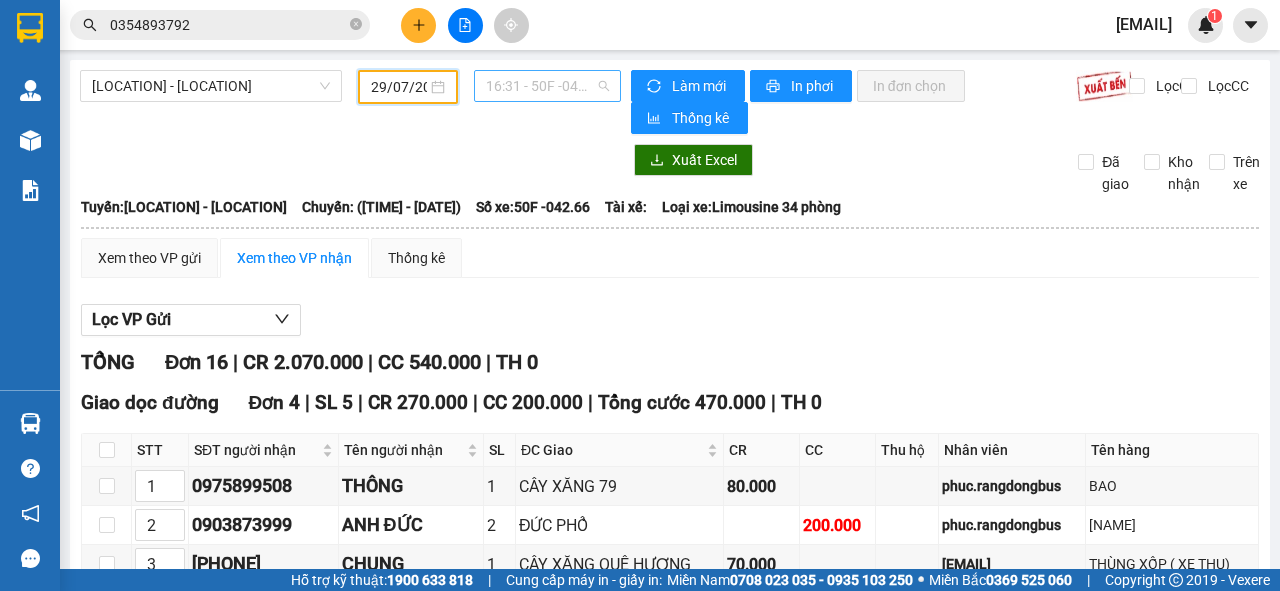 click on "16:31     - 50F -042.66" at bounding box center (547, 86) 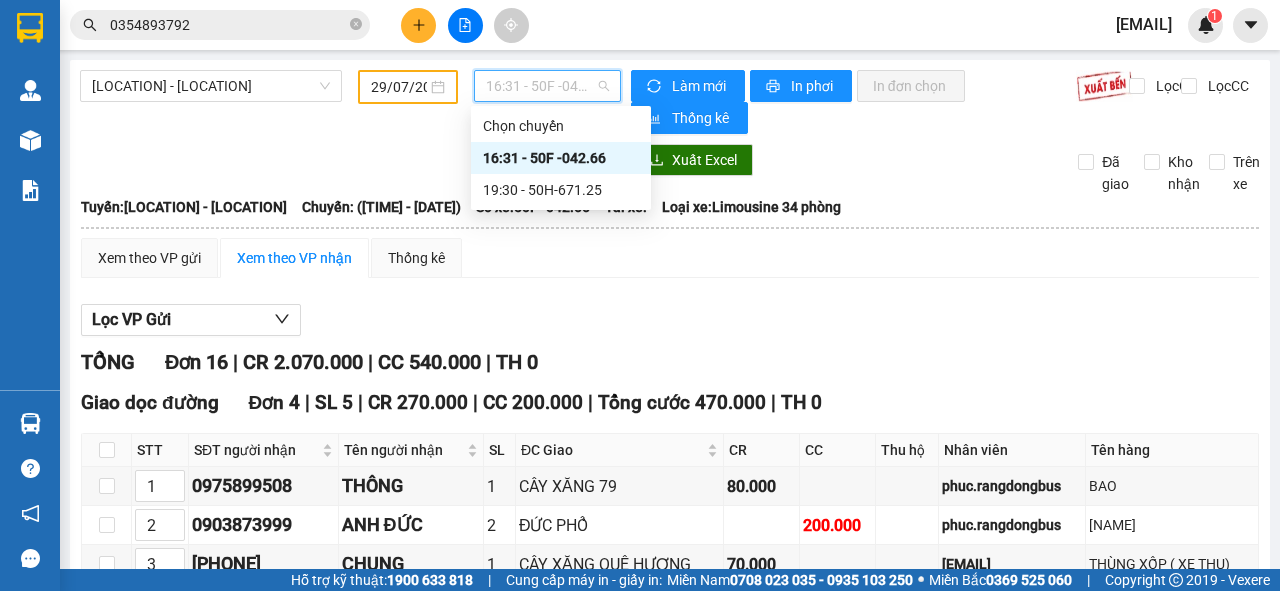 click on "16:31     - 50F -042.66" at bounding box center (561, 158) 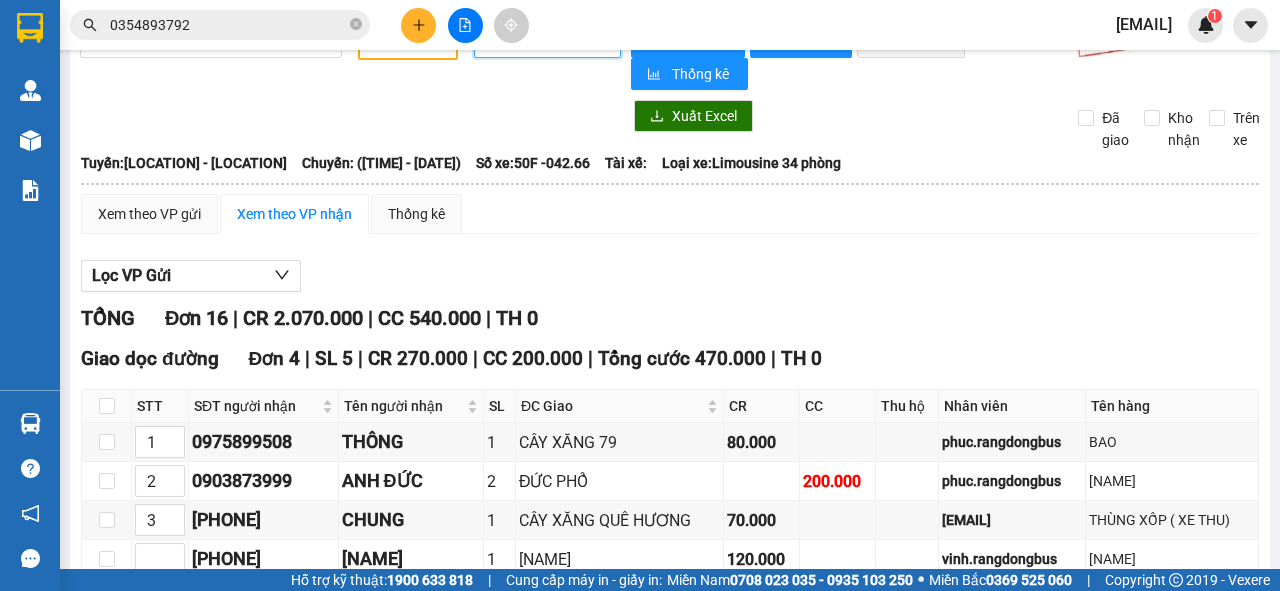 scroll, scrollTop: 0, scrollLeft: 0, axis: both 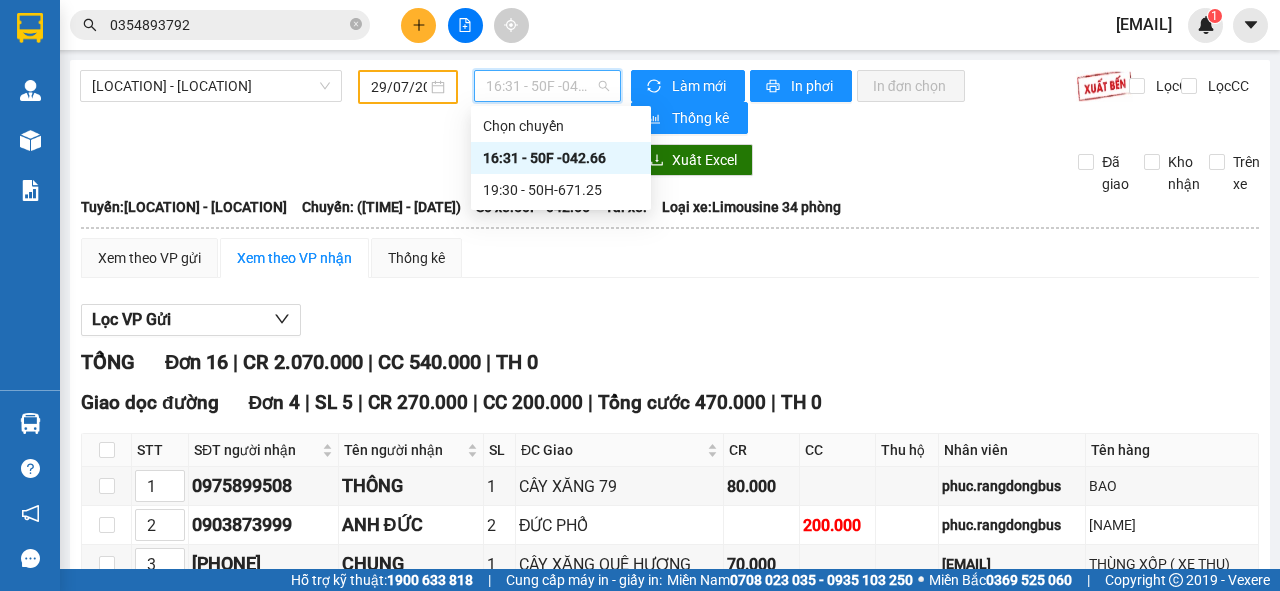 click on "16:31     - 50F -042.66" at bounding box center [547, 86] 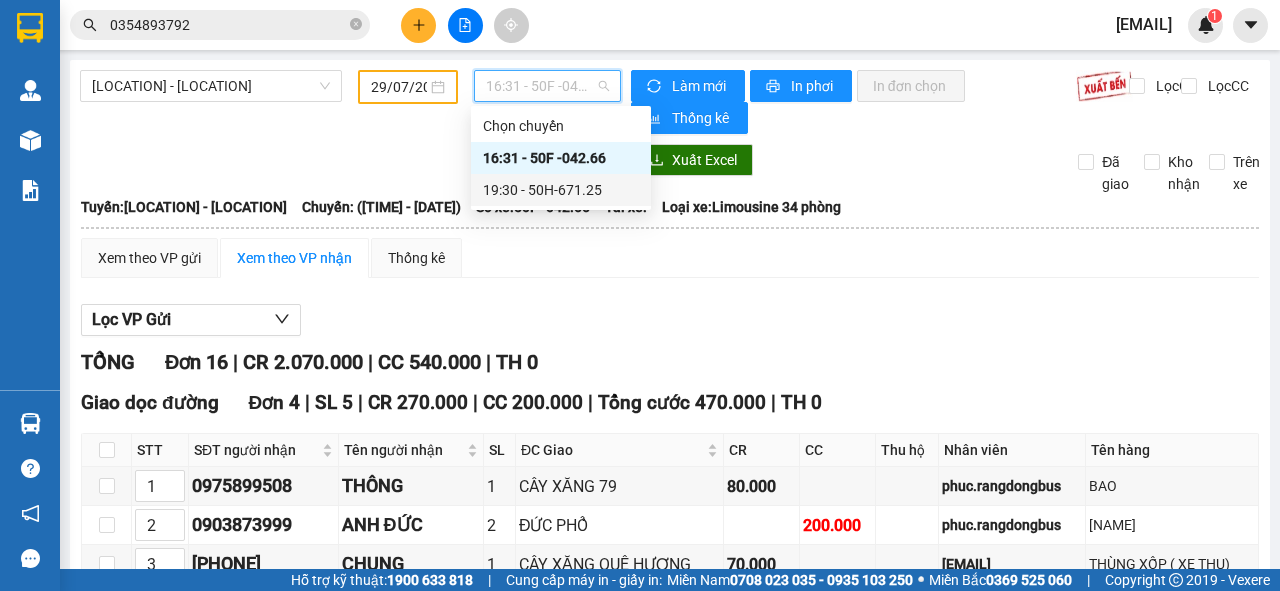 click on "19:30     - 50H-671.25" at bounding box center (561, 190) 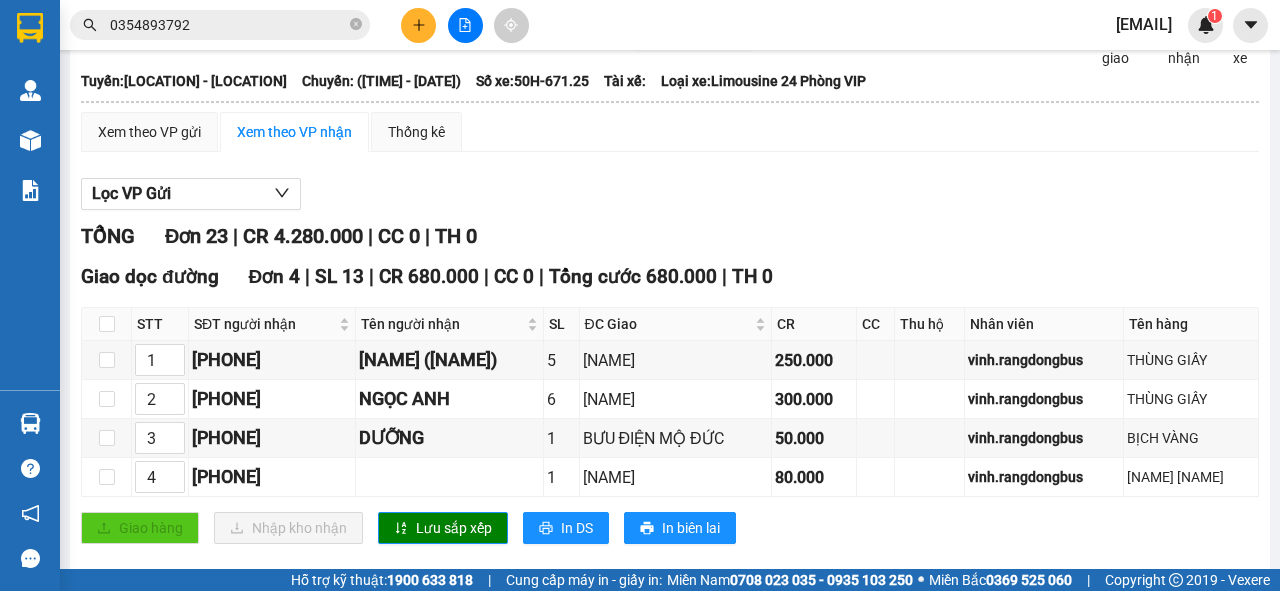 scroll, scrollTop: 0, scrollLeft: 0, axis: both 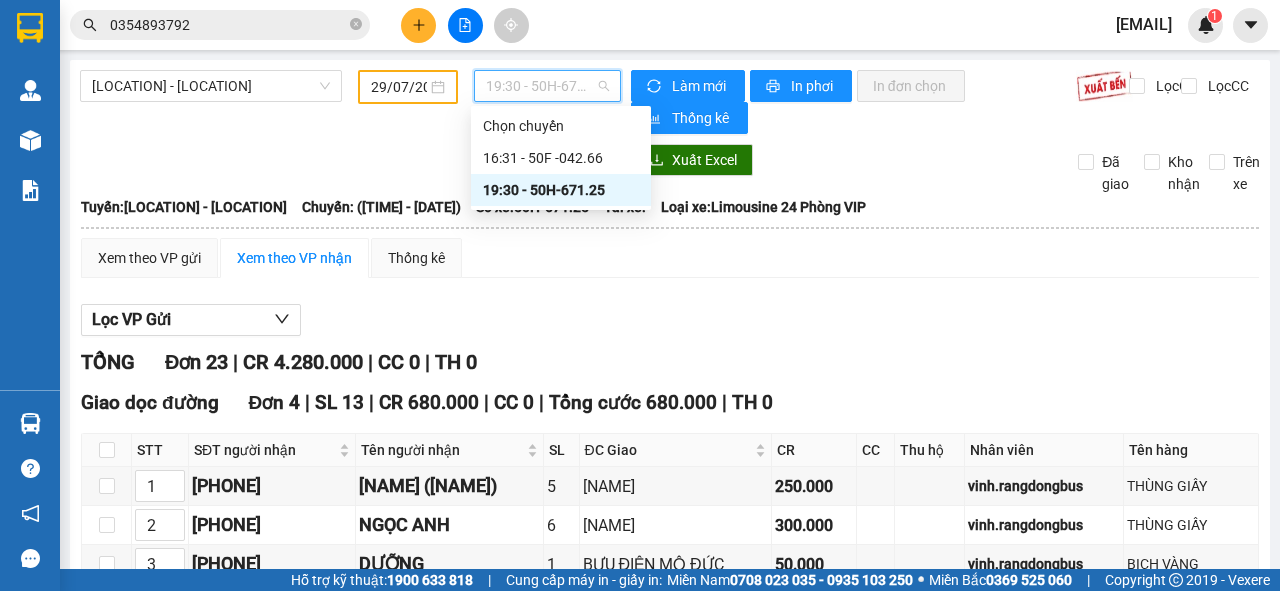 click on "19:30     - 50H-671.25" at bounding box center [547, 86] 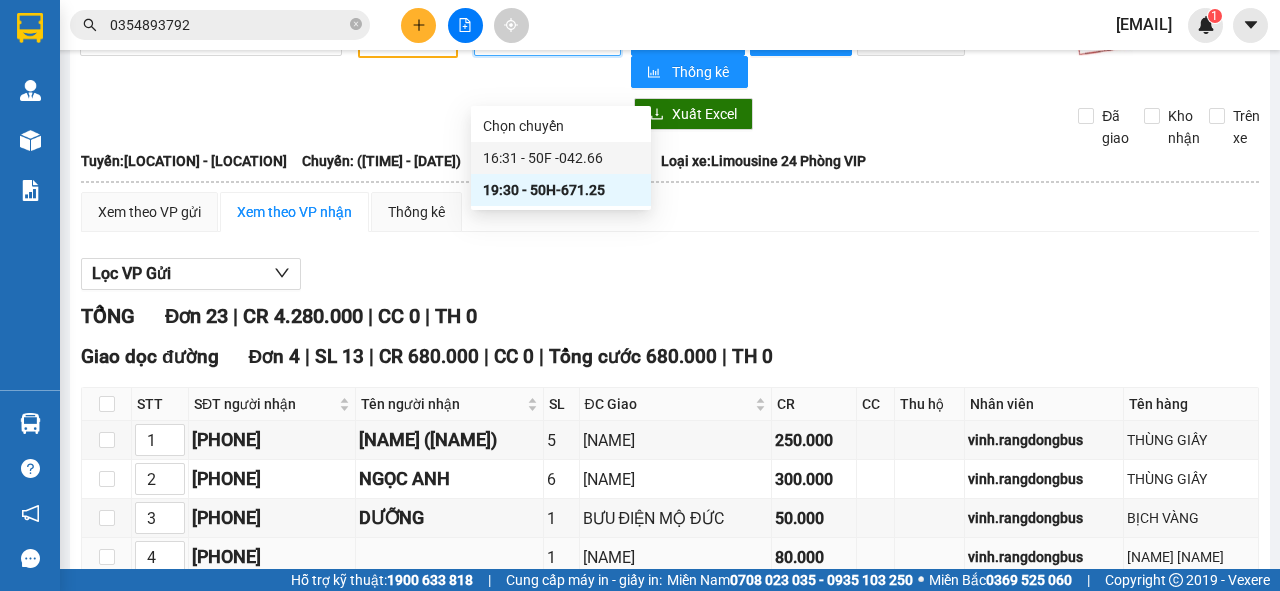 scroll, scrollTop: 0, scrollLeft: 0, axis: both 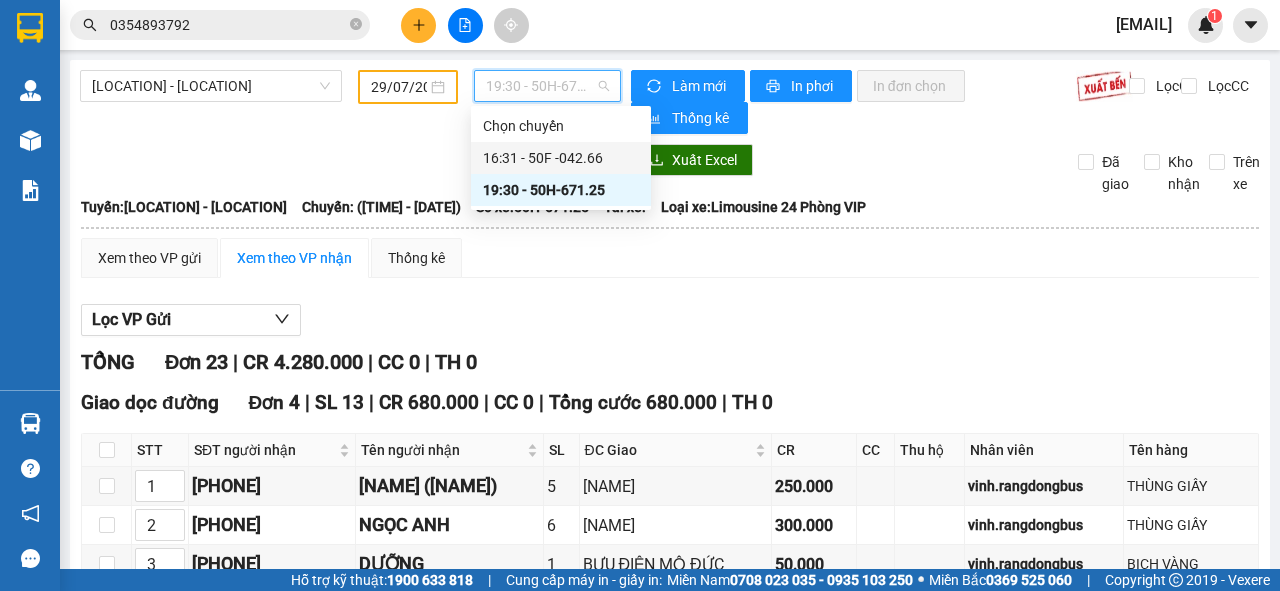 click on "16:31     - 50F -042.66" at bounding box center (561, 158) 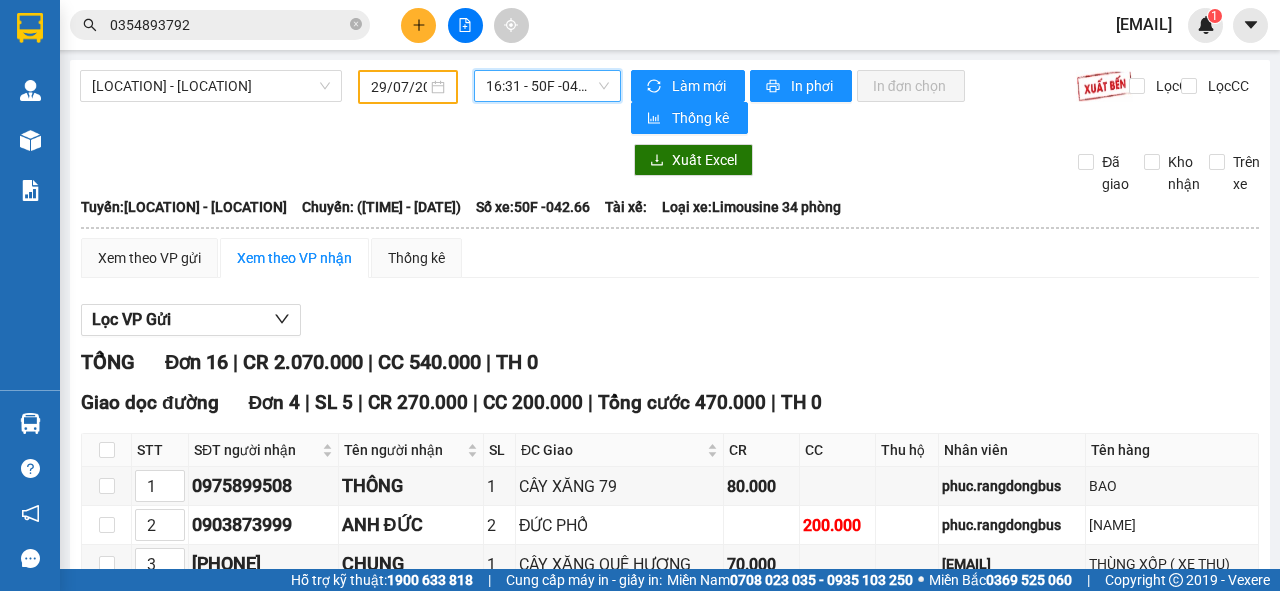 click on "29/07/2025" at bounding box center [399, 87] 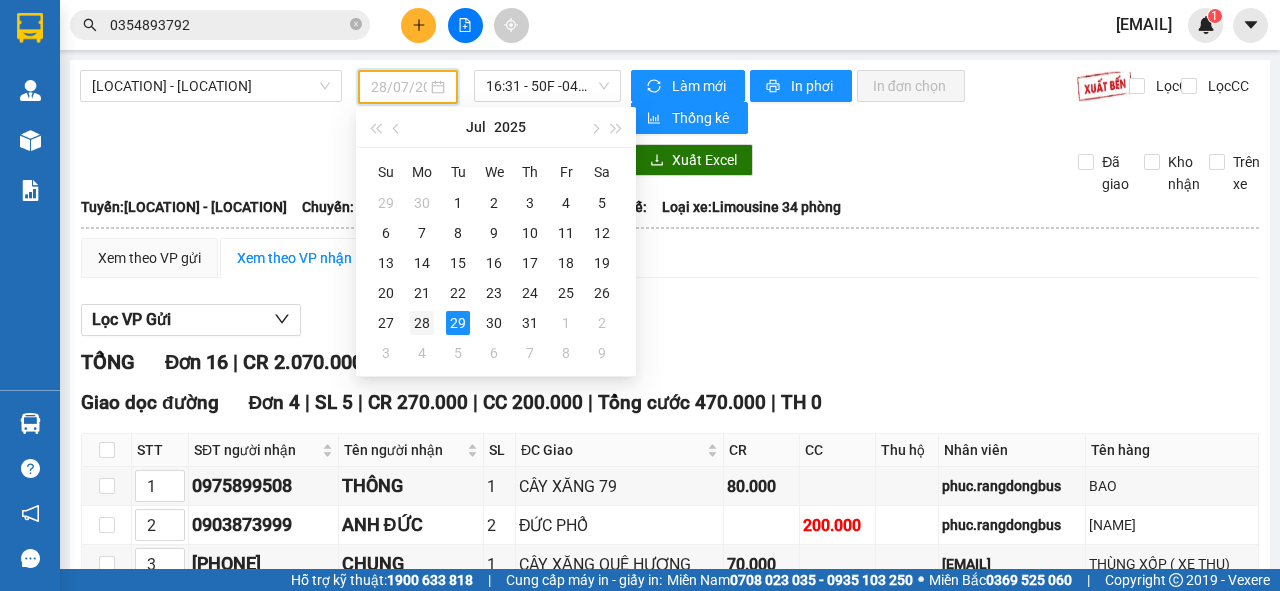 click on "28" at bounding box center (422, 323) 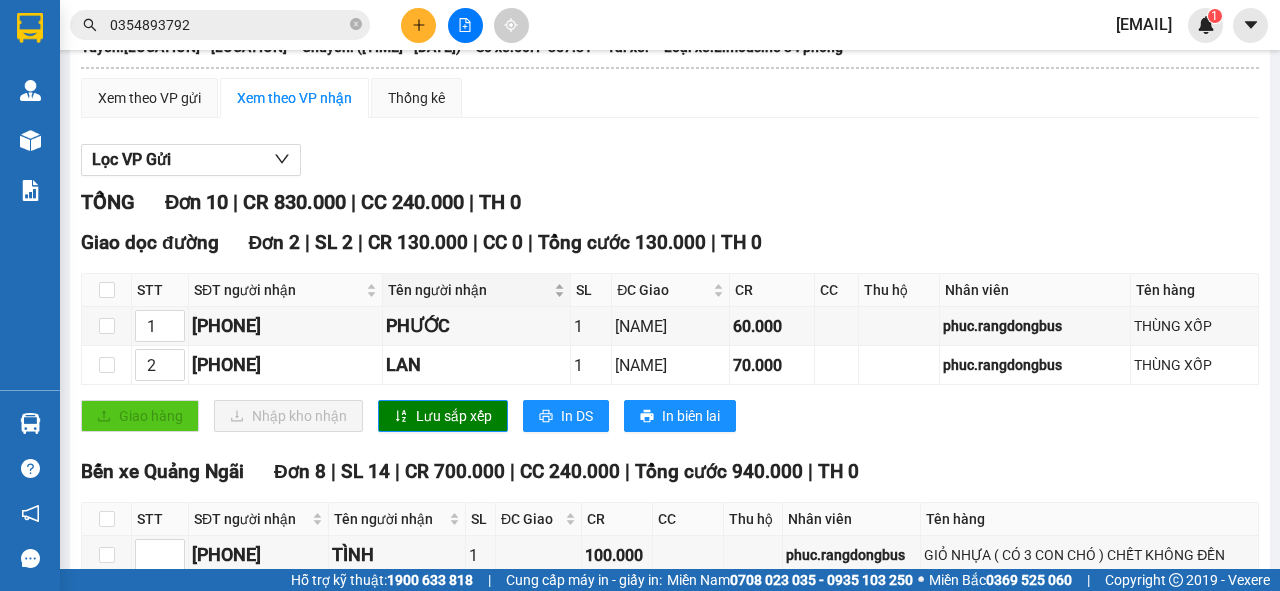 scroll, scrollTop: 0, scrollLeft: 0, axis: both 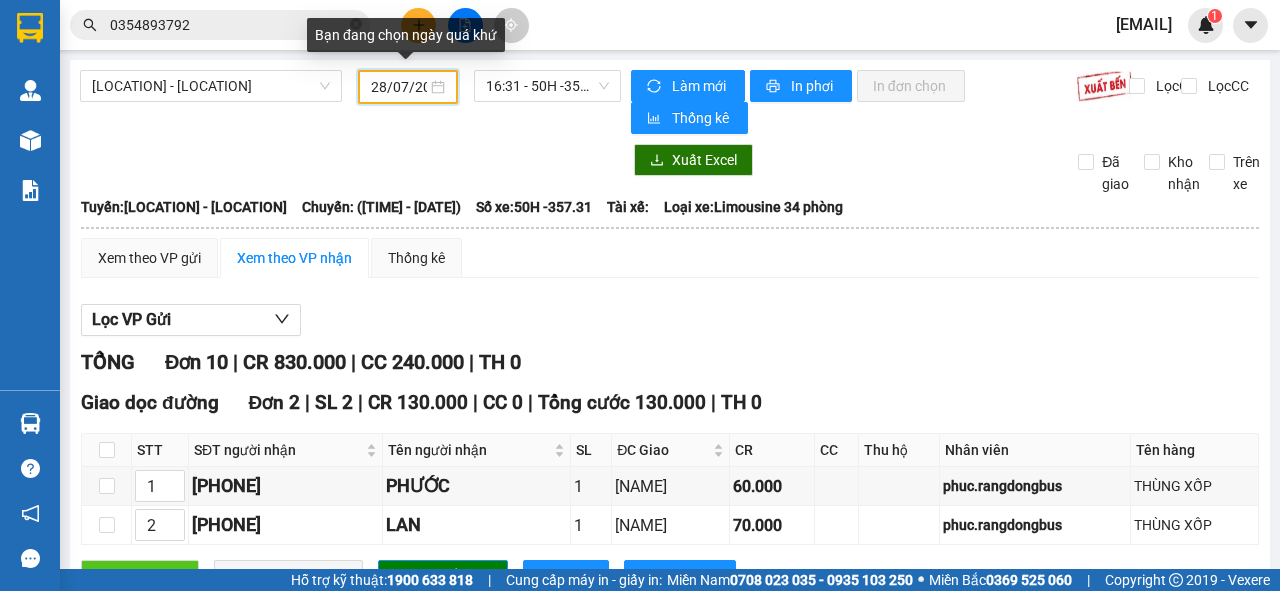 click on "28/07/2025" at bounding box center (399, 87) 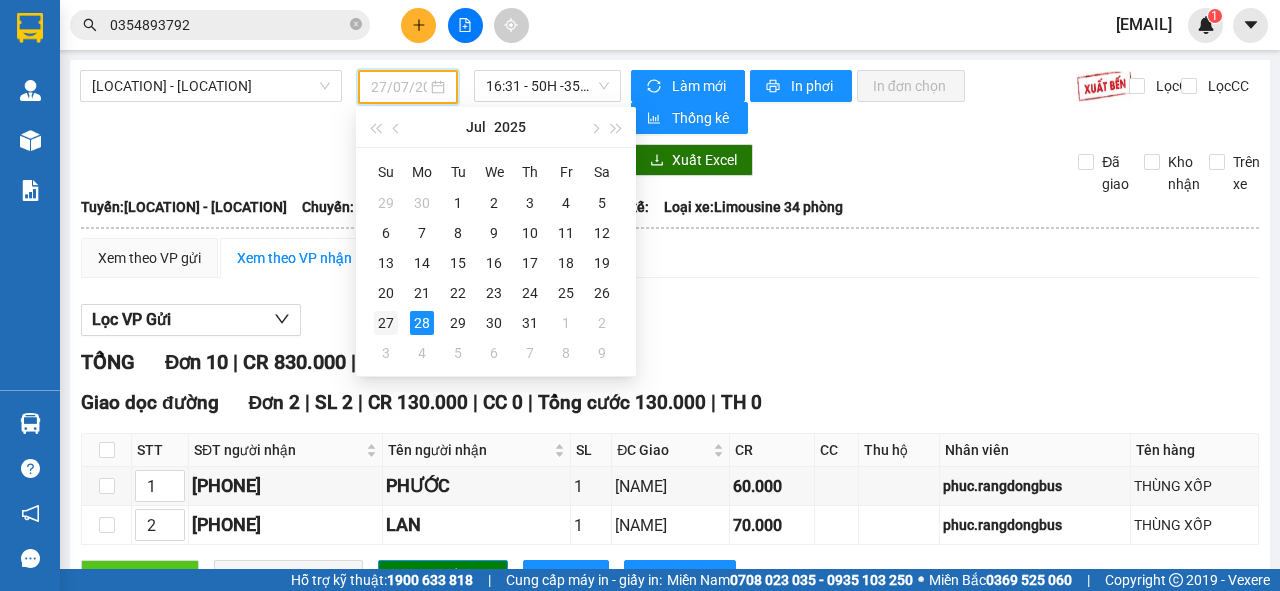 click on "27" at bounding box center (386, 323) 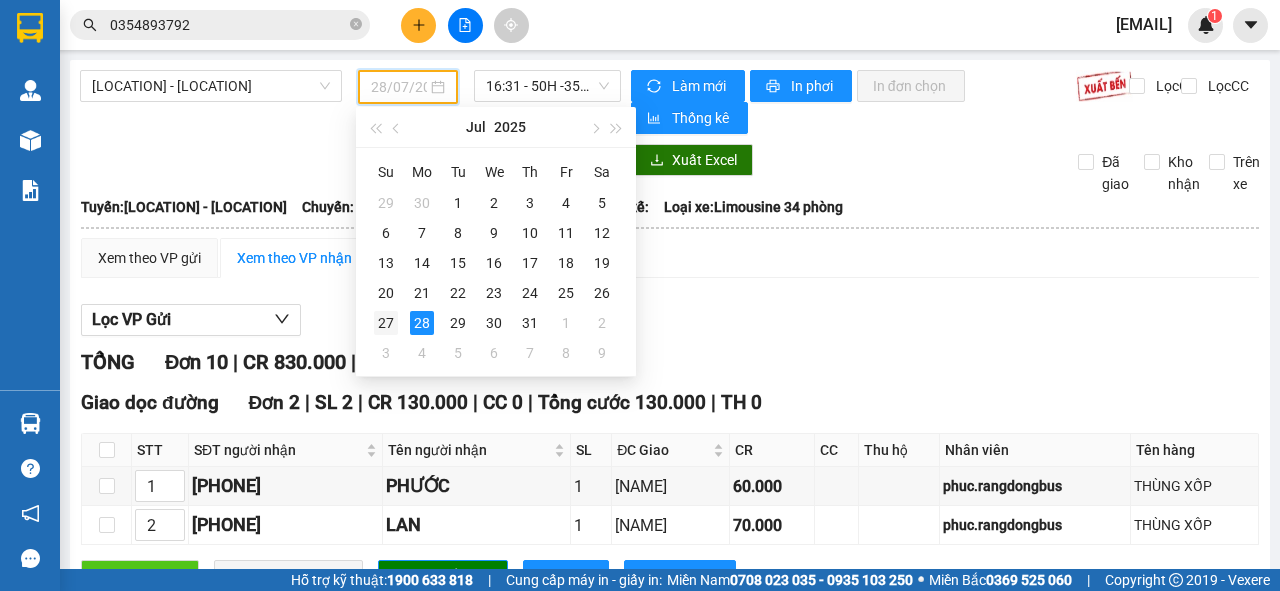 type on "27/07/2025" 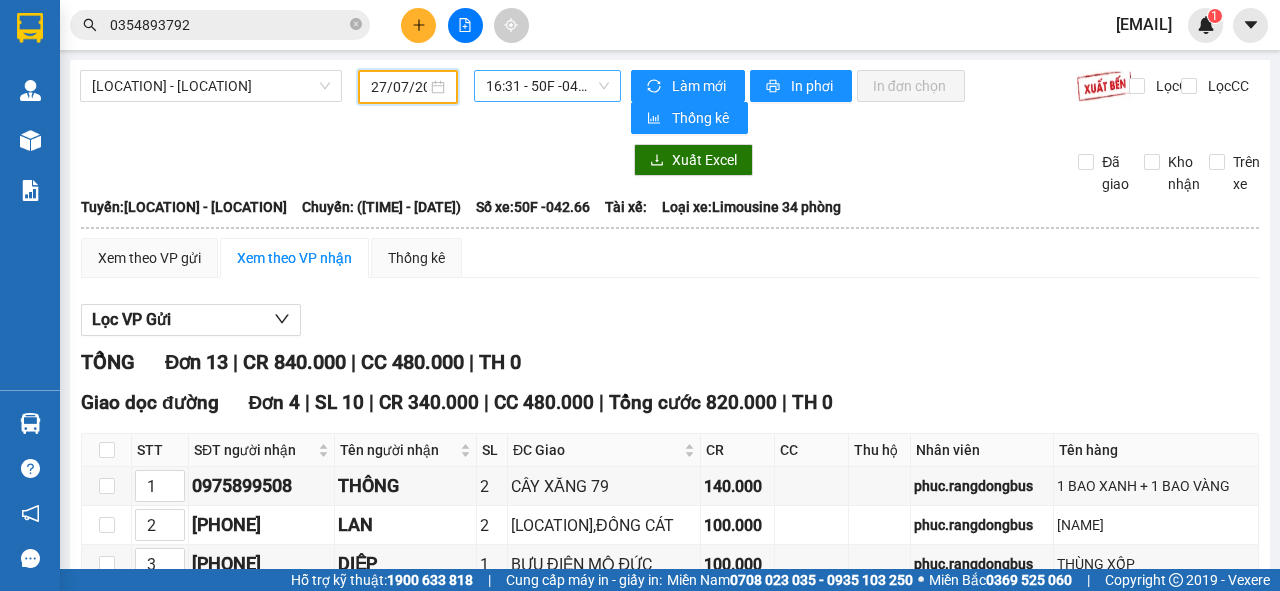 click on "16:31     - 50F -042.66" at bounding box center [547, 86] 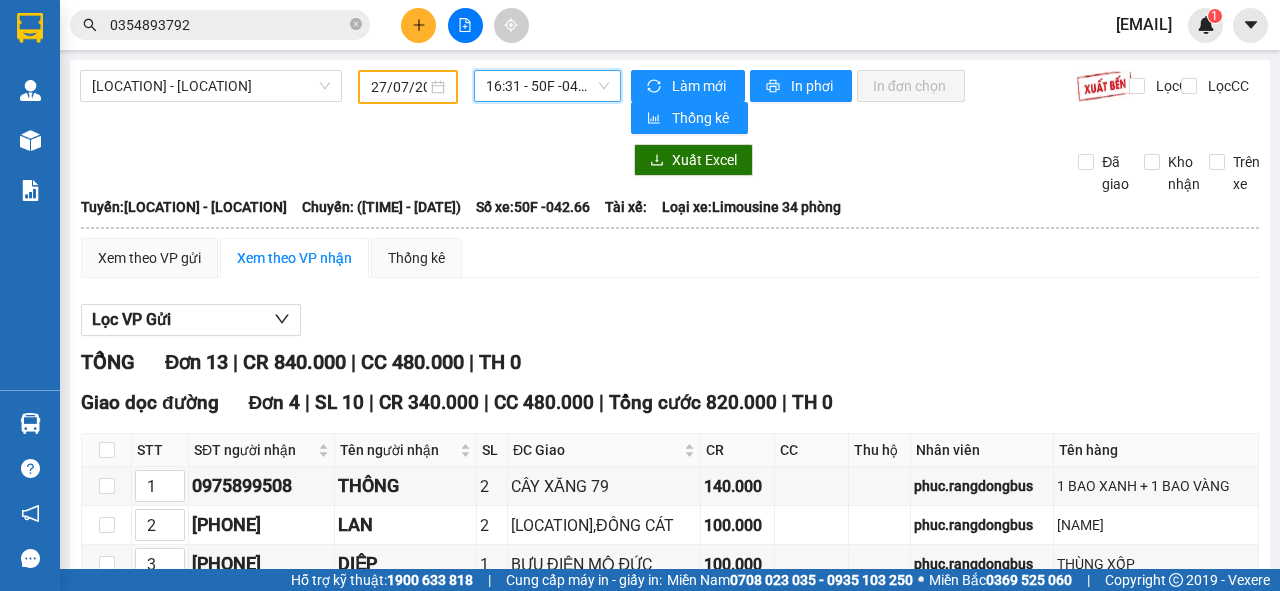 click on "16:31     - 50F -042.66" at bounding box center (547, 86) 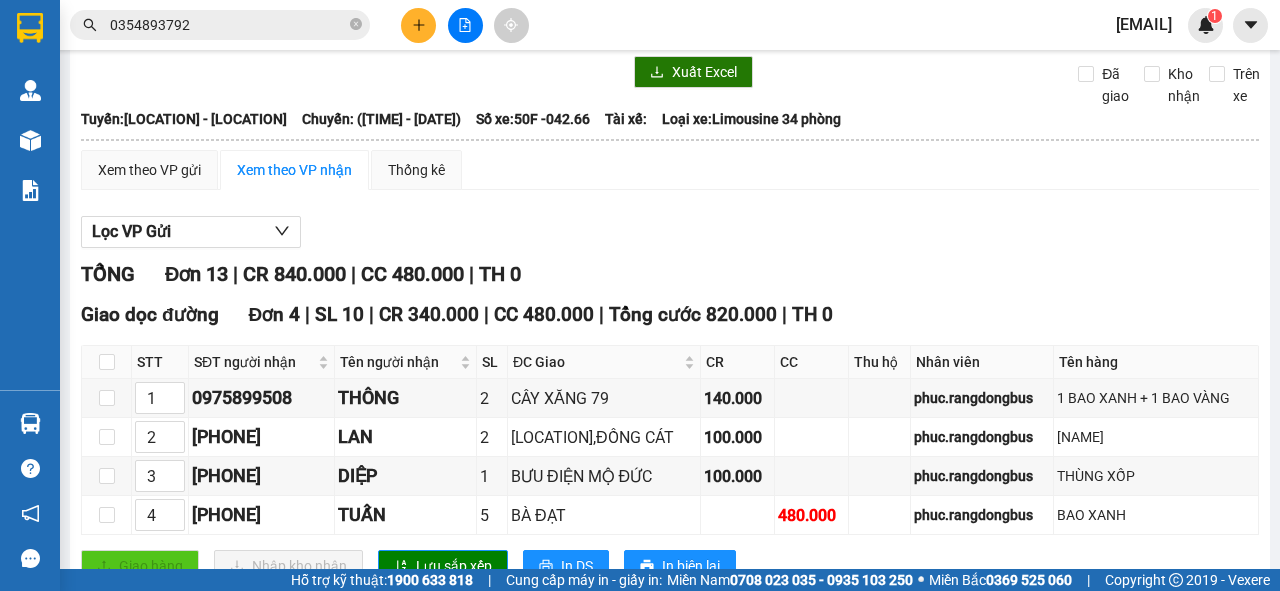 scroll, scrollTop: 0, scrollLeft: 0, axis: both 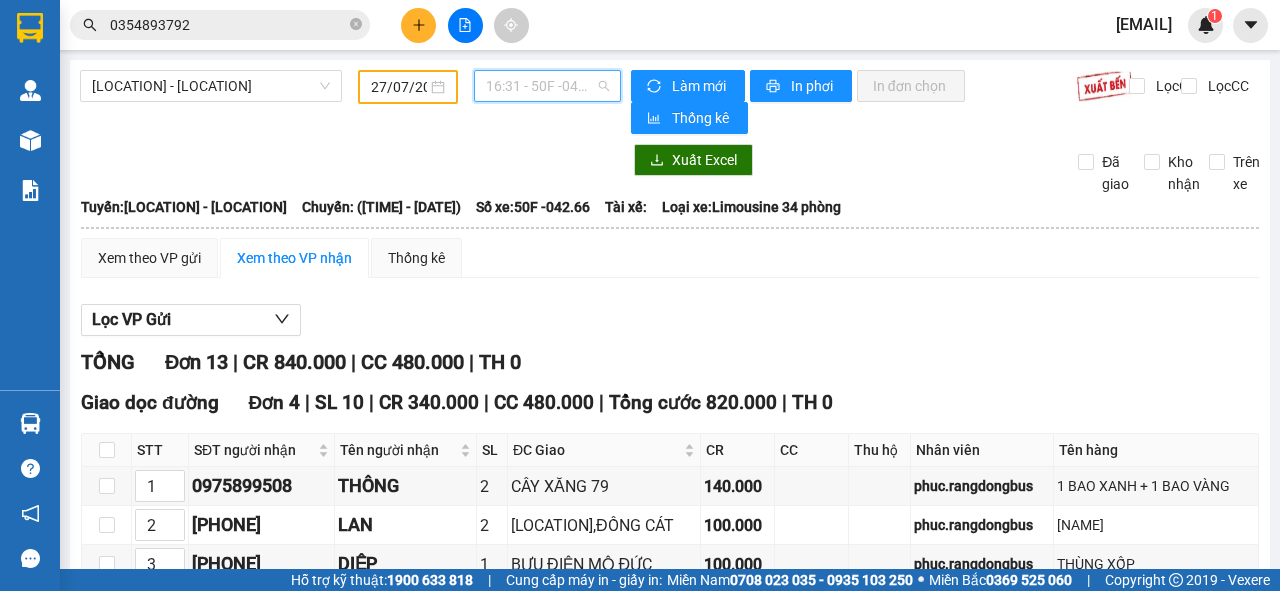 click on "16:31     - 50F -042.66" at bounding box center (547, 86) 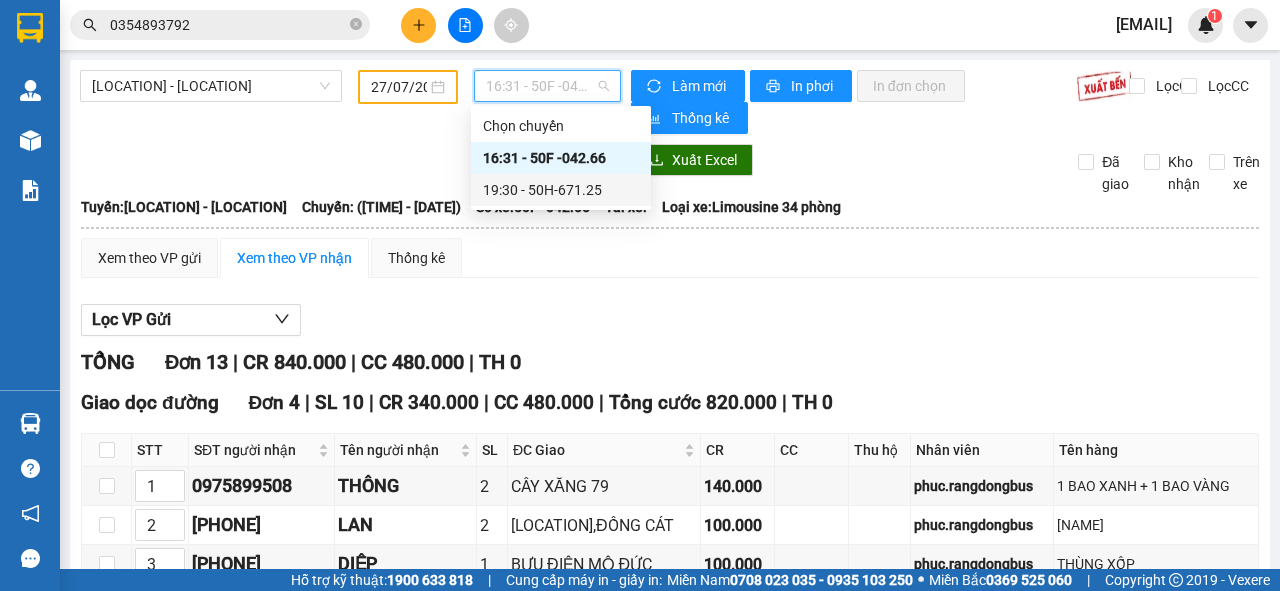 click on "19:30     - 50H-671.25" at bounding box center [561, 190] 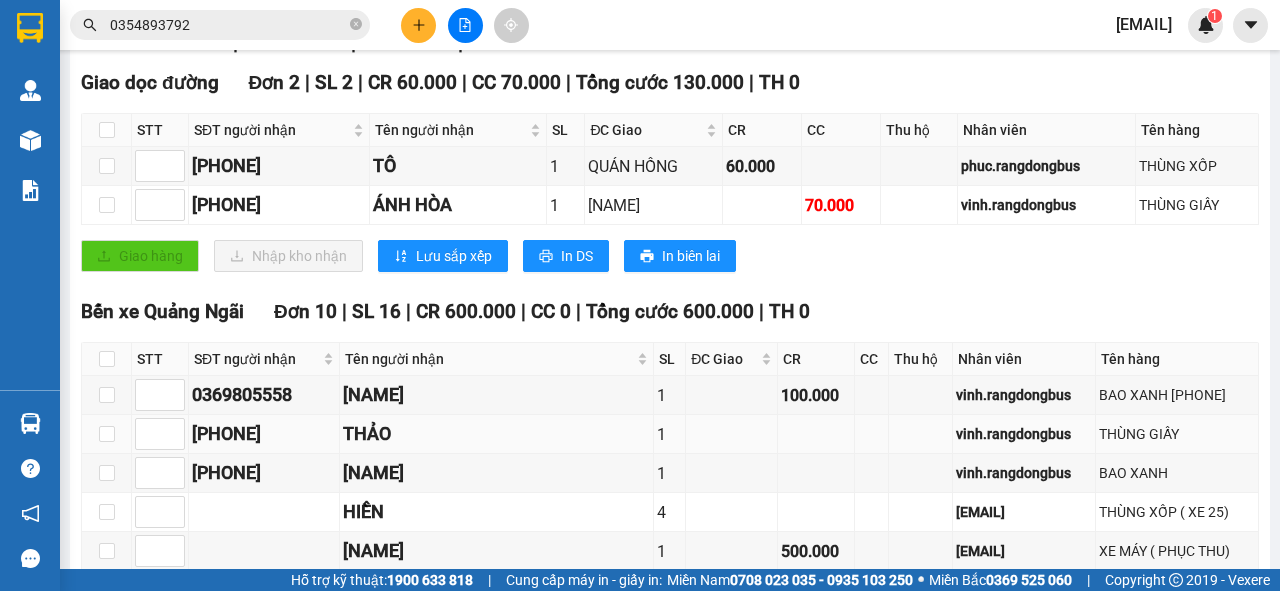 scroll, scrollTop: 240, scrollLeft: 0, axis: vertical 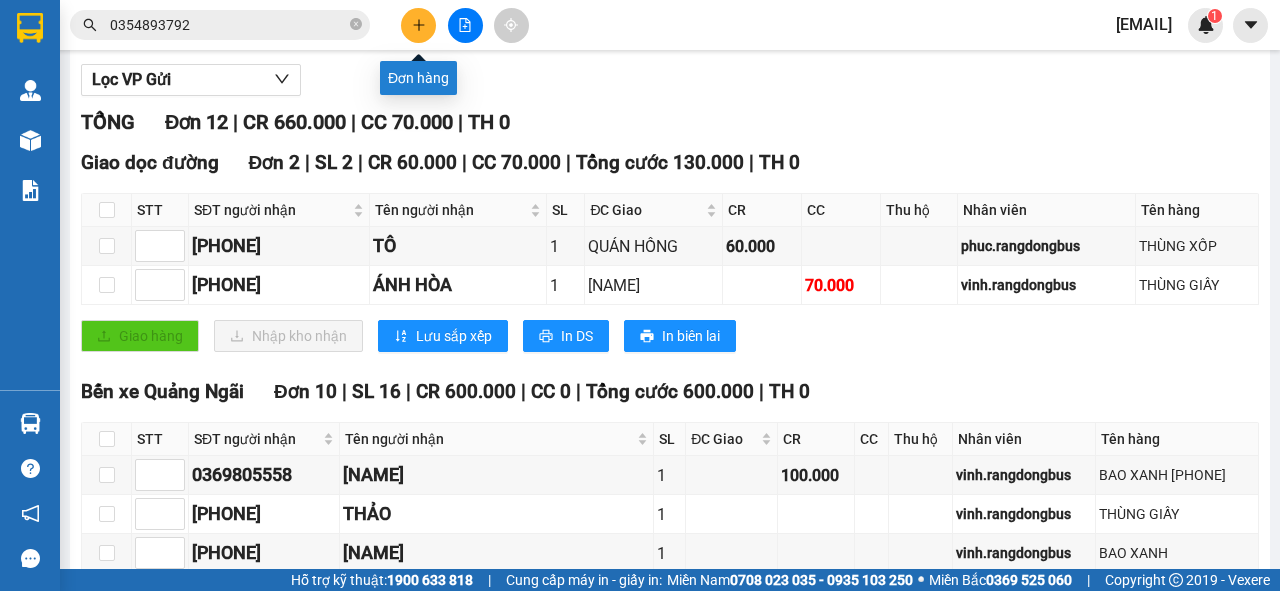 click 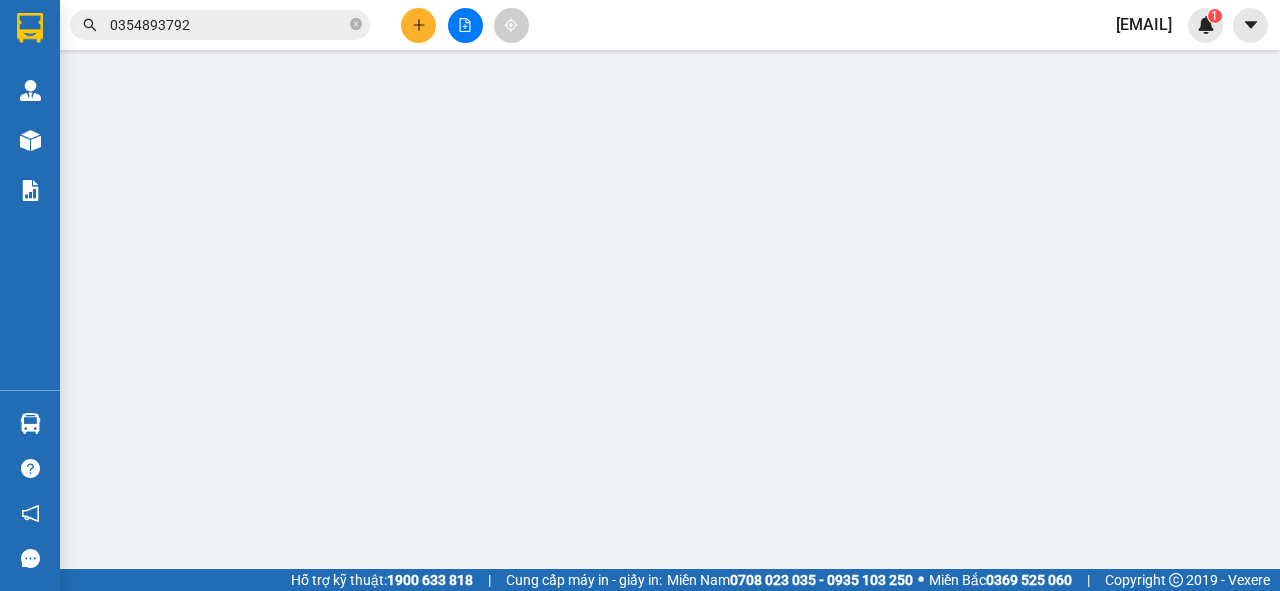 scroll, scrollTop: 0, scrollLeft: 0, axis: both 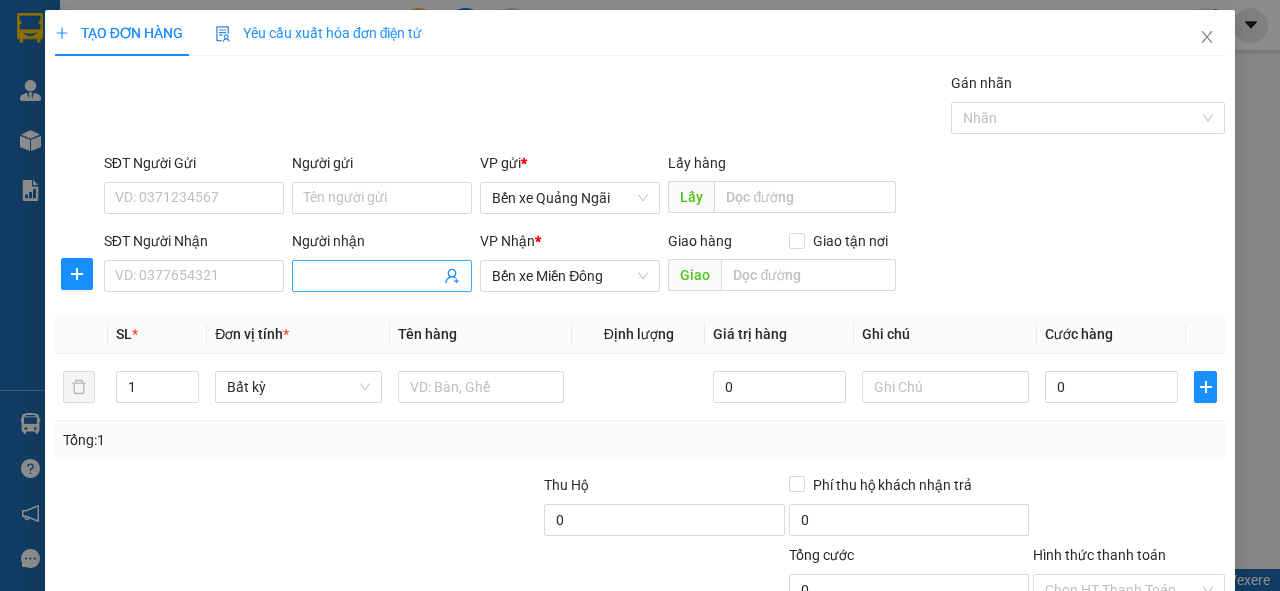 click on "Người nhận" at bounding box center [372, 276] 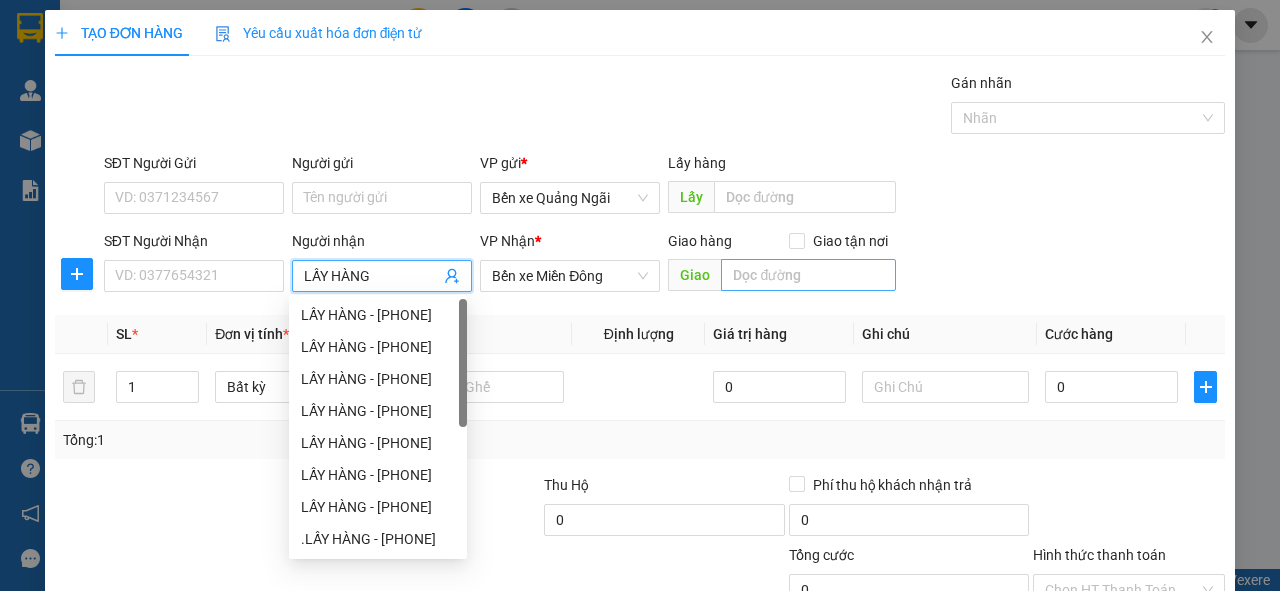 type on "LẤY HÀNG" 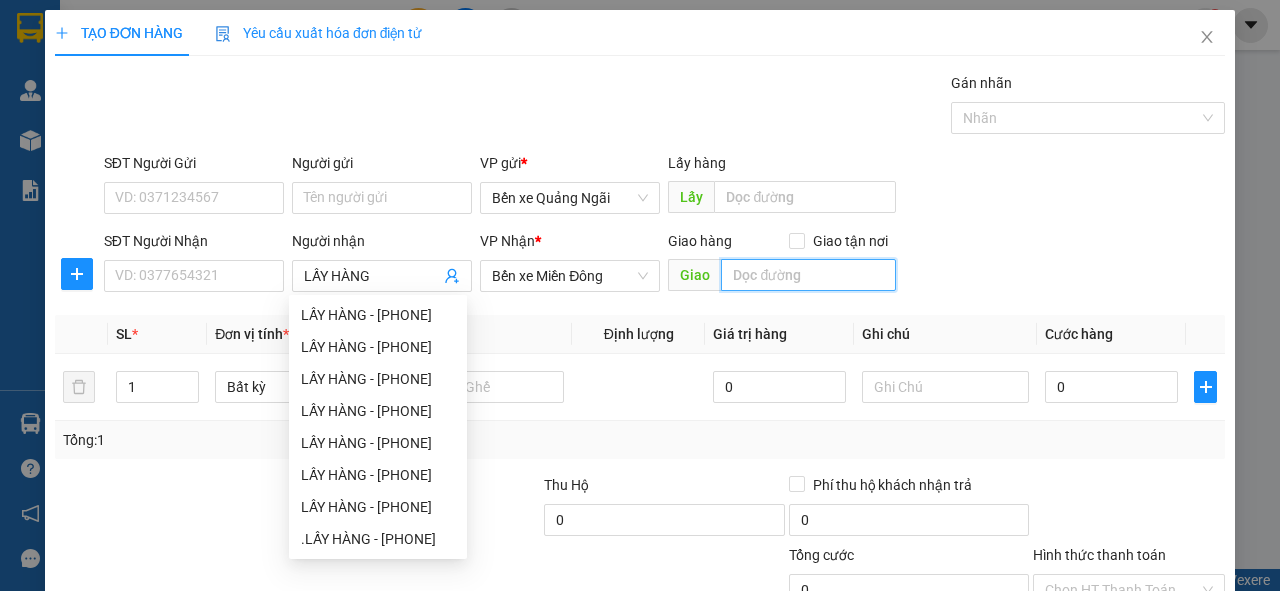 click at bounding box center [808, 275] 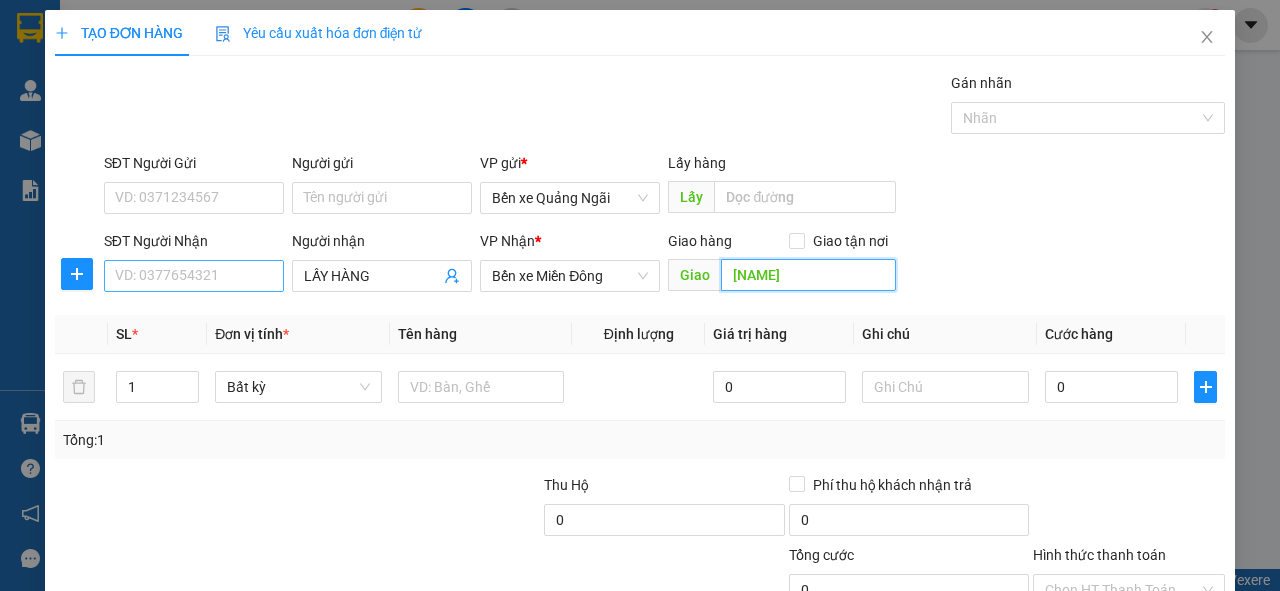 type on "[NAME]" 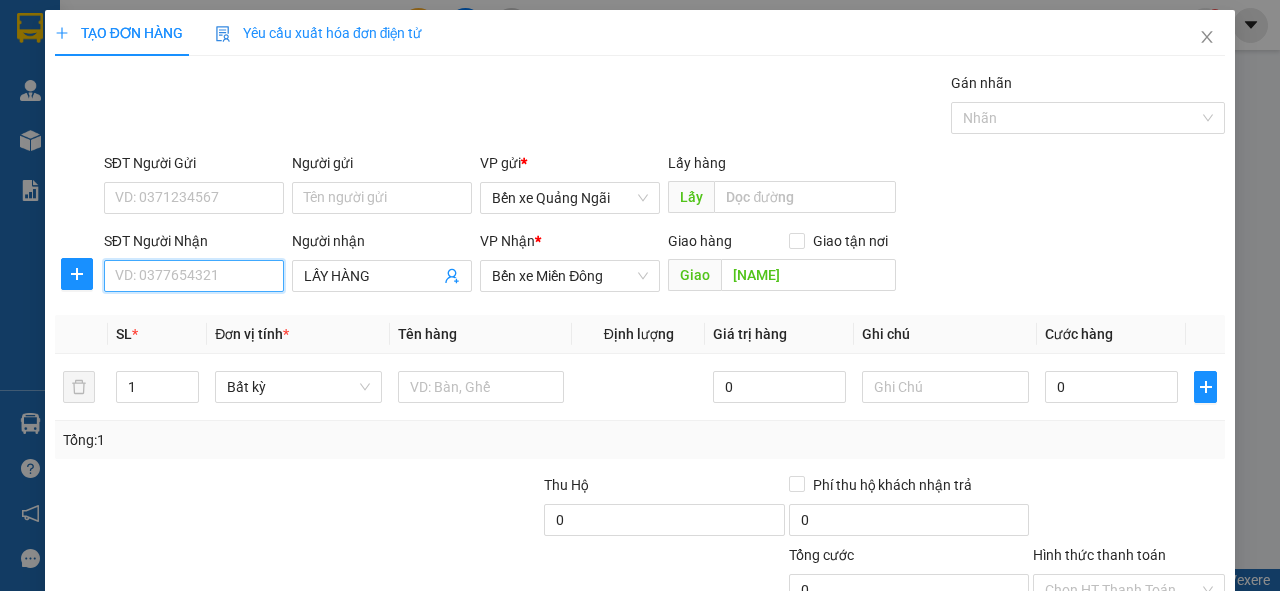 click on "SĐT Người Nhận" at bounding box center (194, 276) 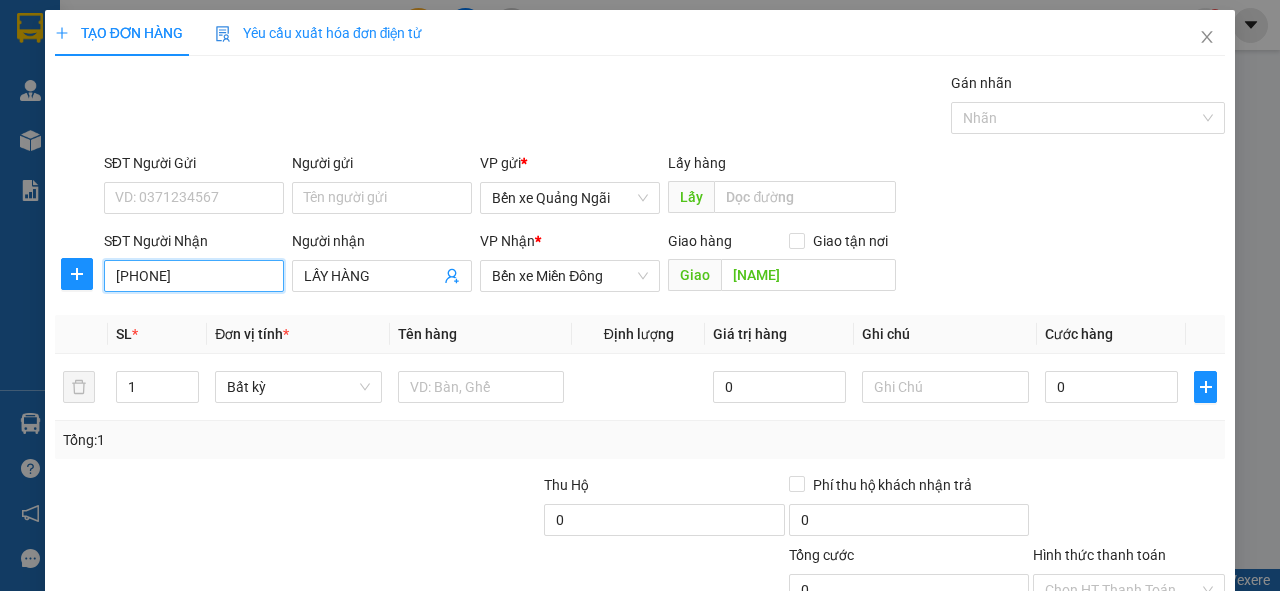 scroll, scrollTop: 147, scrollLeft: 0, axis: vertical 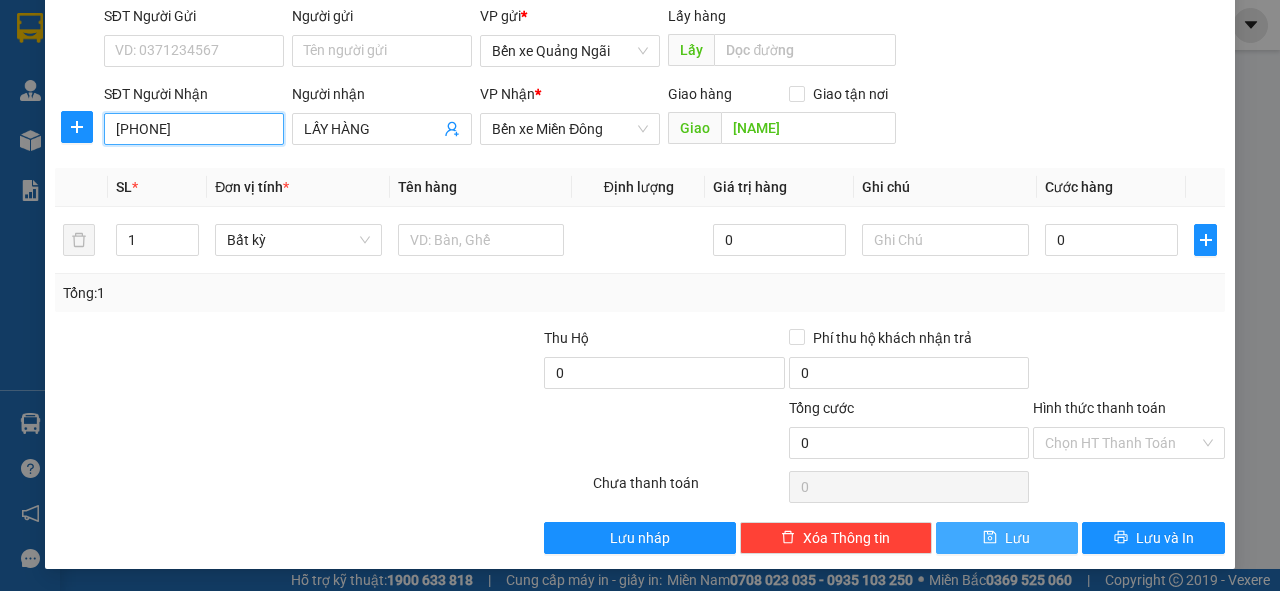 type on "[PHONE]" 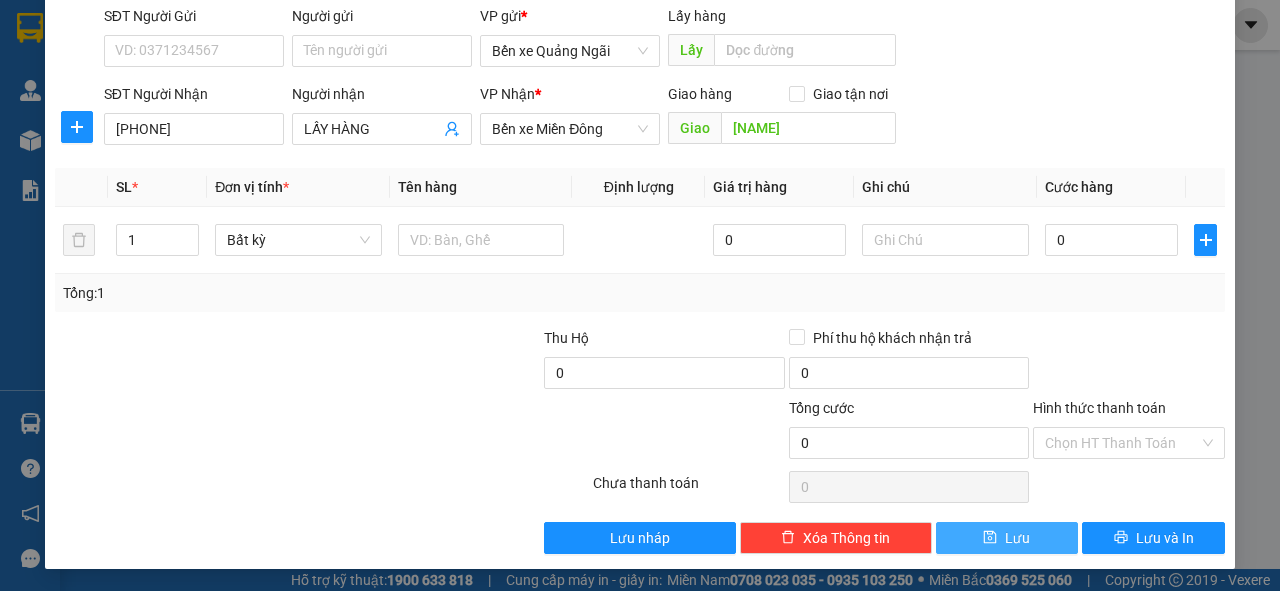 click on "Lưu" at bounding box center [1017, 538] 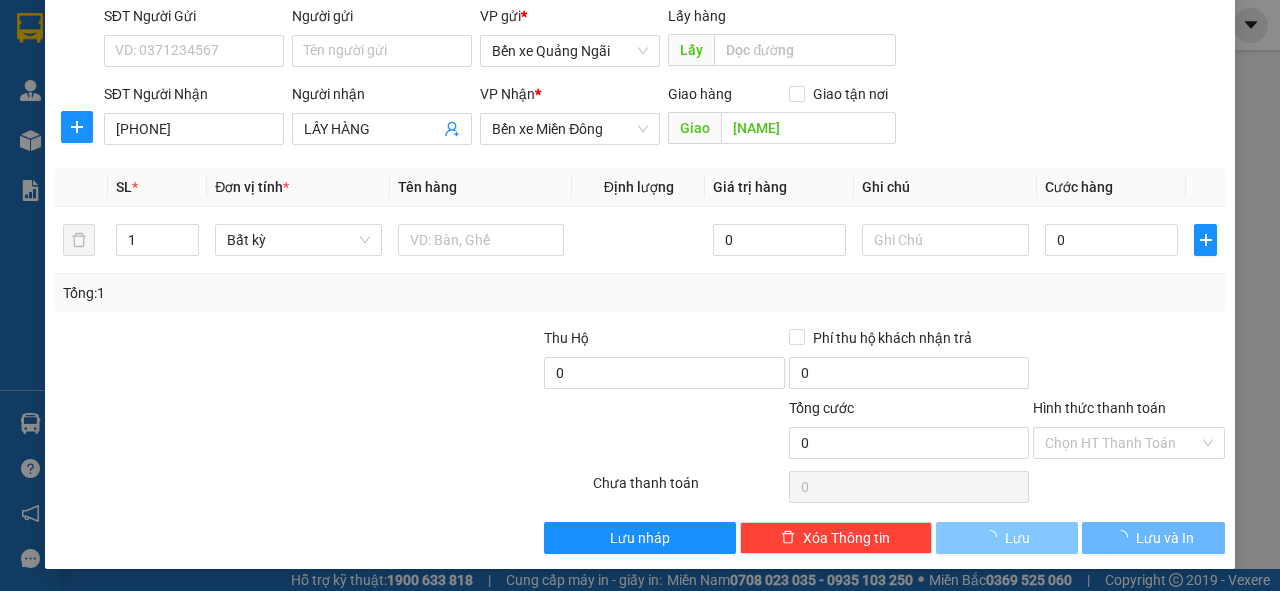 type 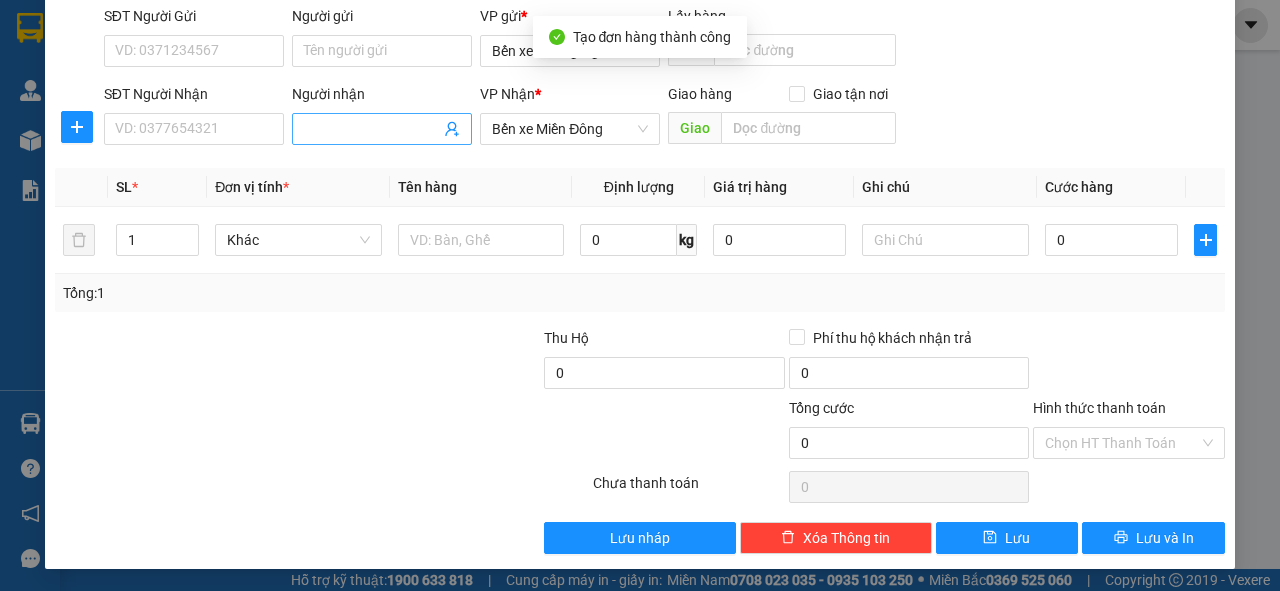 click on "Người nhận" at bounding box center (372, 129) 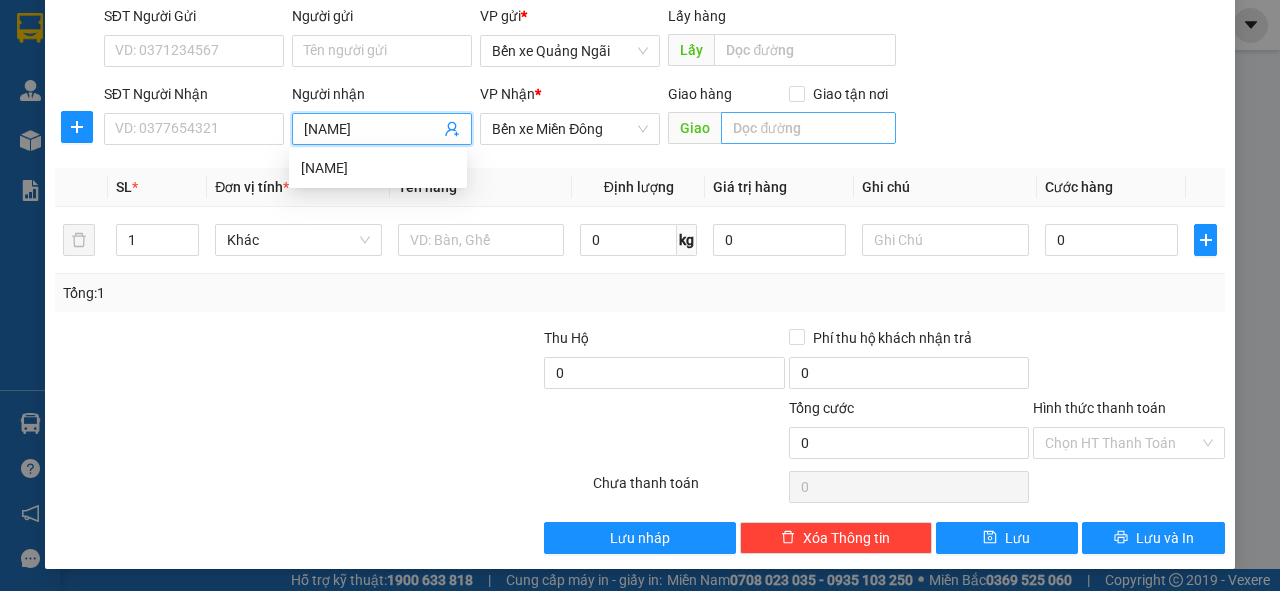 type on "[NAME]" 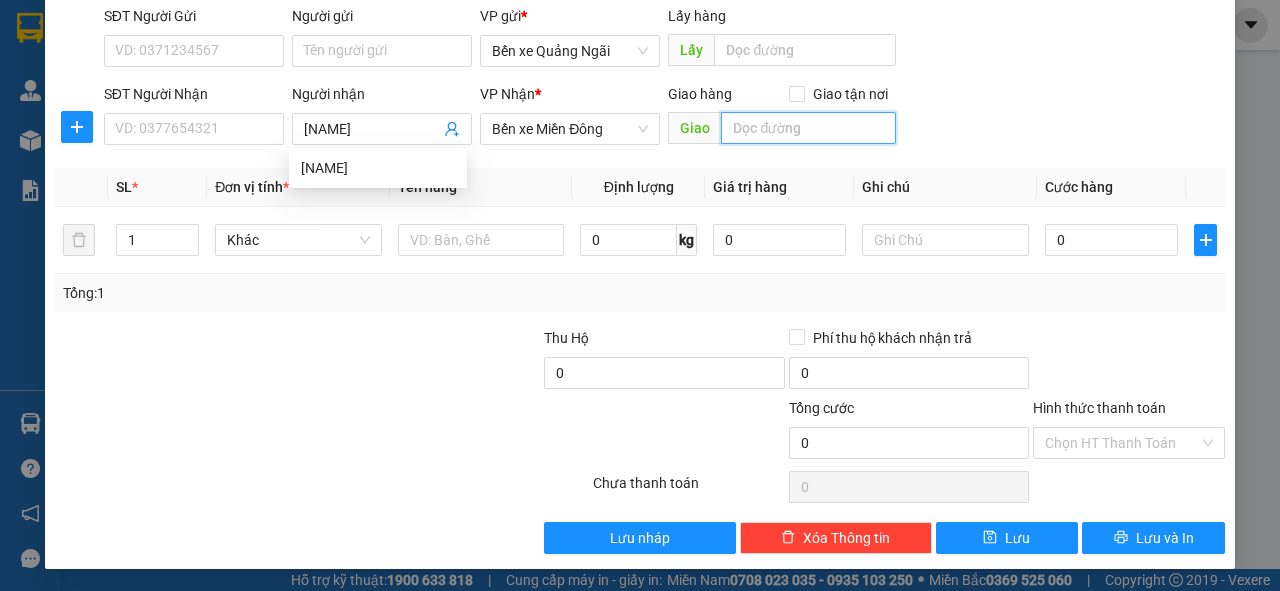 click at bounding box center (808, 128) 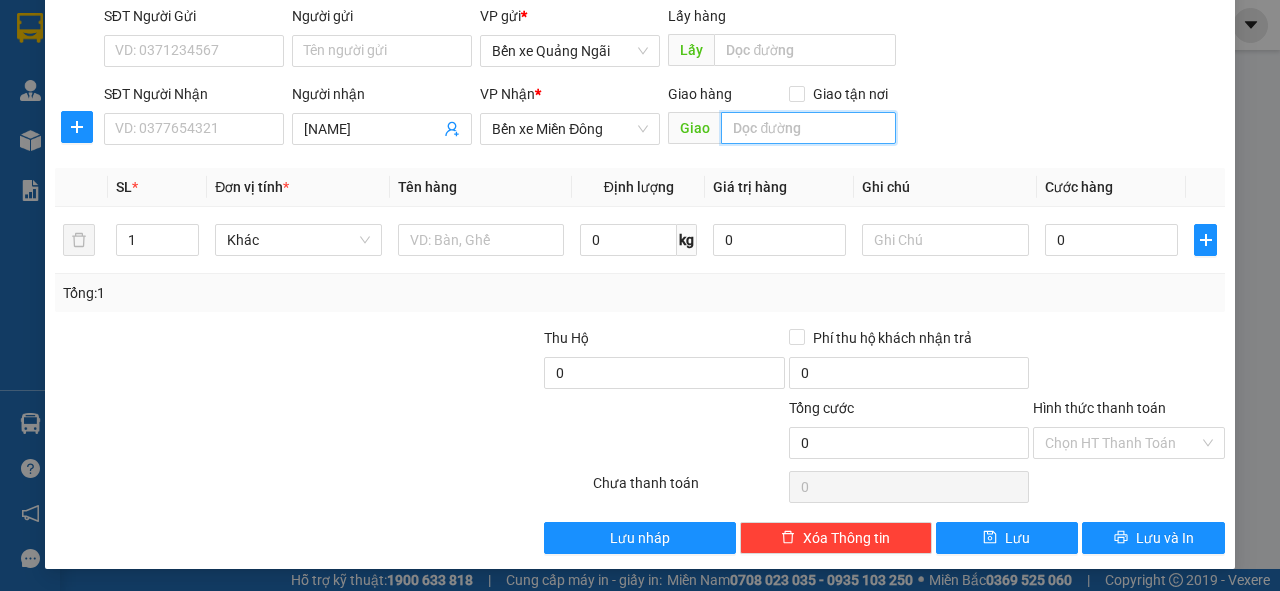 type on "D" 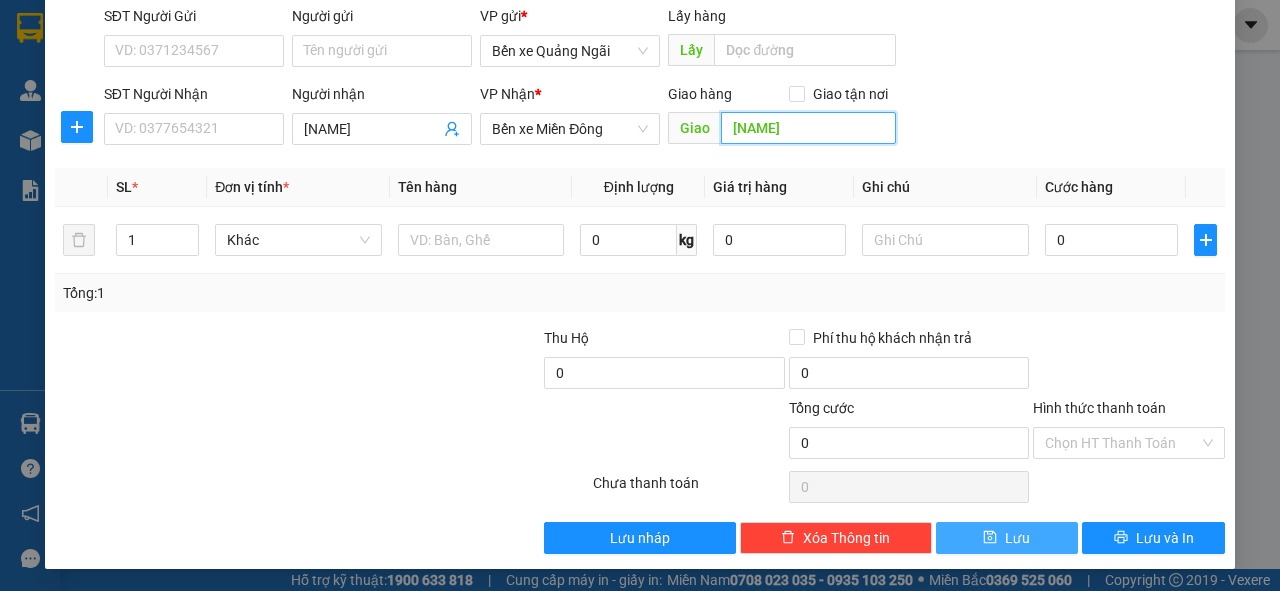 type on "[NAME]" 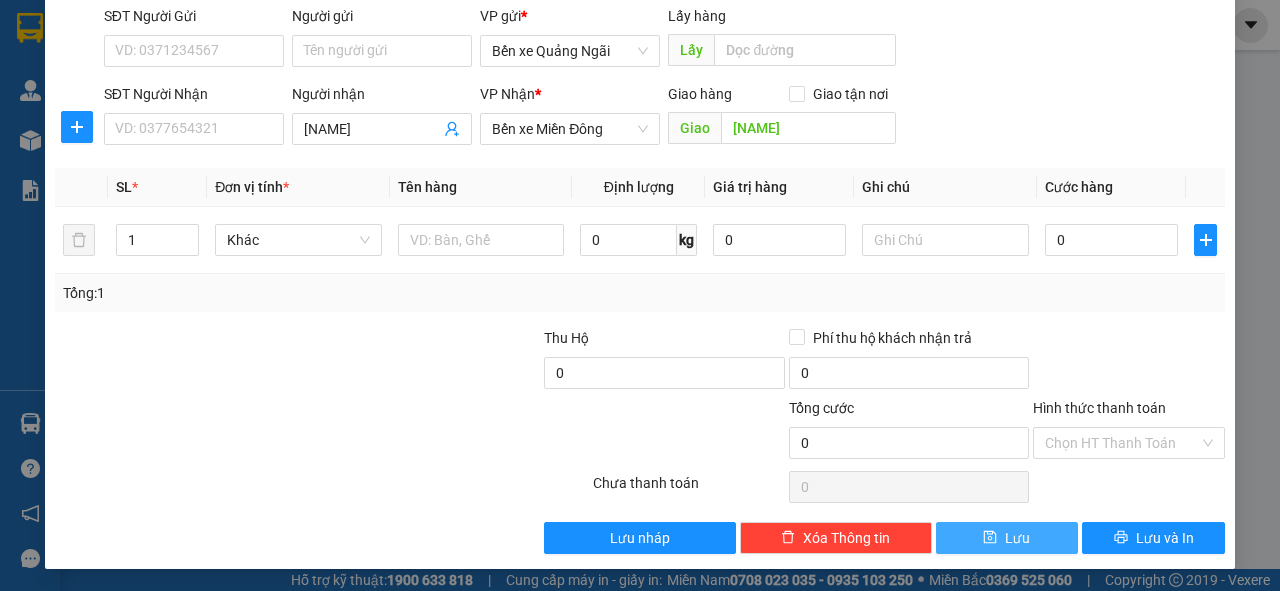 click 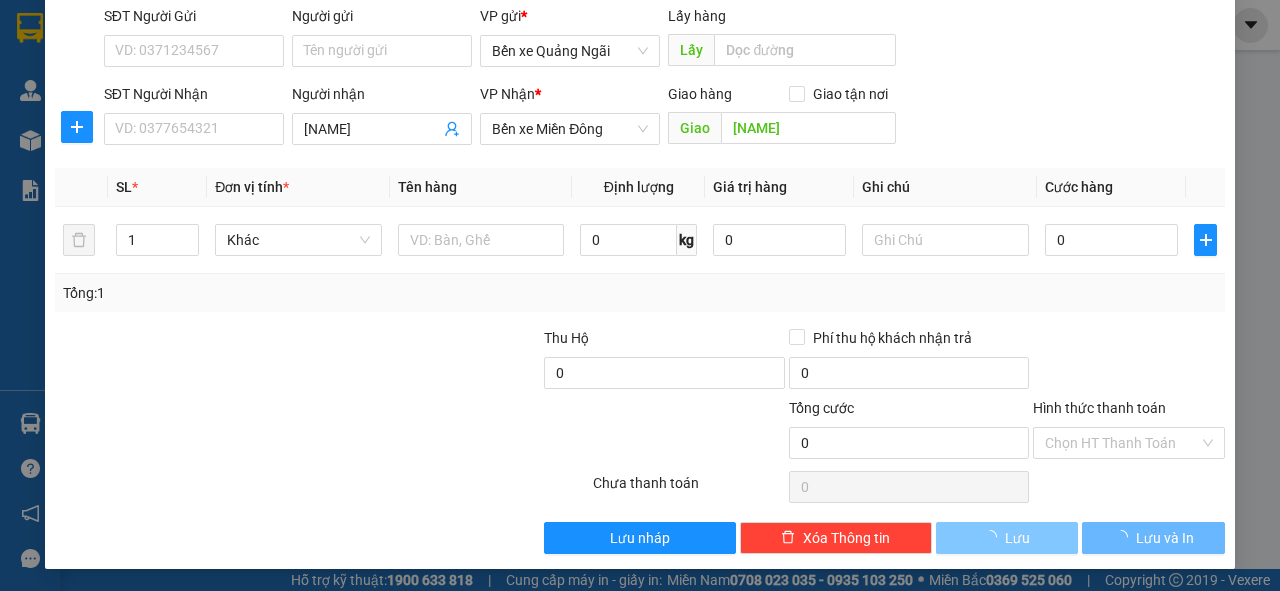 type 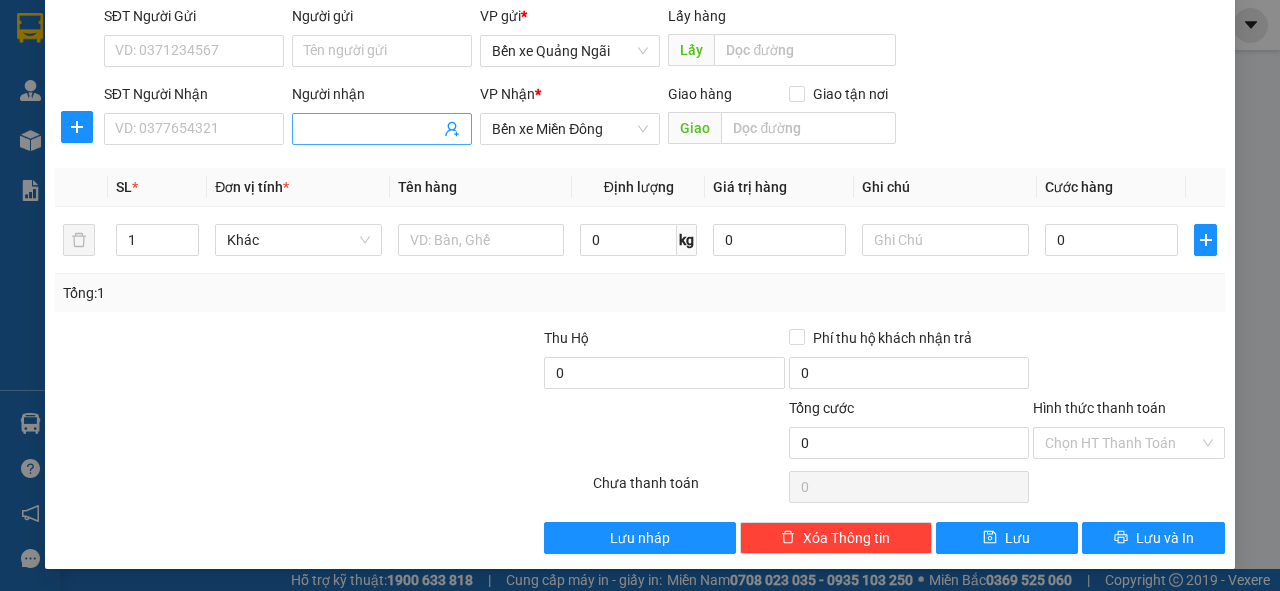 click on "Người nhận" at bounding box center [372, 129] 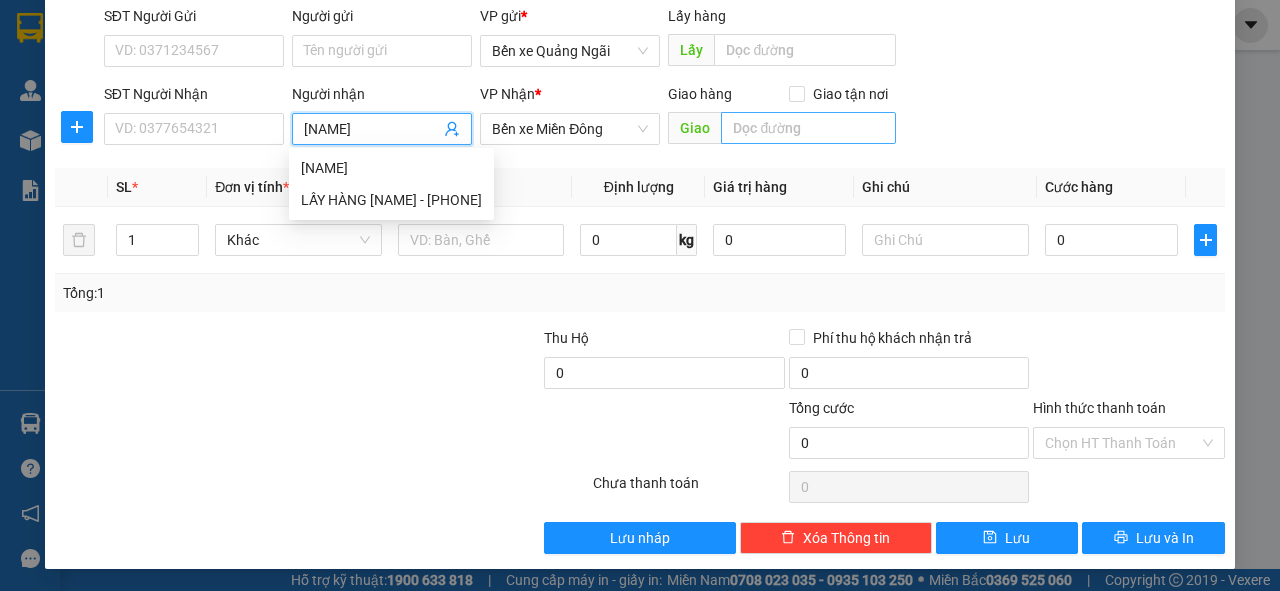 type on "[NAME]" 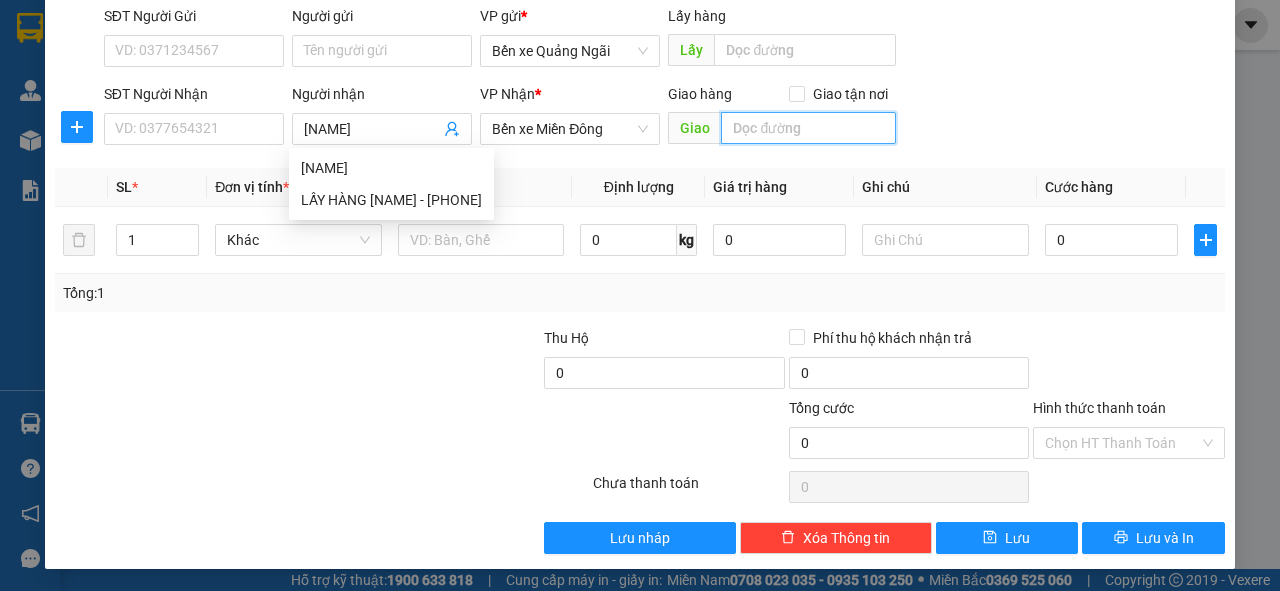 click at bounding box center [808, 128] 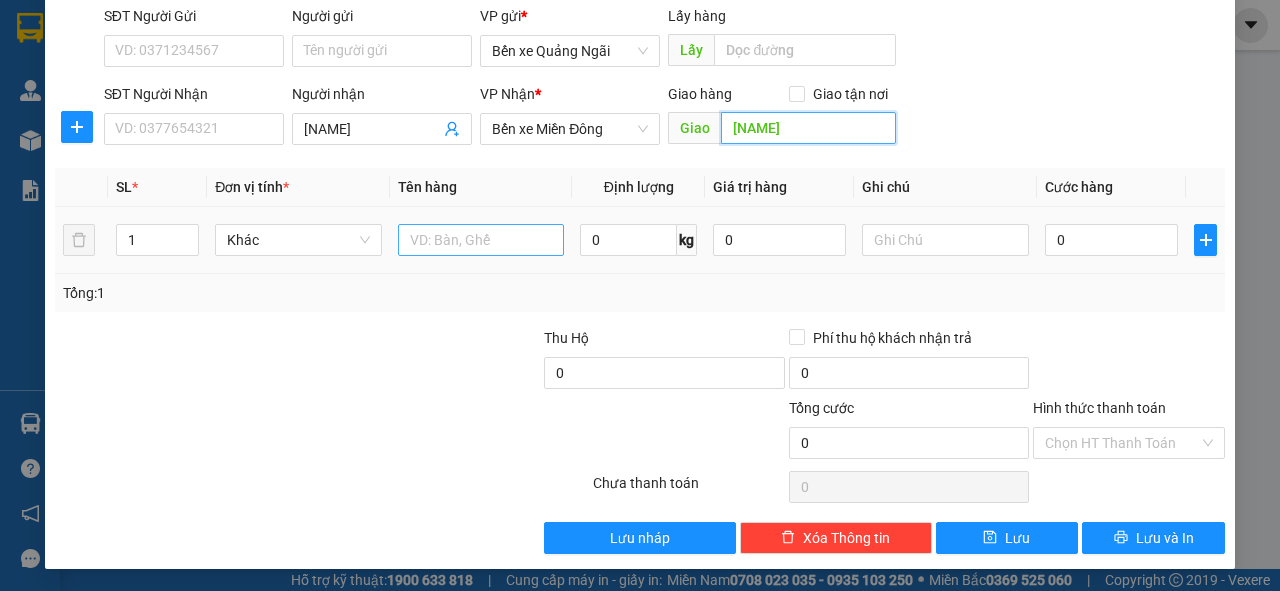 type on "[NAME]" 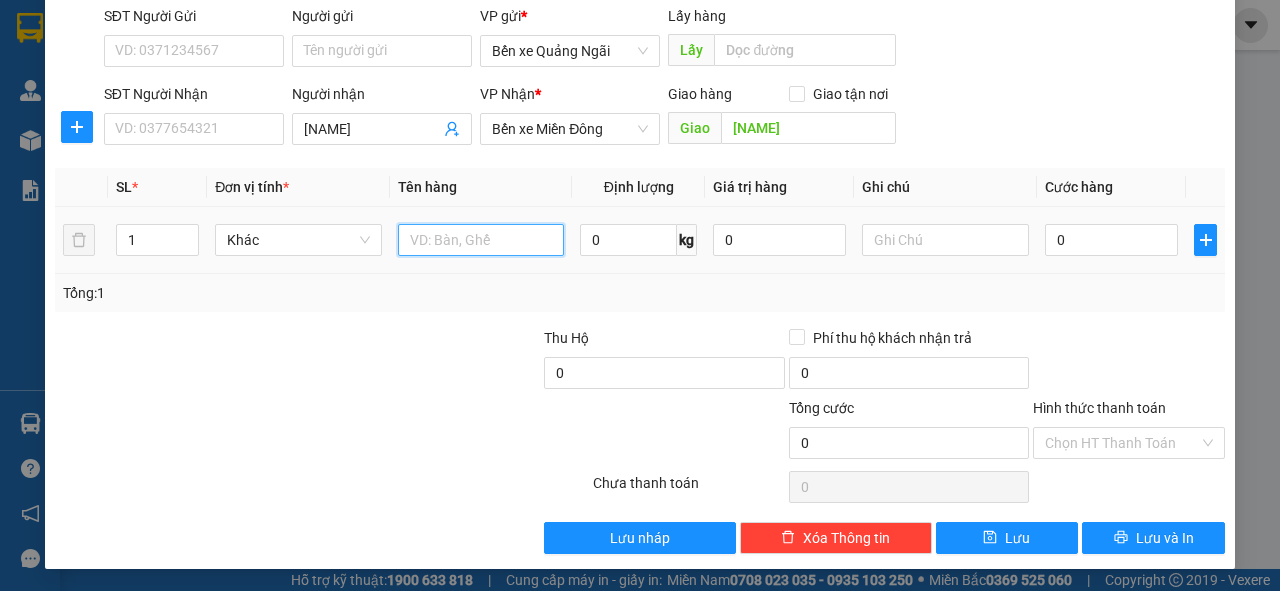 click at bounding box center [481, 240] 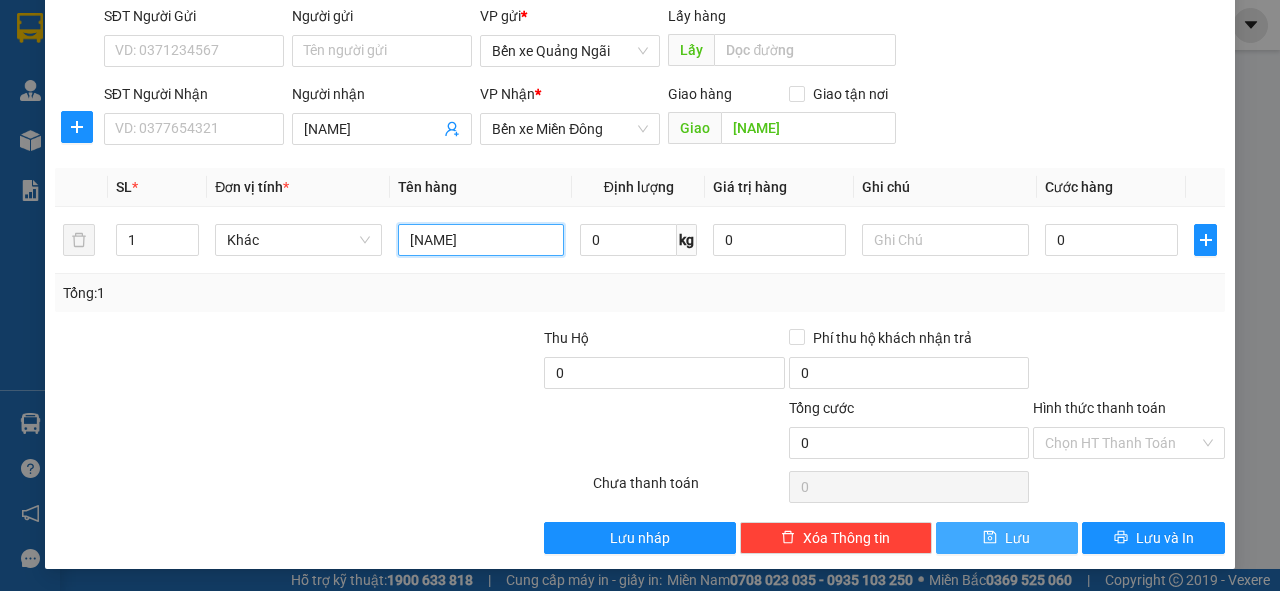 type on "[NAME]" 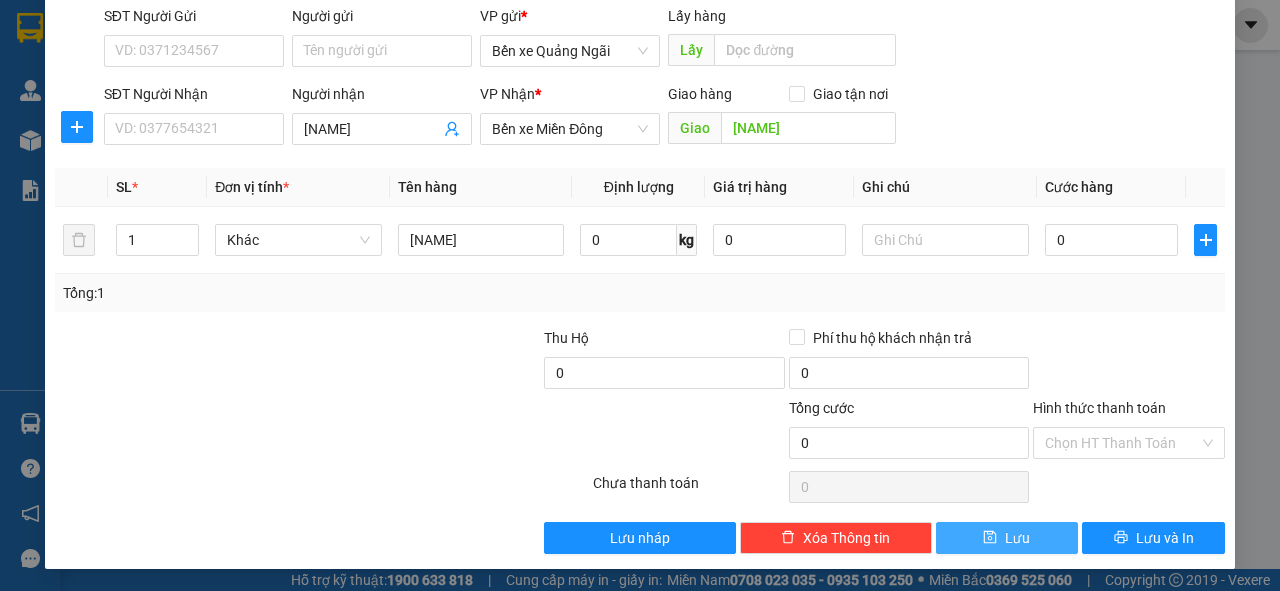 click on "Lưu" at bounding box center [1007, 538] 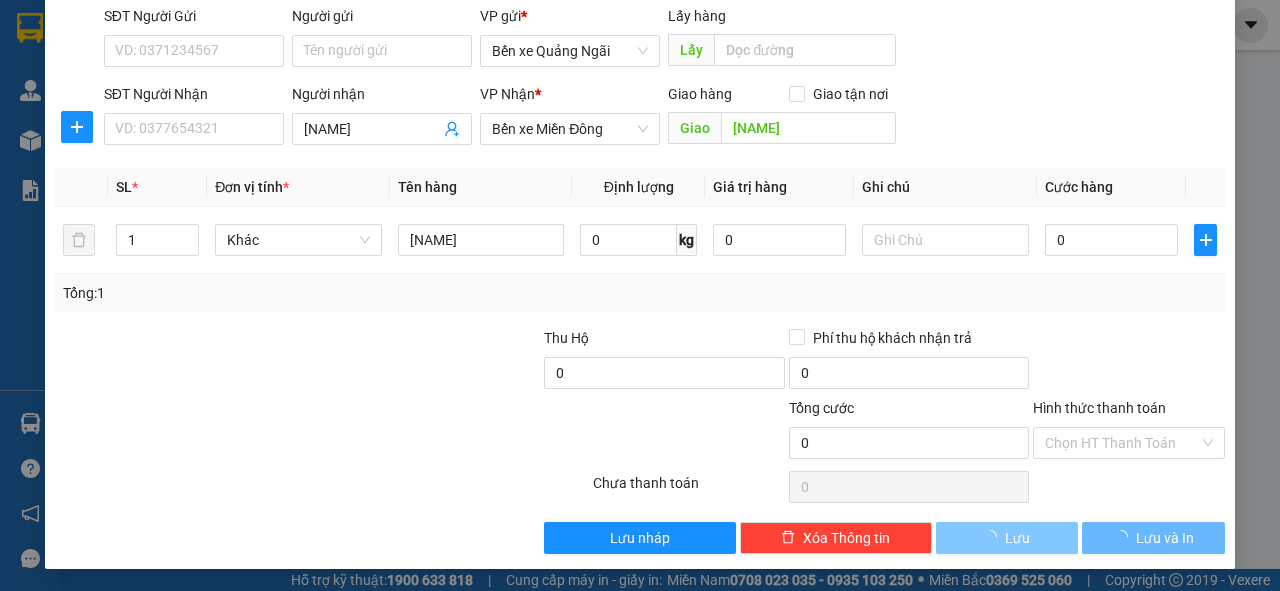 type 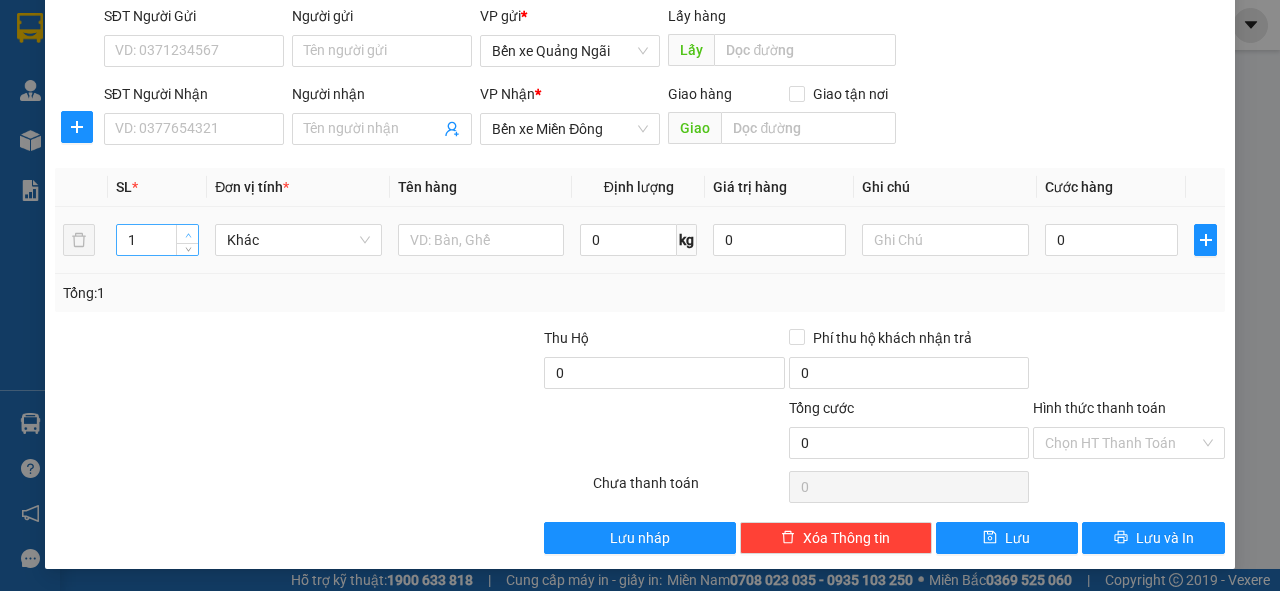 type on "2" 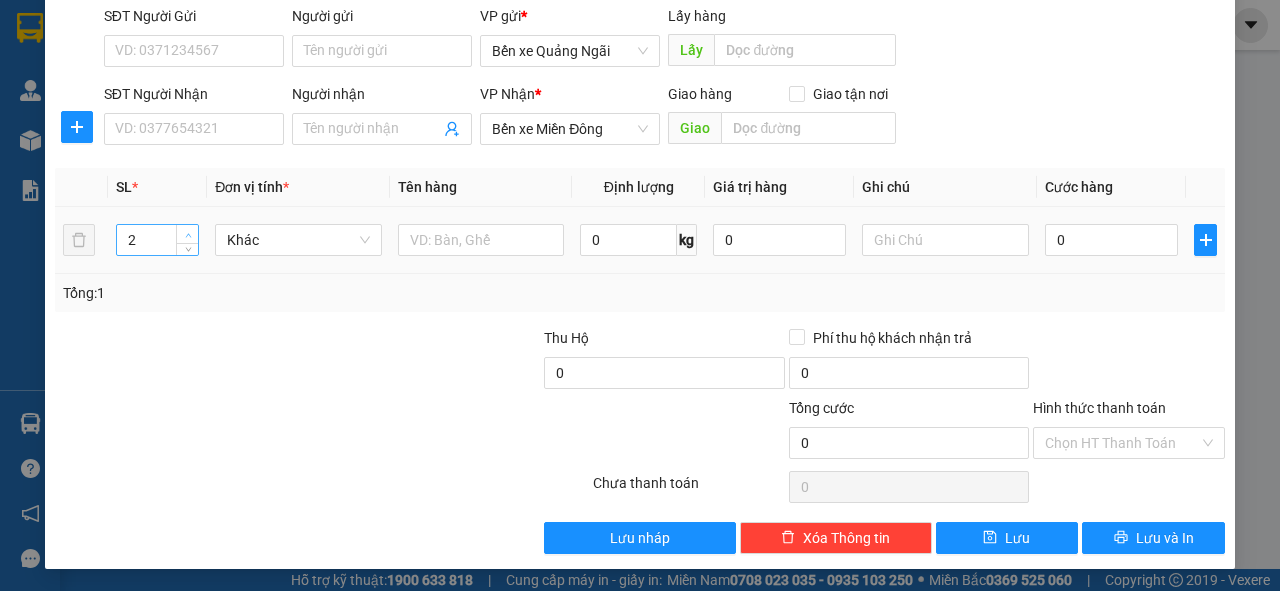 click at bounding box center [188, 235] 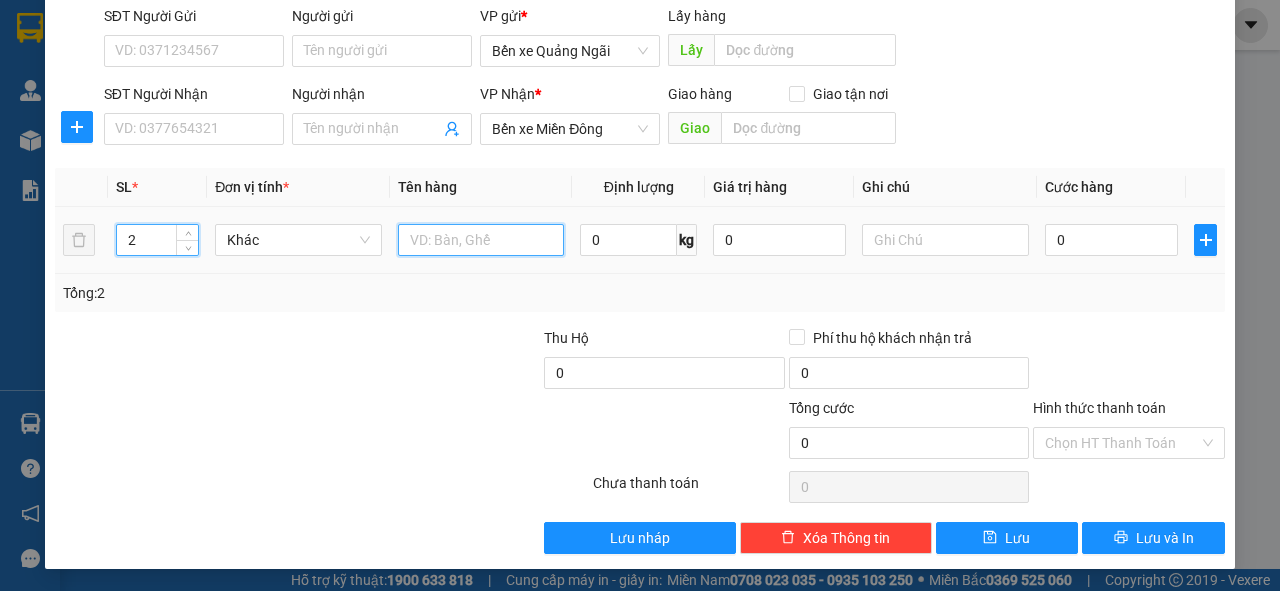 drag, startPoint x: 431, startPoint y: 242, endPoint x: 416, endPoint y: 220, distance: 26.627054 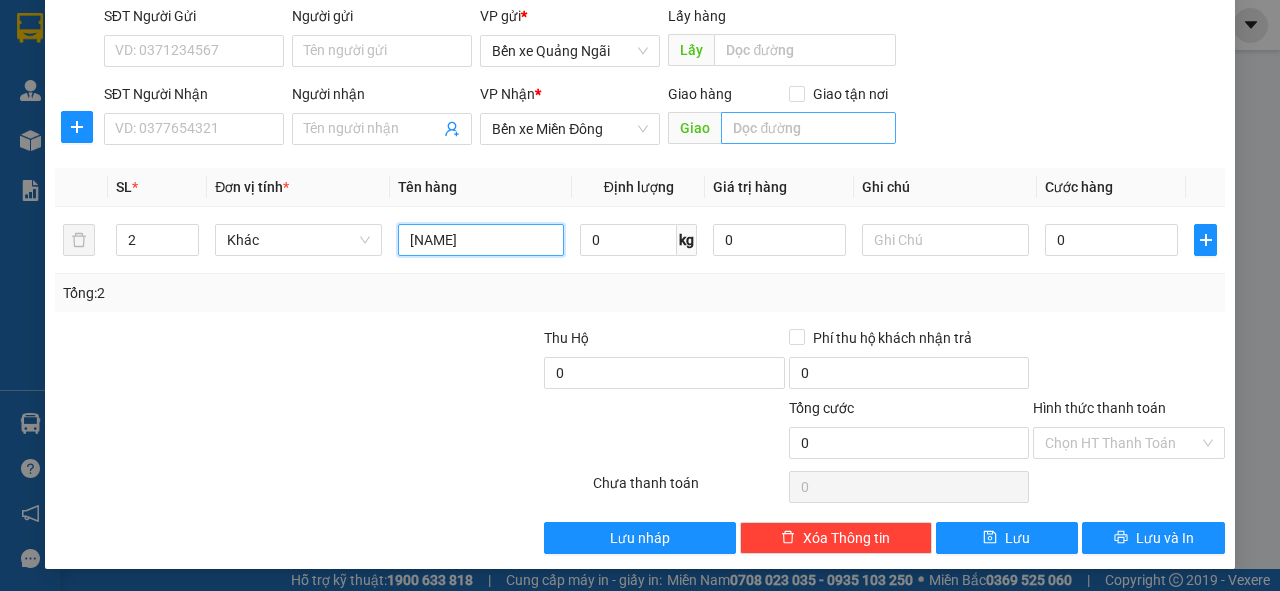 type on "[NAME]" 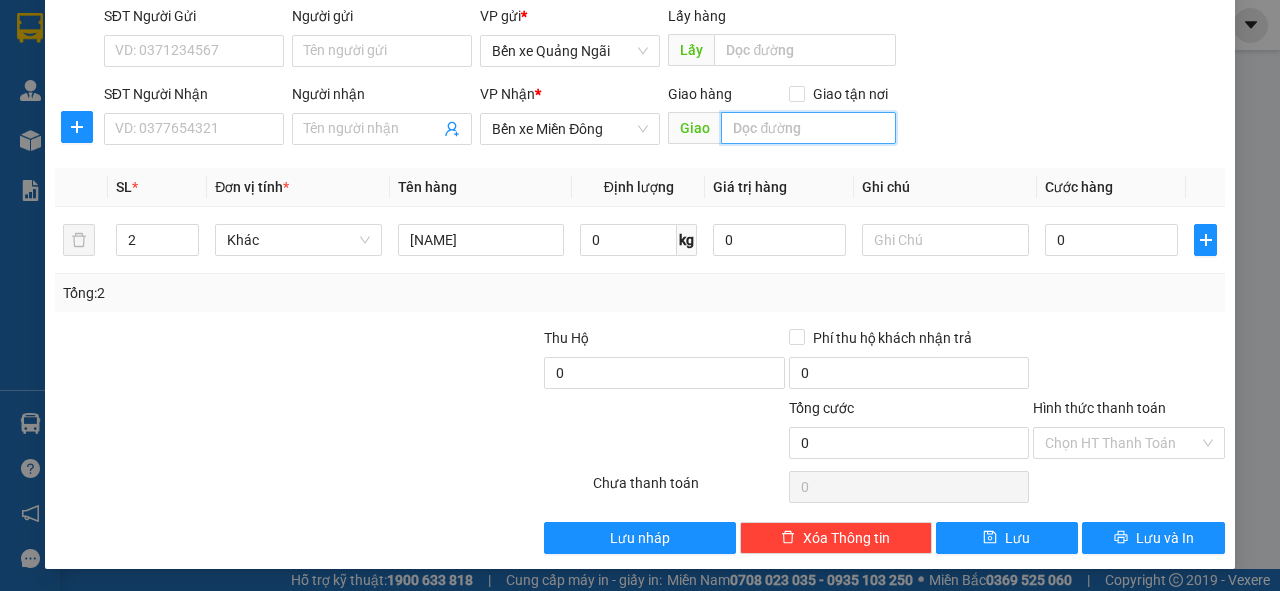 click at bounding box center [808, 128] 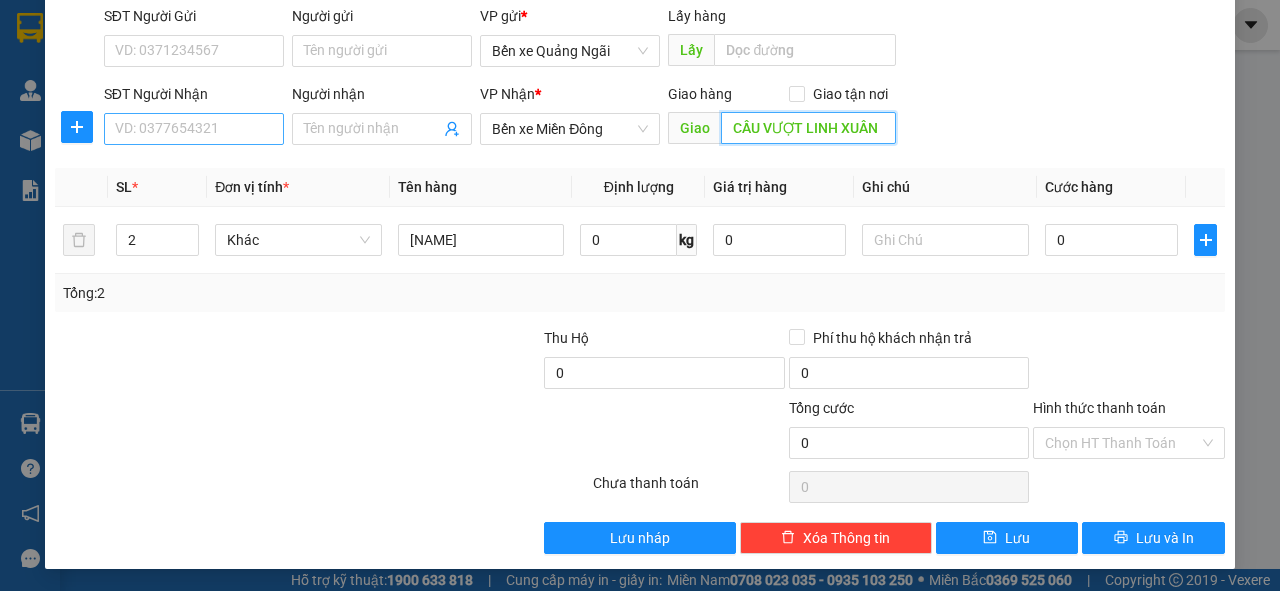type on "CẦU VƯỢT LINH XUÂN" 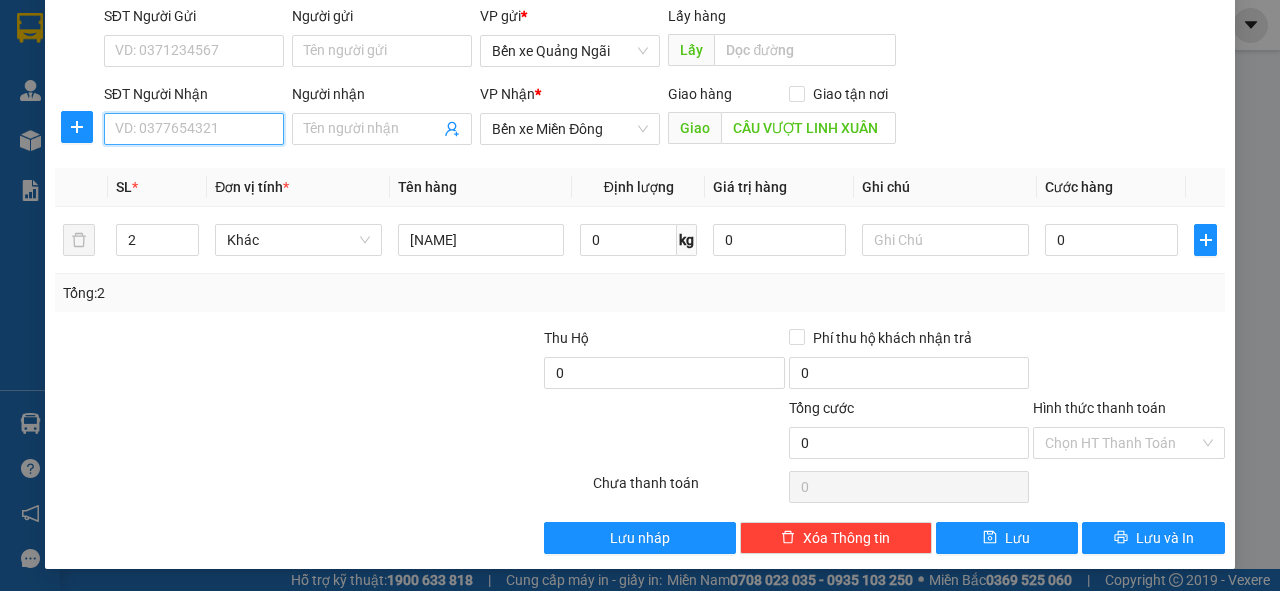 click on "SĐT Người Nhận" at bounding box center (194, 129) 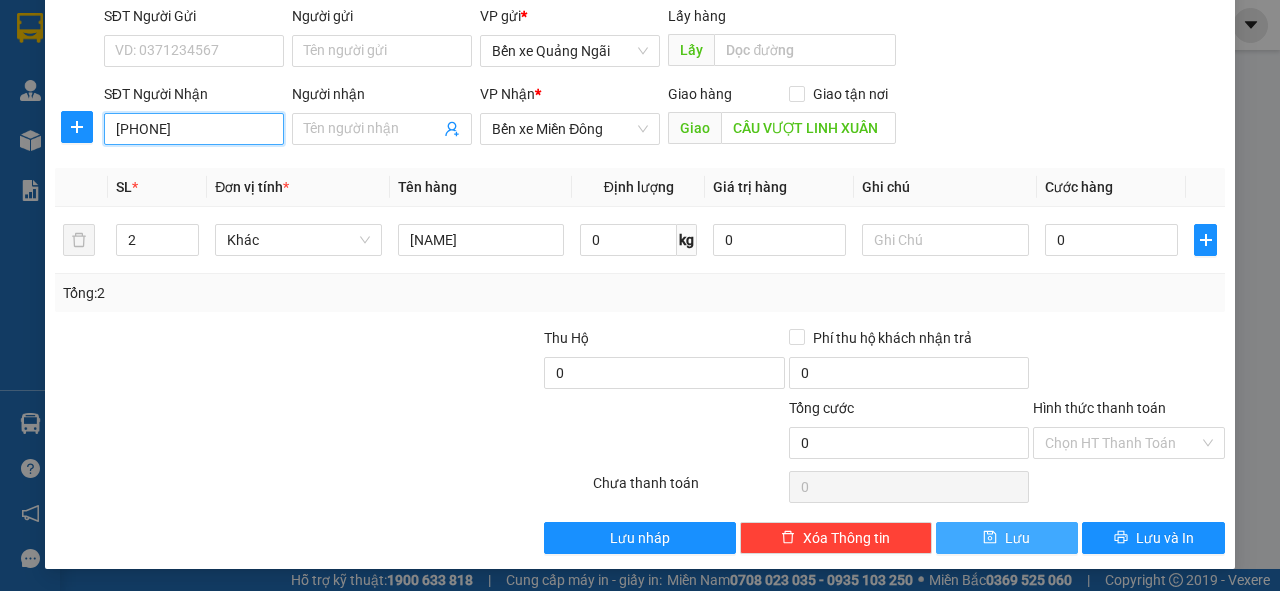 type on "[PHONE]" 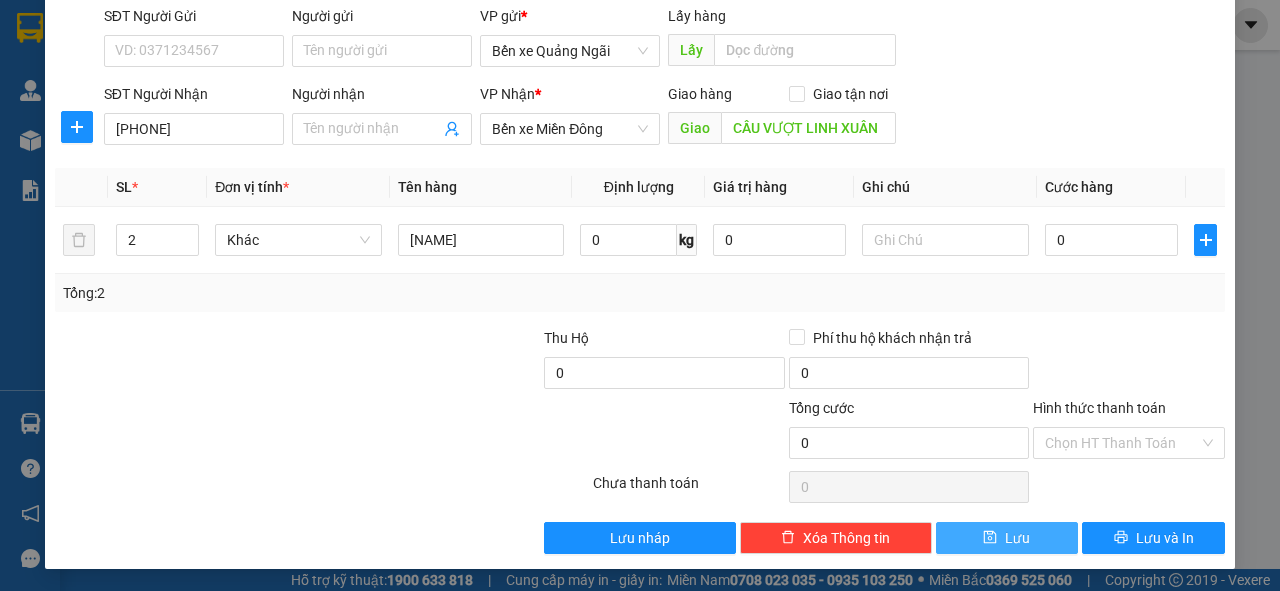 click on "Lưu" at bounding box center (1007, 538) 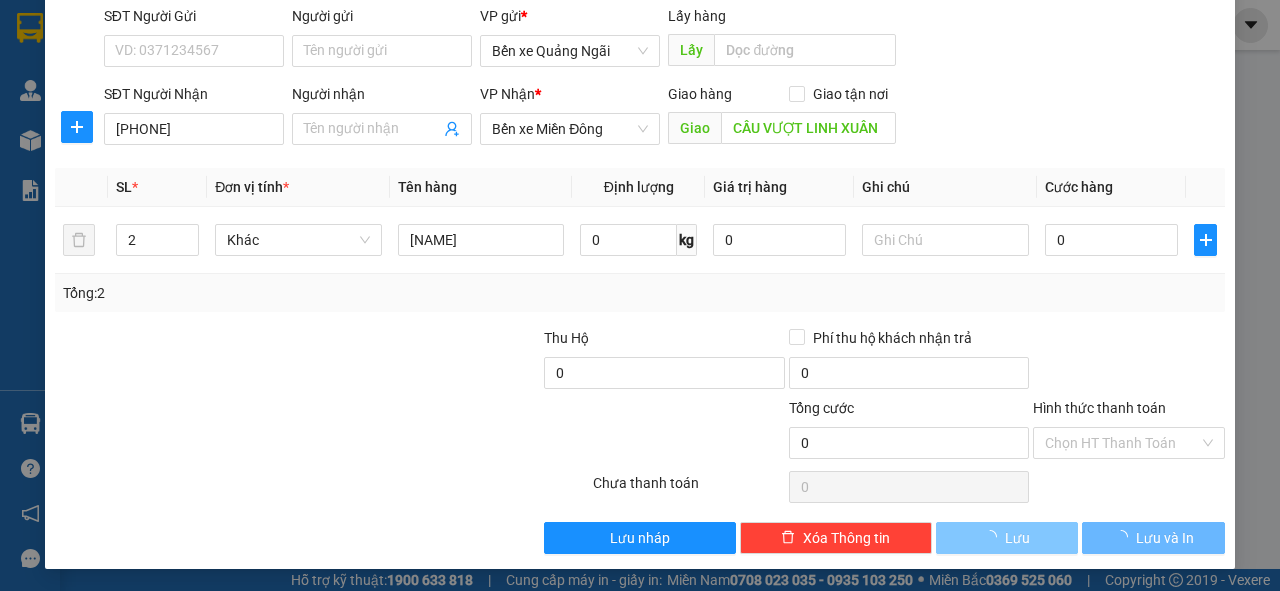 type 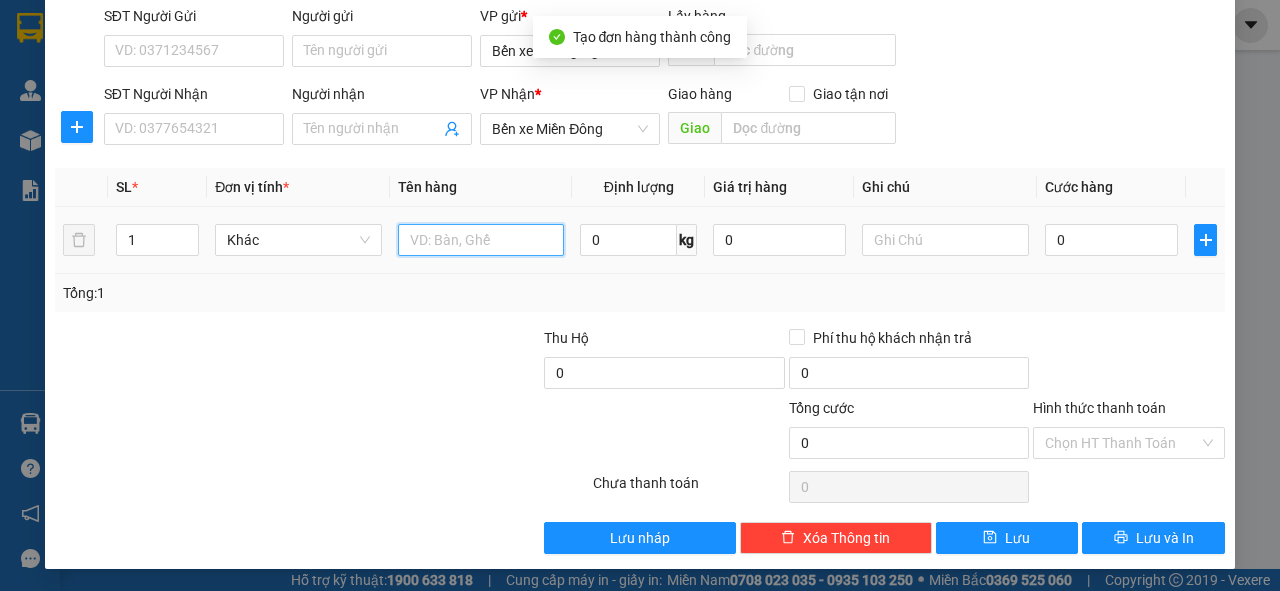 click at bounding box center (481, 240) 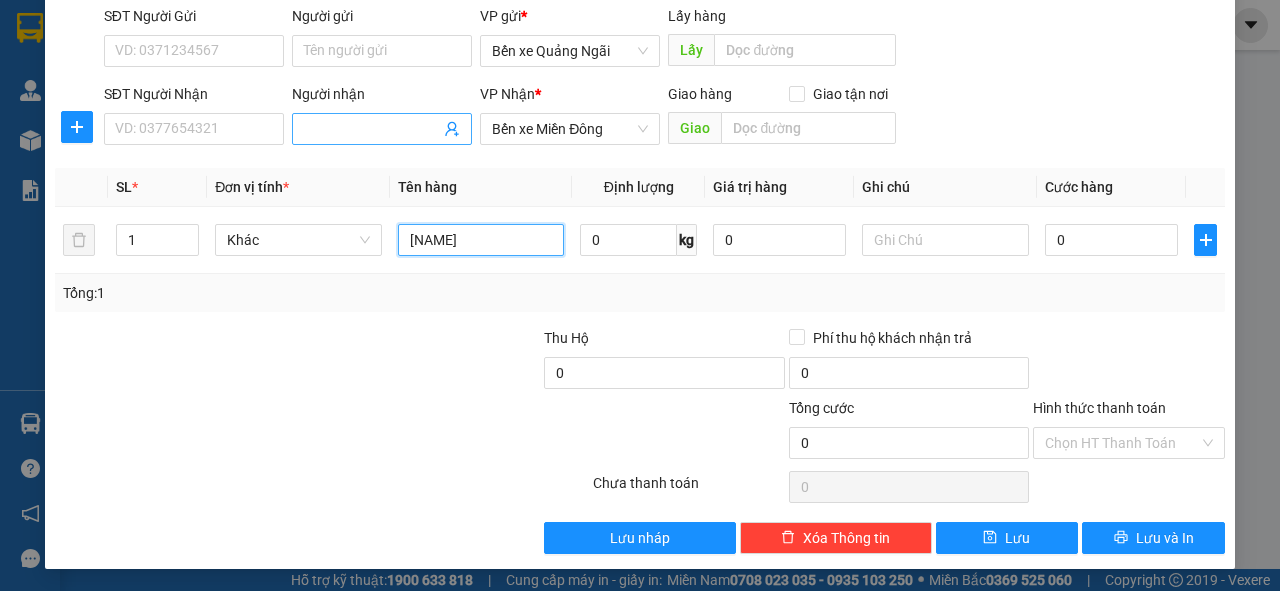 type on "[NAME]" 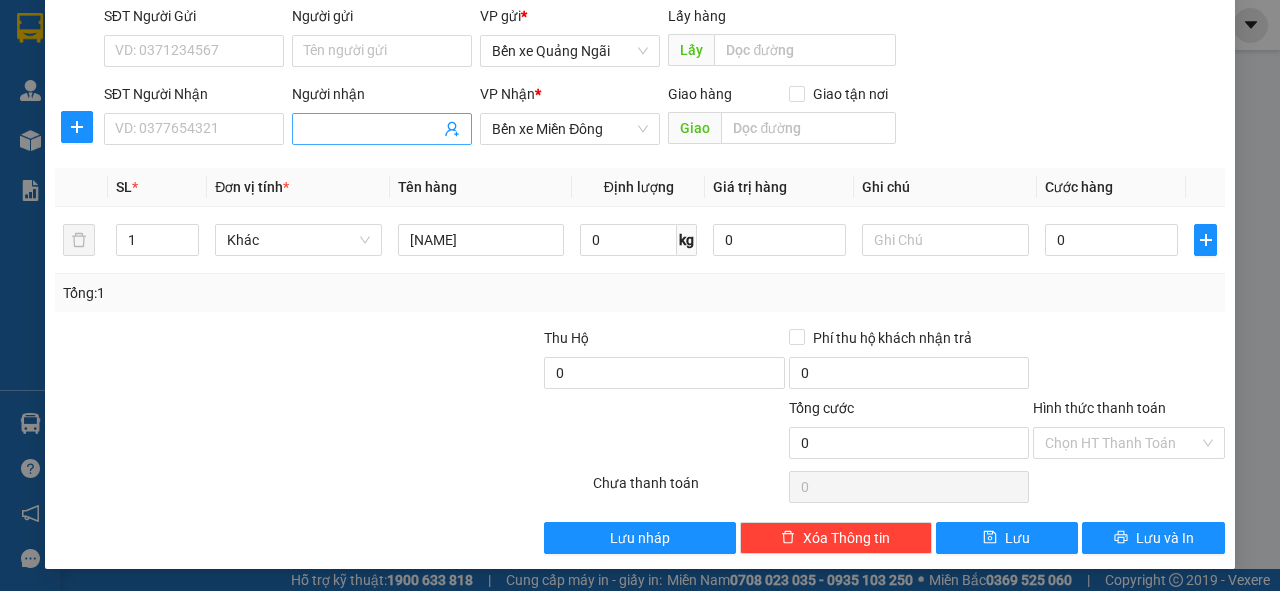 click on "Người nhận" at bounding box center [372, 129] 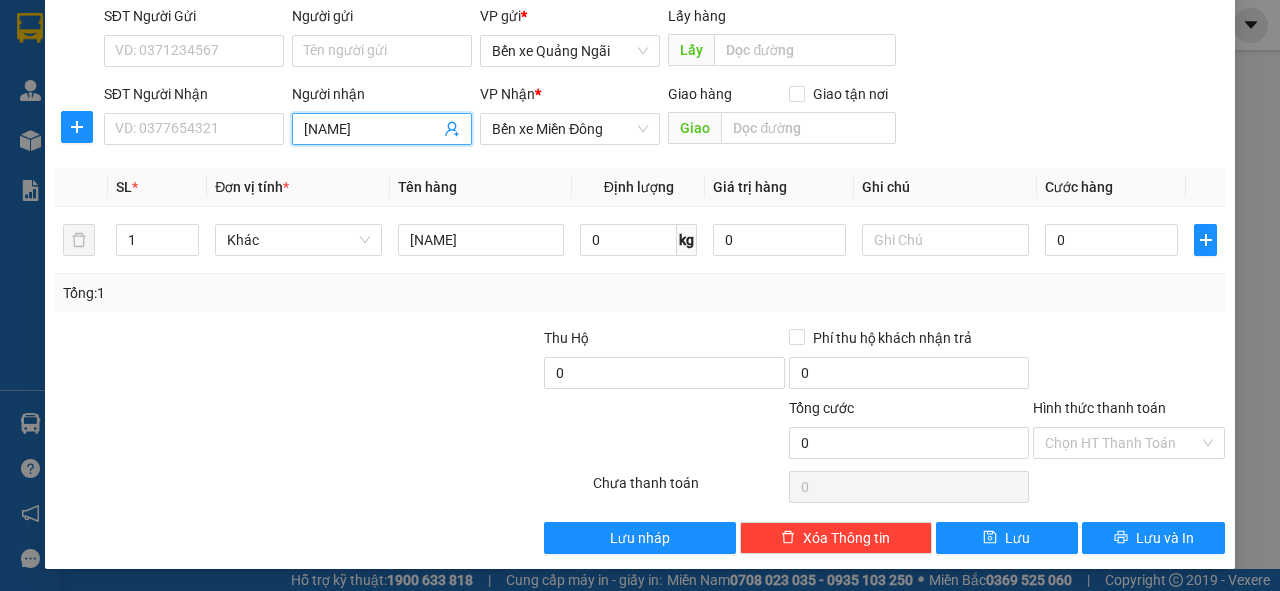 click on "[NAME]" at bounding box center (372, 129) 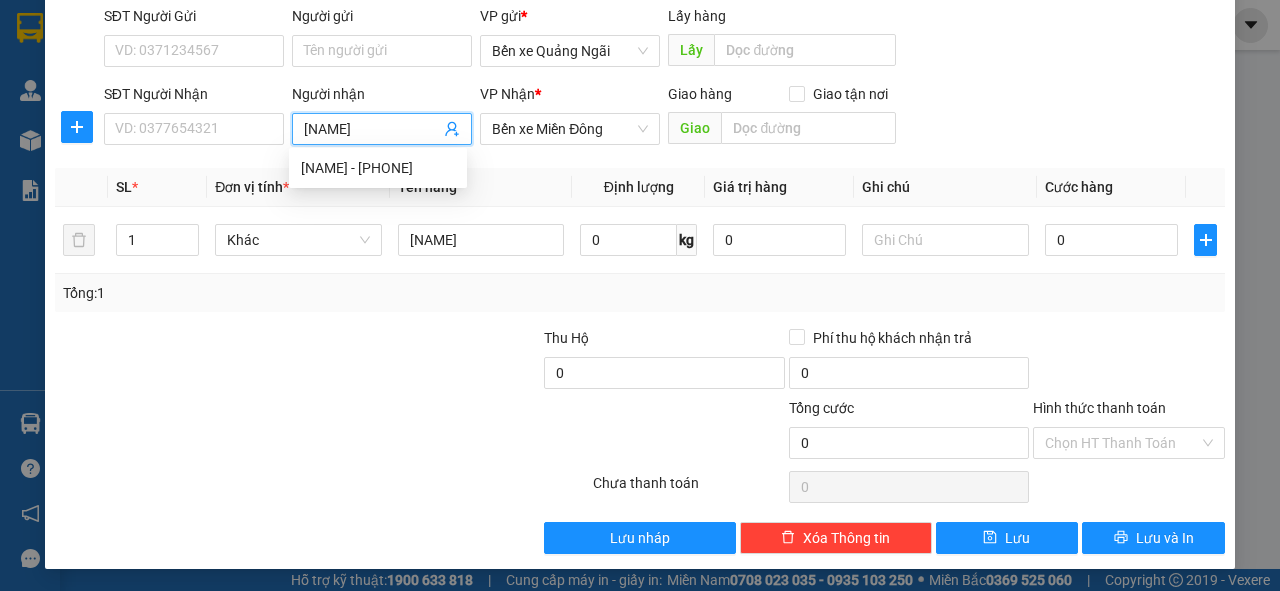 type on "[NAME]" 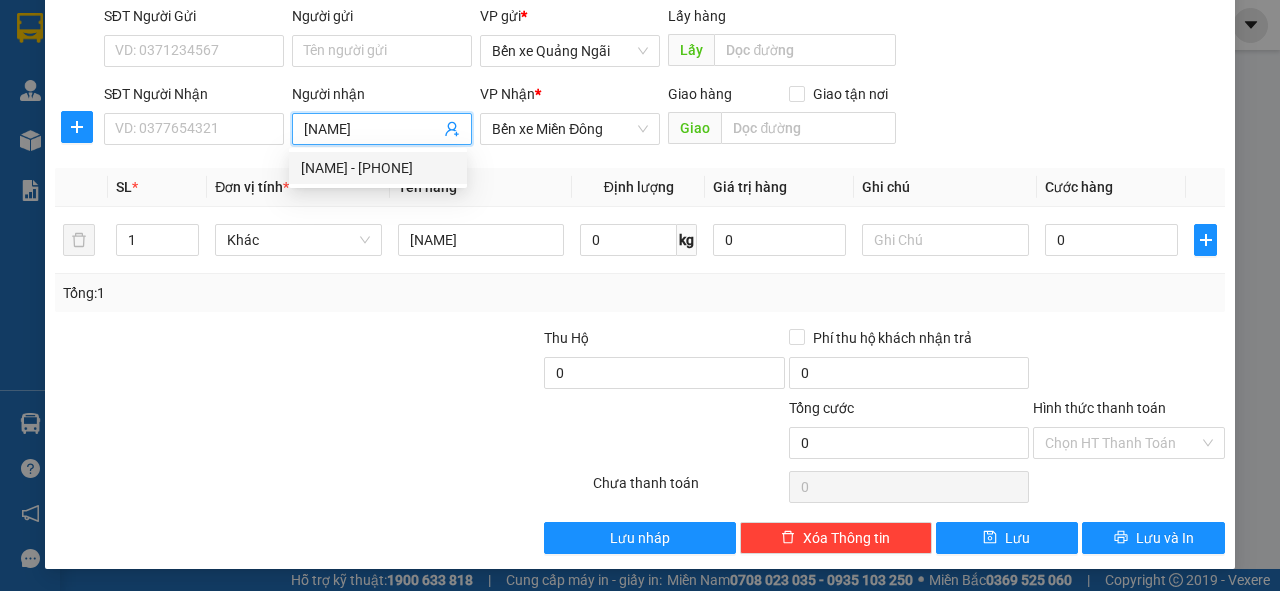 click on "[NAME] - [PHONE]" at bounding box center [378, 168] 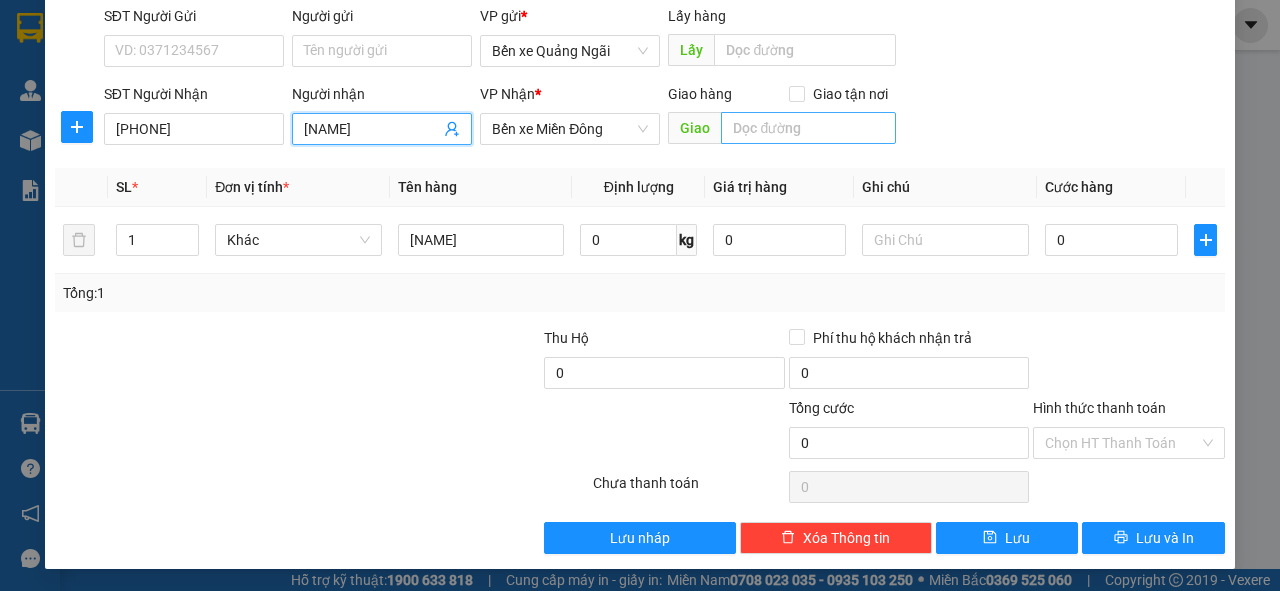 type on "[NAME]" 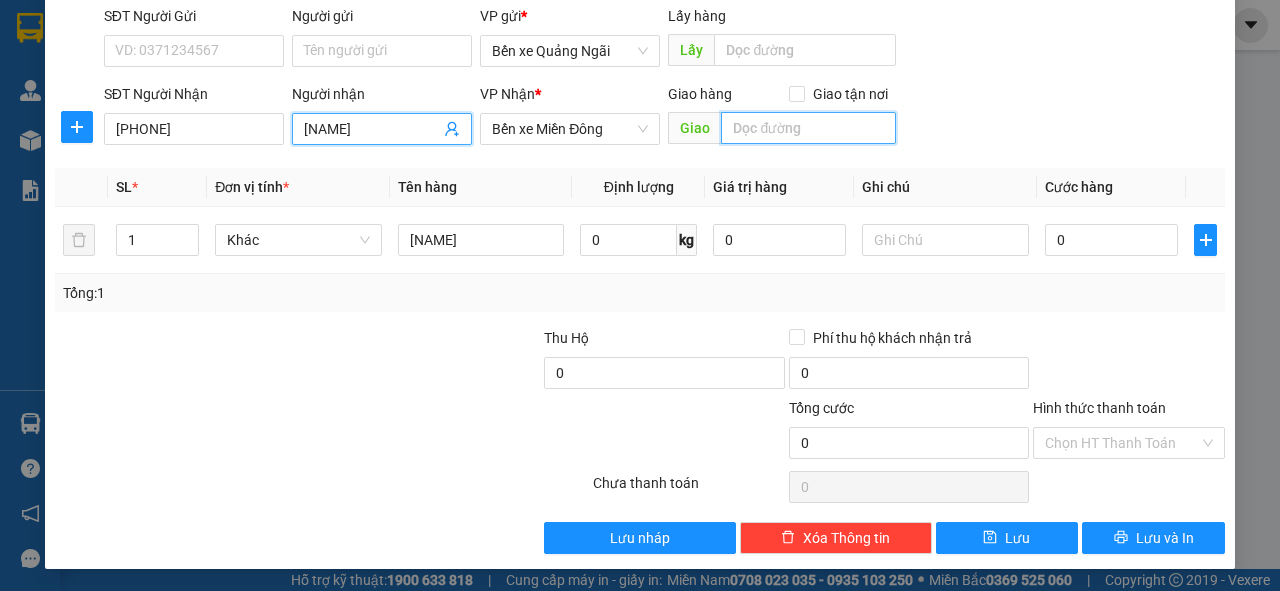 click at bounding box center [808, 128] 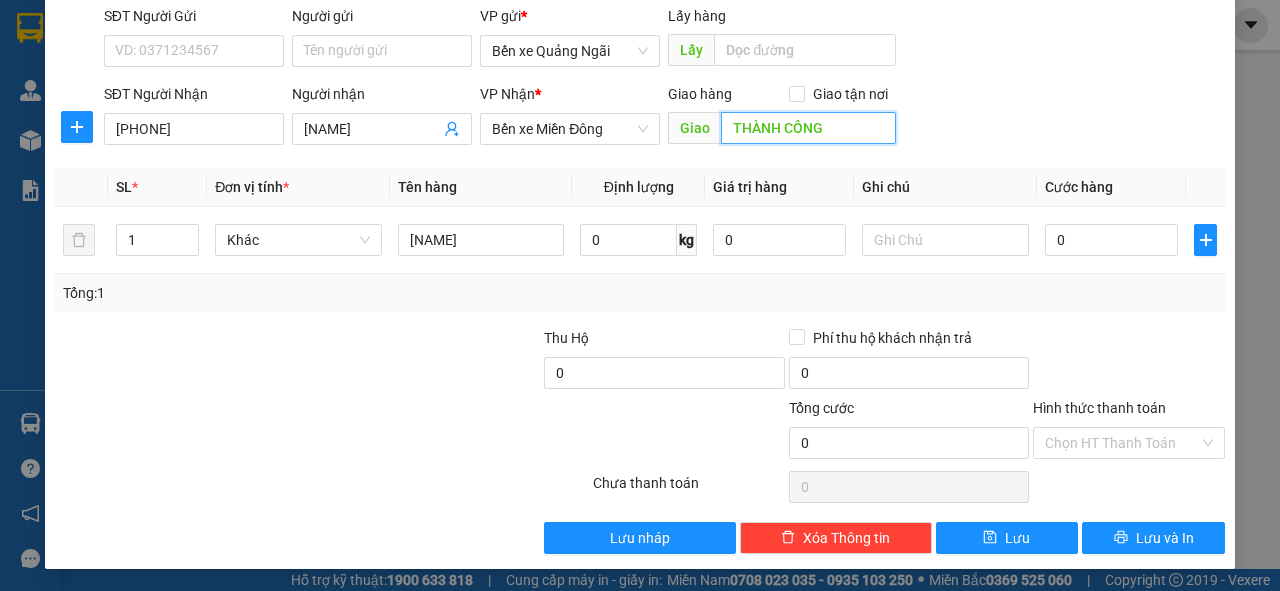 type on "THÀNH CÔNG" 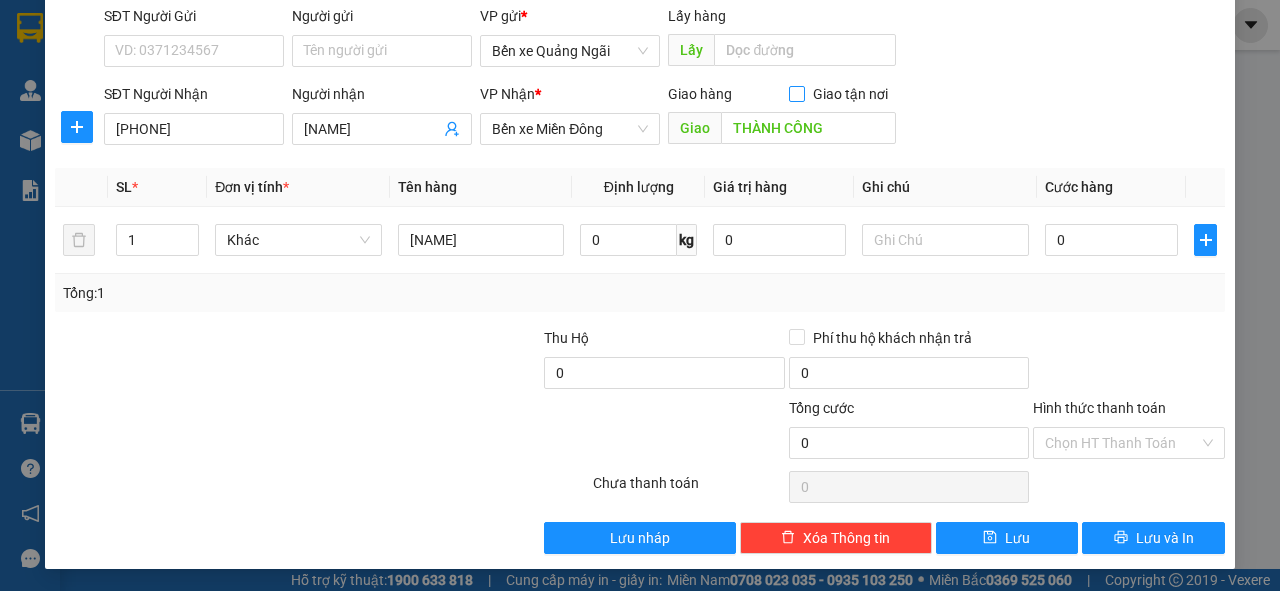 click on "Giao tận nơi" at bounding box center [796, 93] 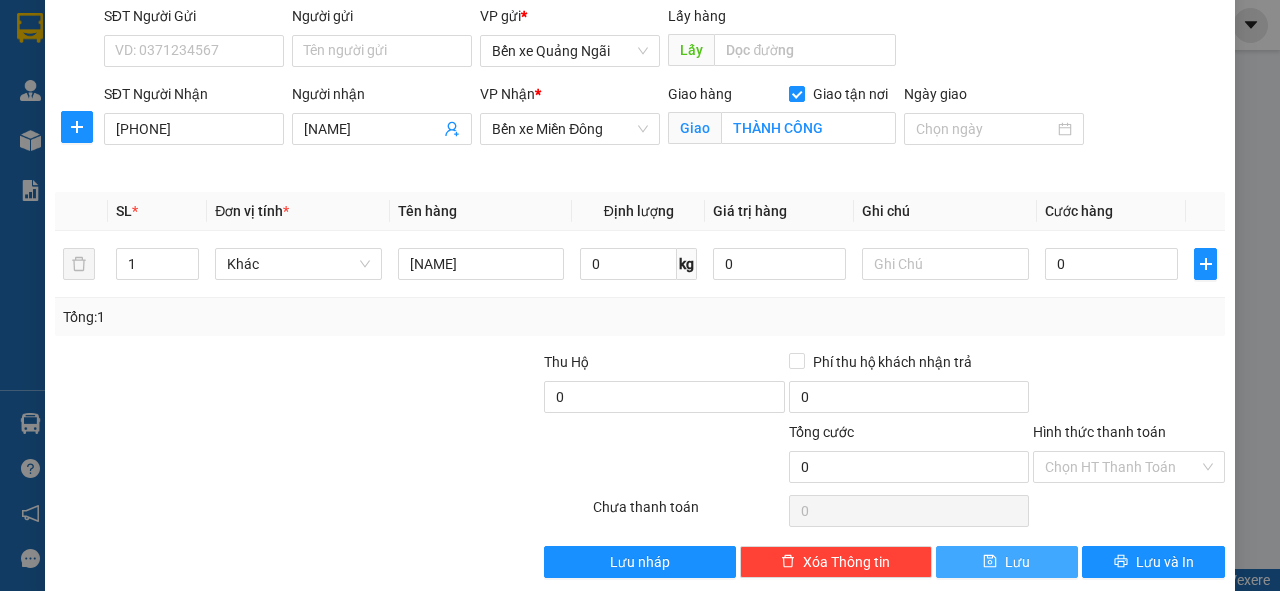 click 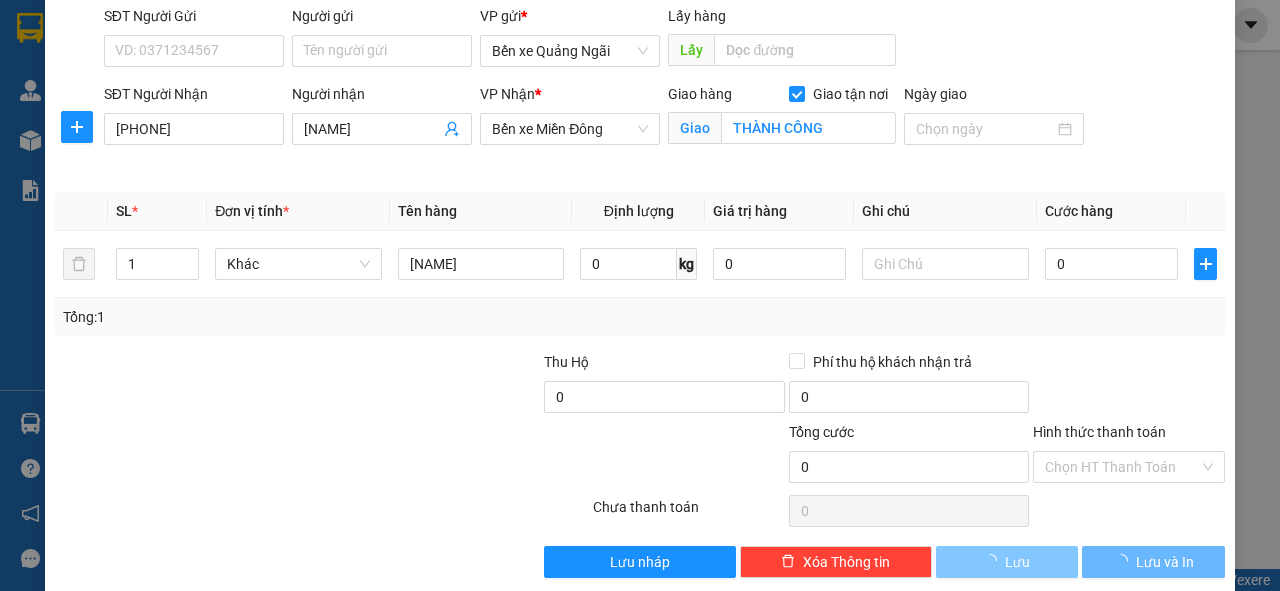 type 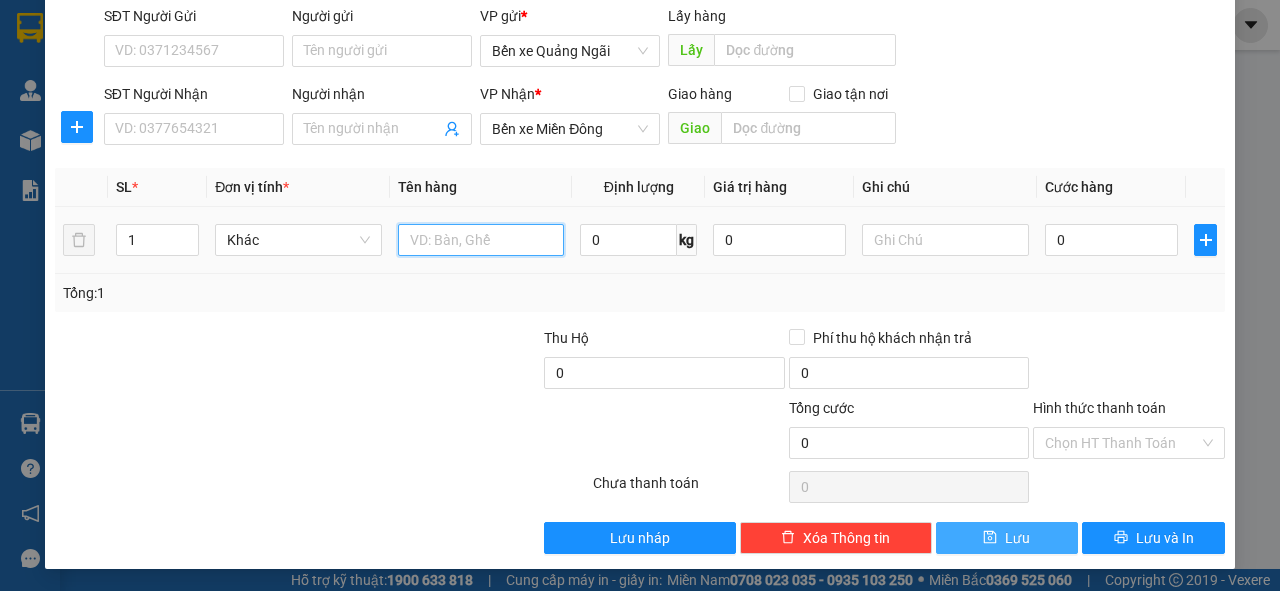 click at bounding box center [481, 240] 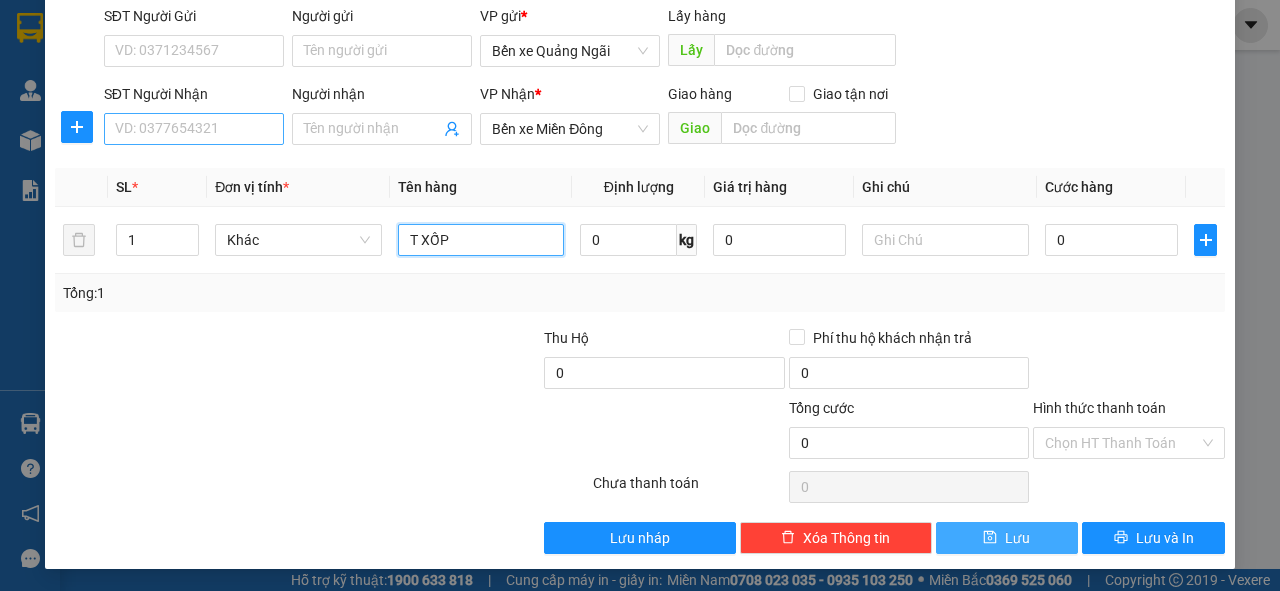 type on "T XỐP" 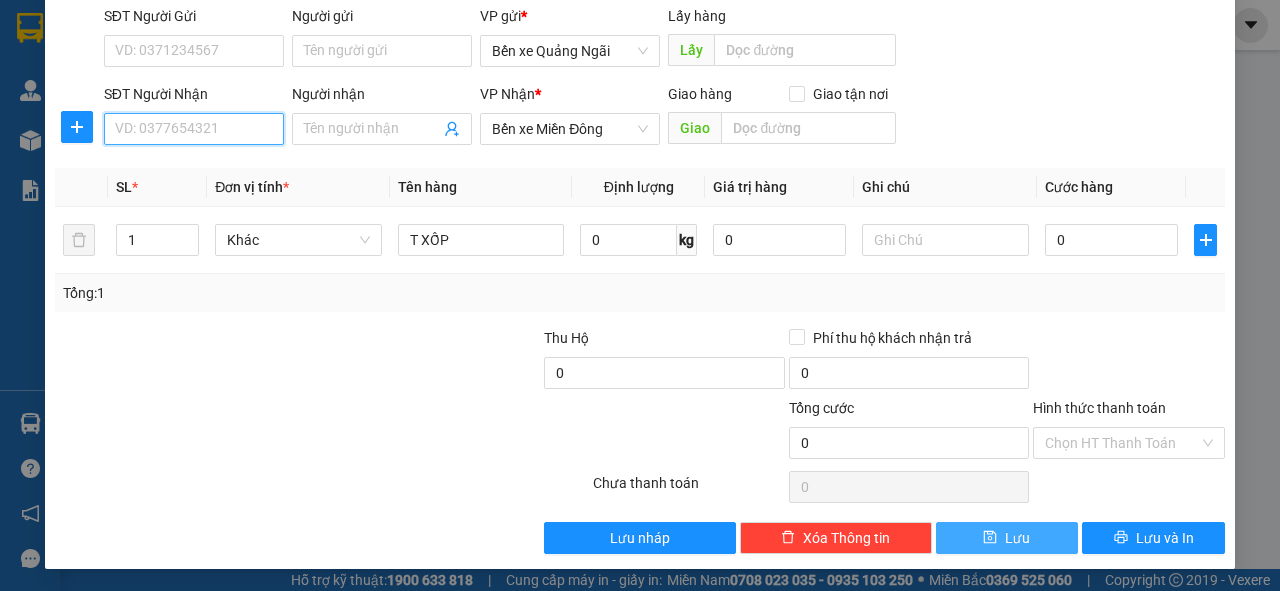 click on "SĐT Người Nhận" at bounding box center [194, 129] 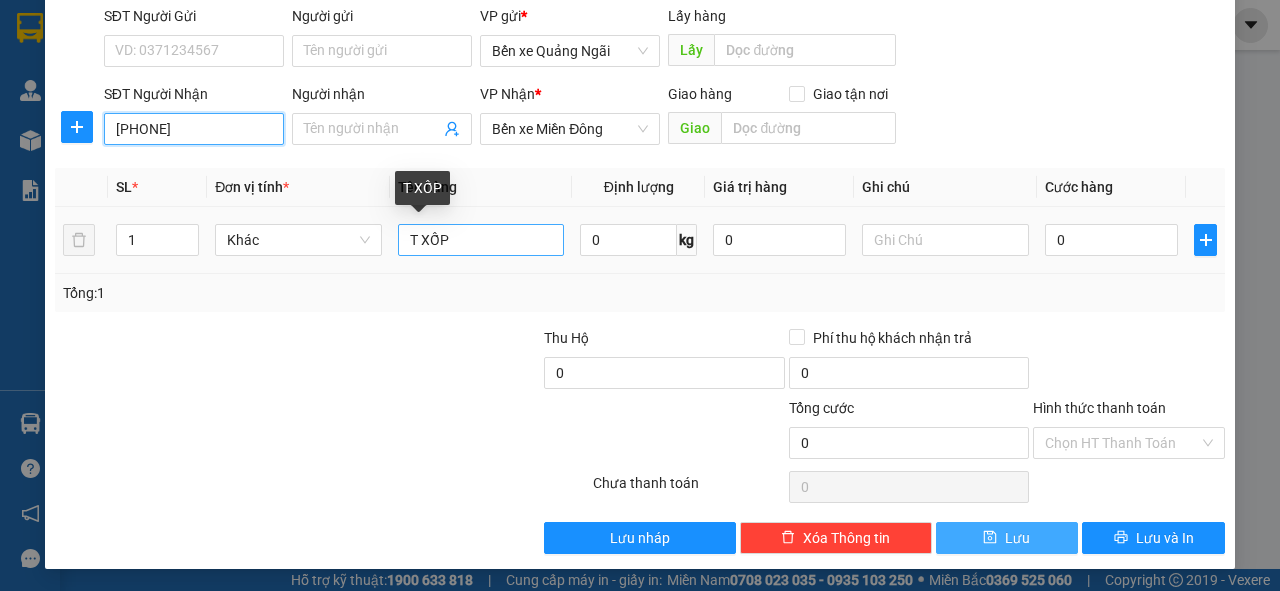 type on "[PHONE]" 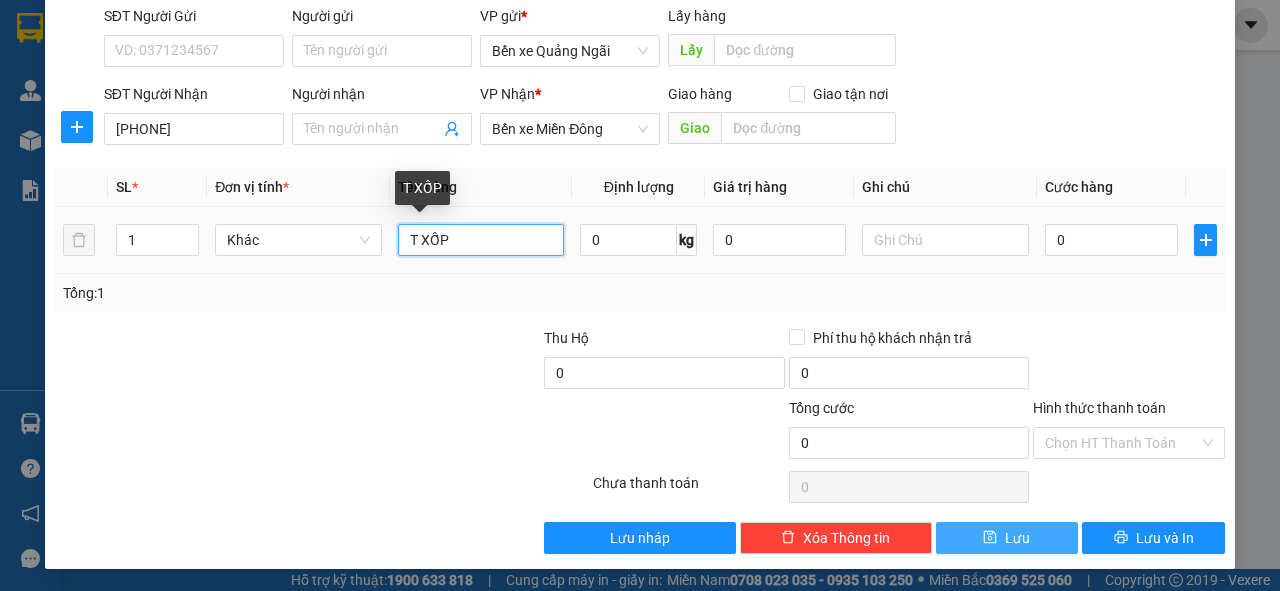 click on "T XỐP" at bounding box center [481, 240] 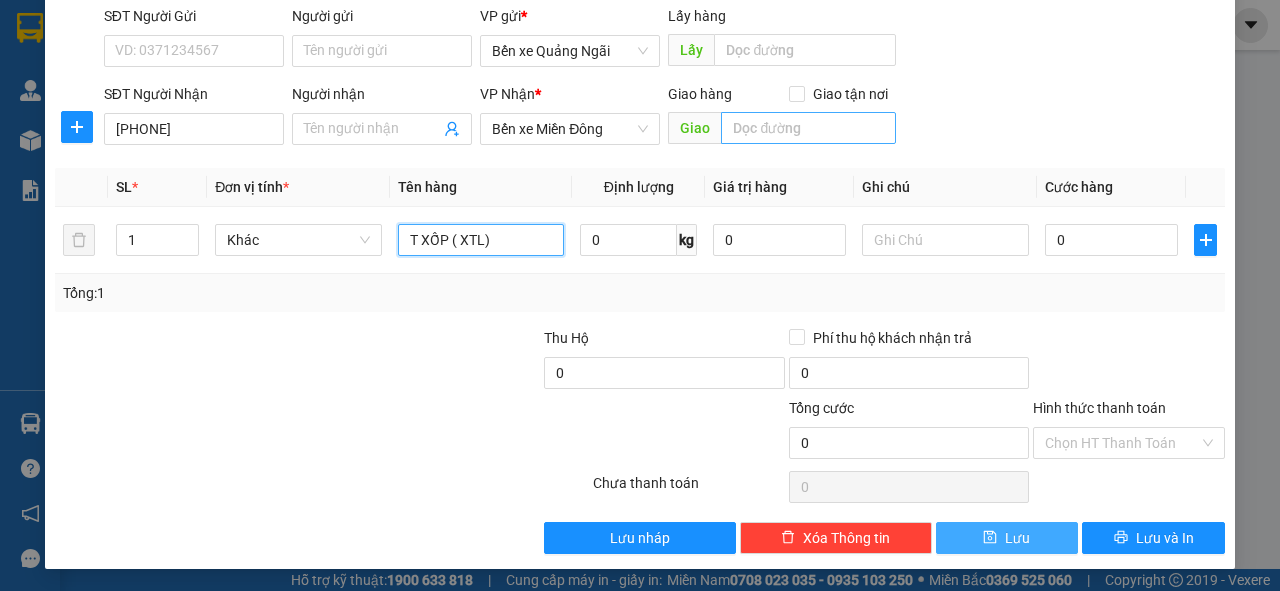 type on "T XỐP ( XTL)" 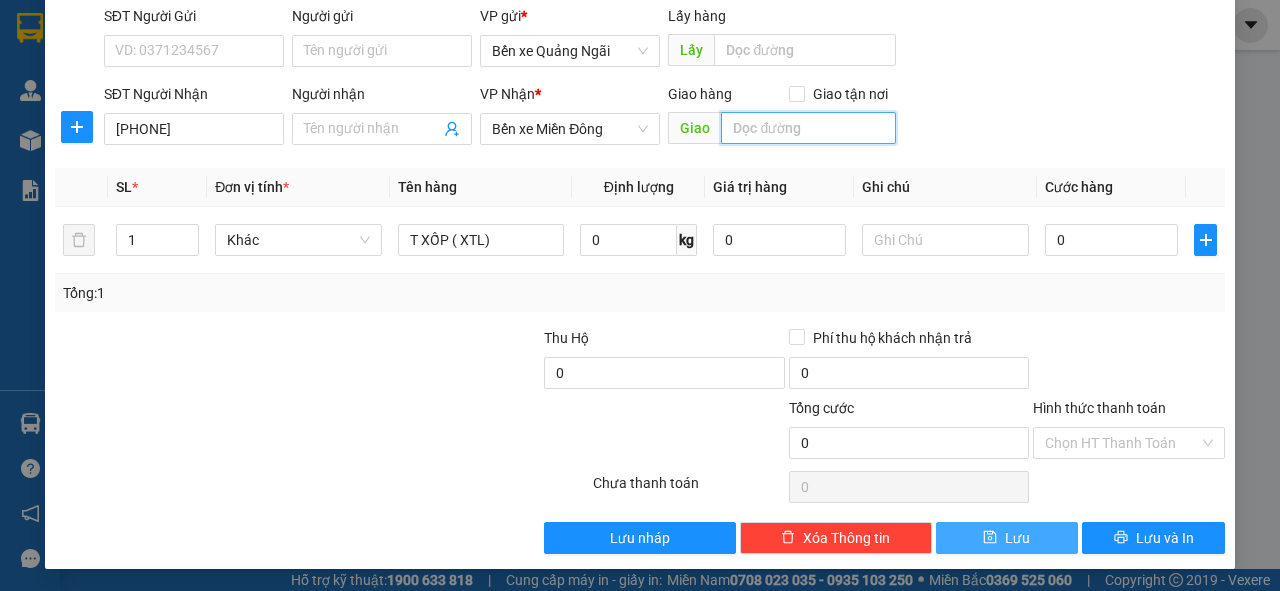 click at bounding box center [808, 128] 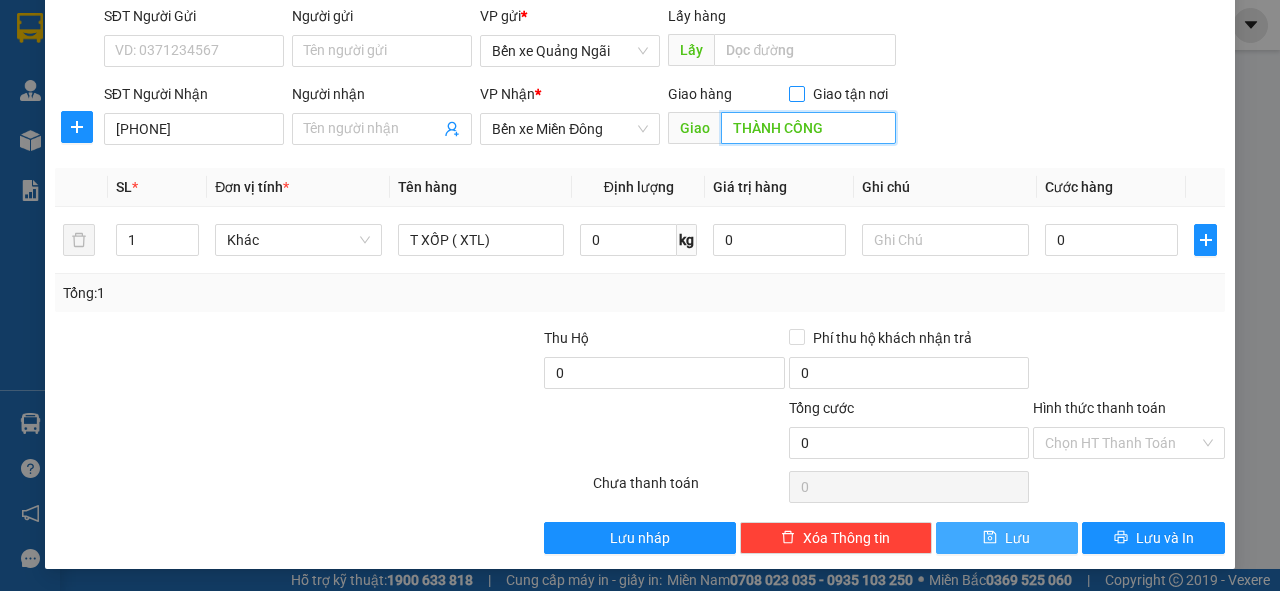 type on "THÀNH CÔNG" 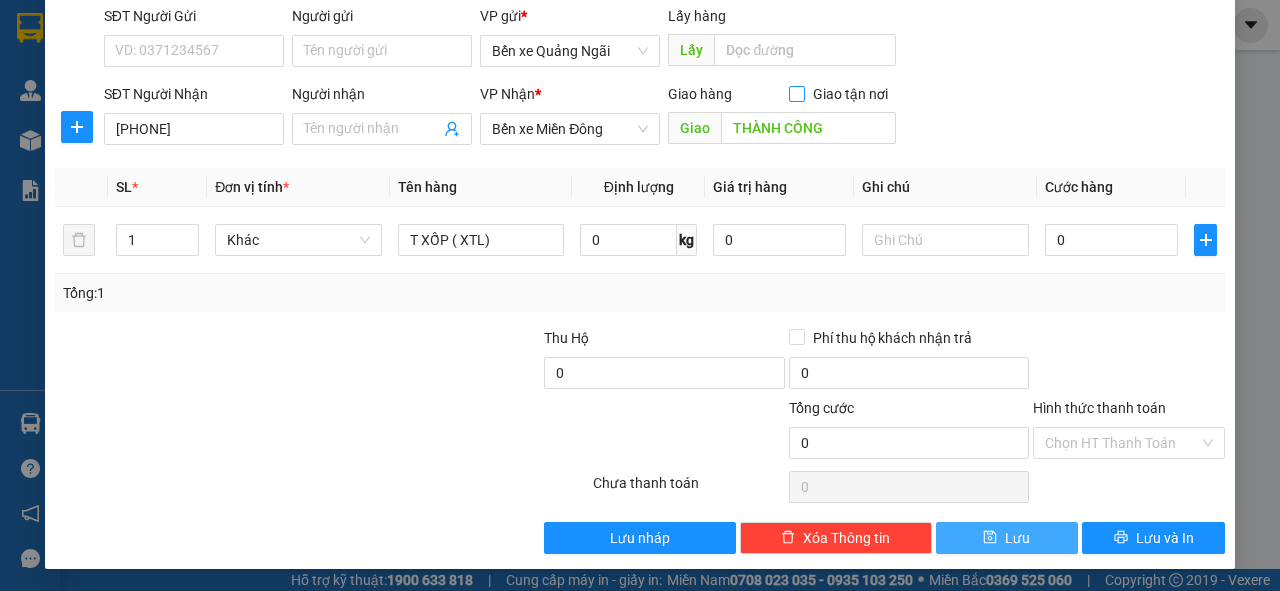 click on "Giao tận nơi" at bounding box center (796, 93) 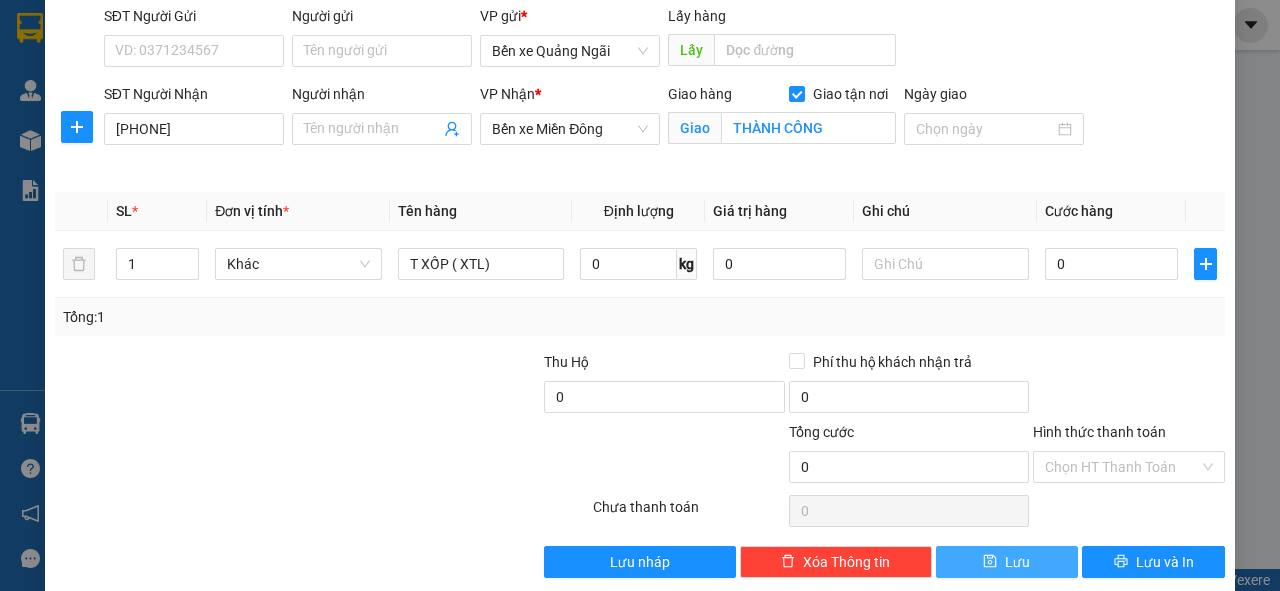 click on "Lưu" at bounding box center [1017, 562] 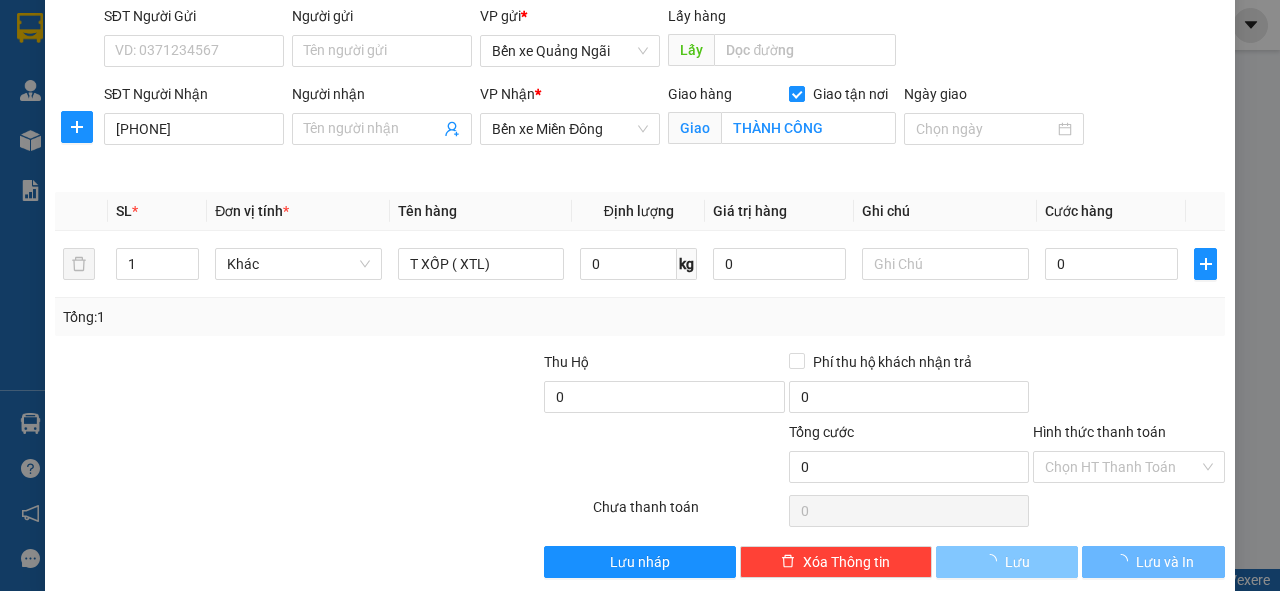 type 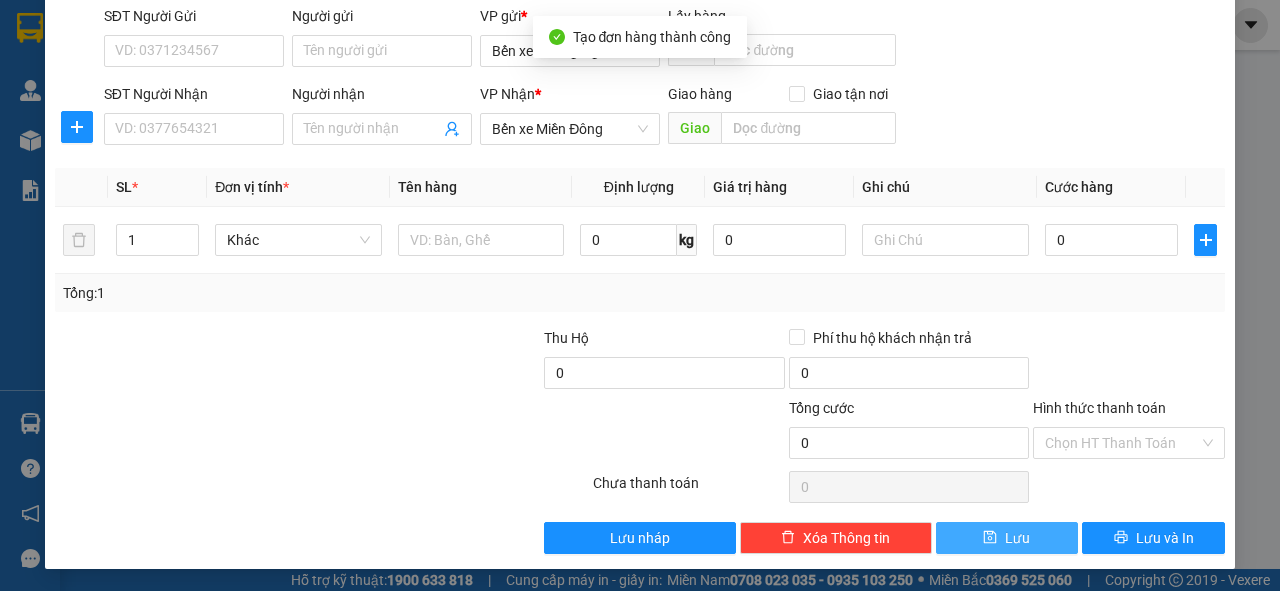 scroll, scrollTop: 0, scrollLeft: 0, axis: both 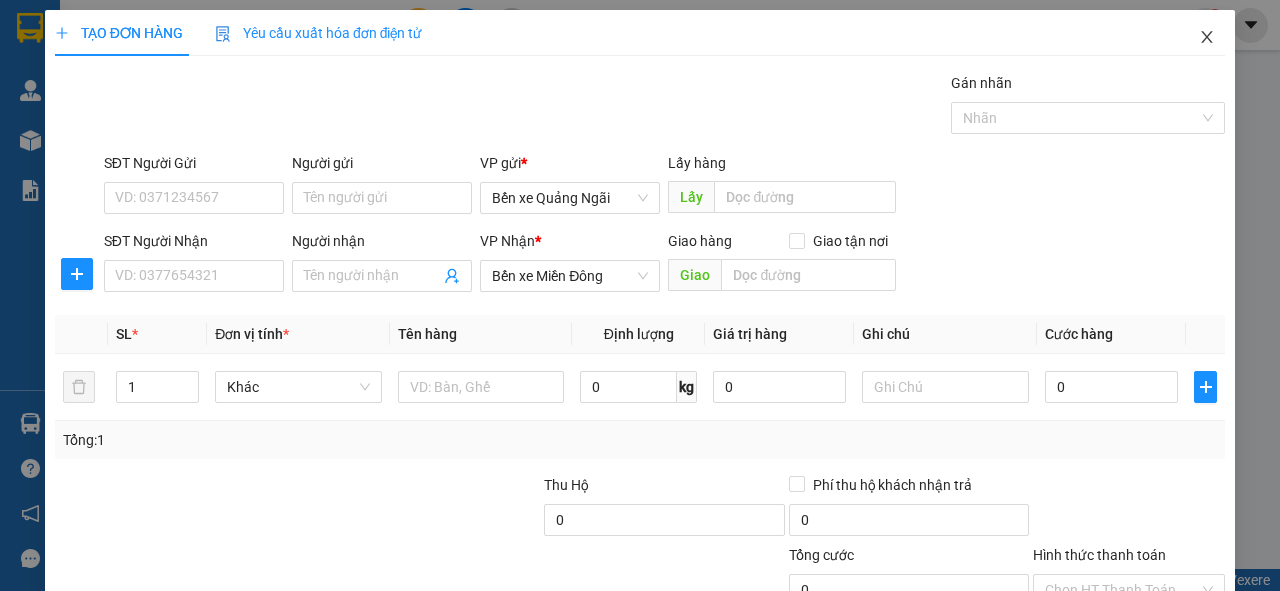 click 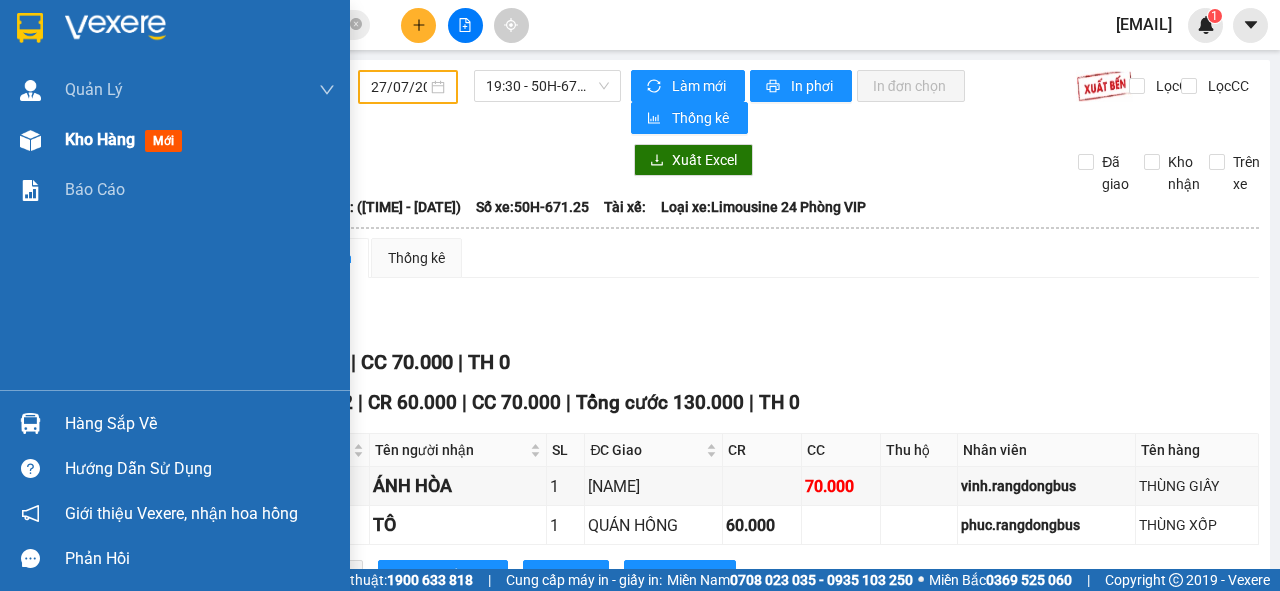 click on "Kho hàng" at bounding box center (100, 139) 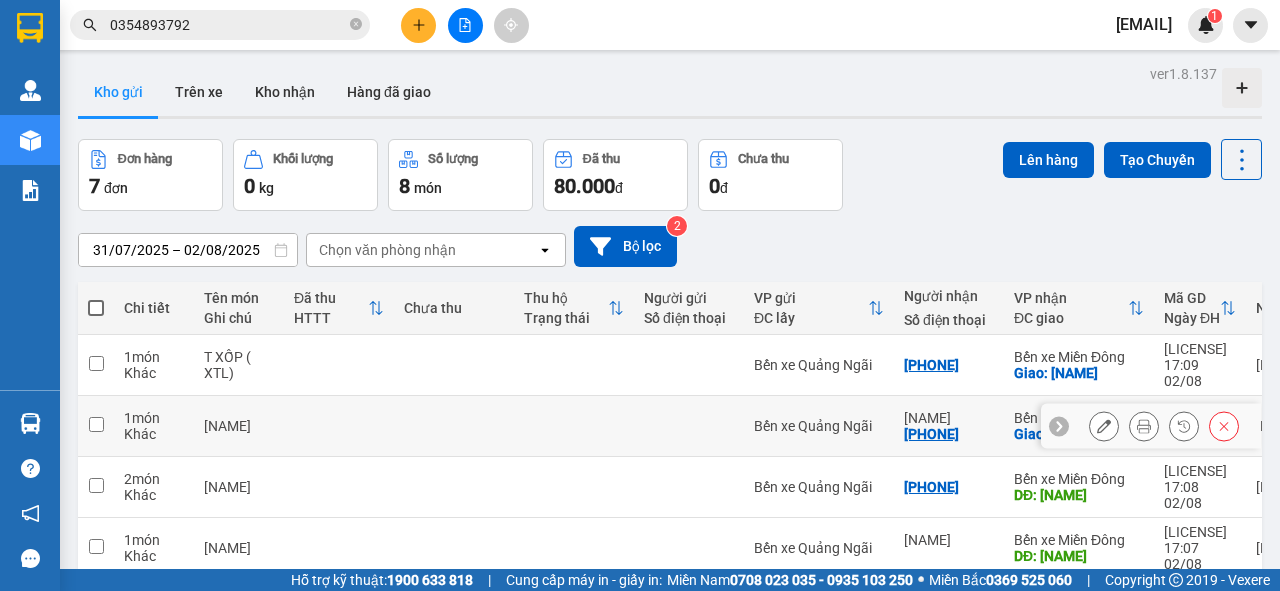 scroll, scrollTop: 160, scrollLeft: 0, axis: vertical 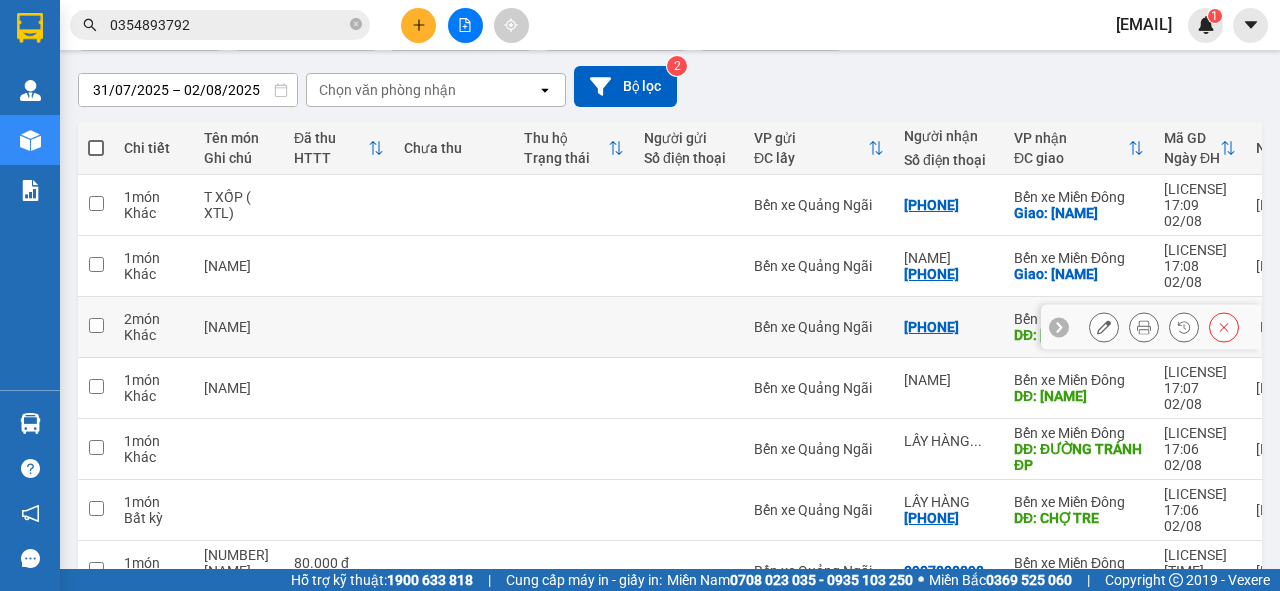 click 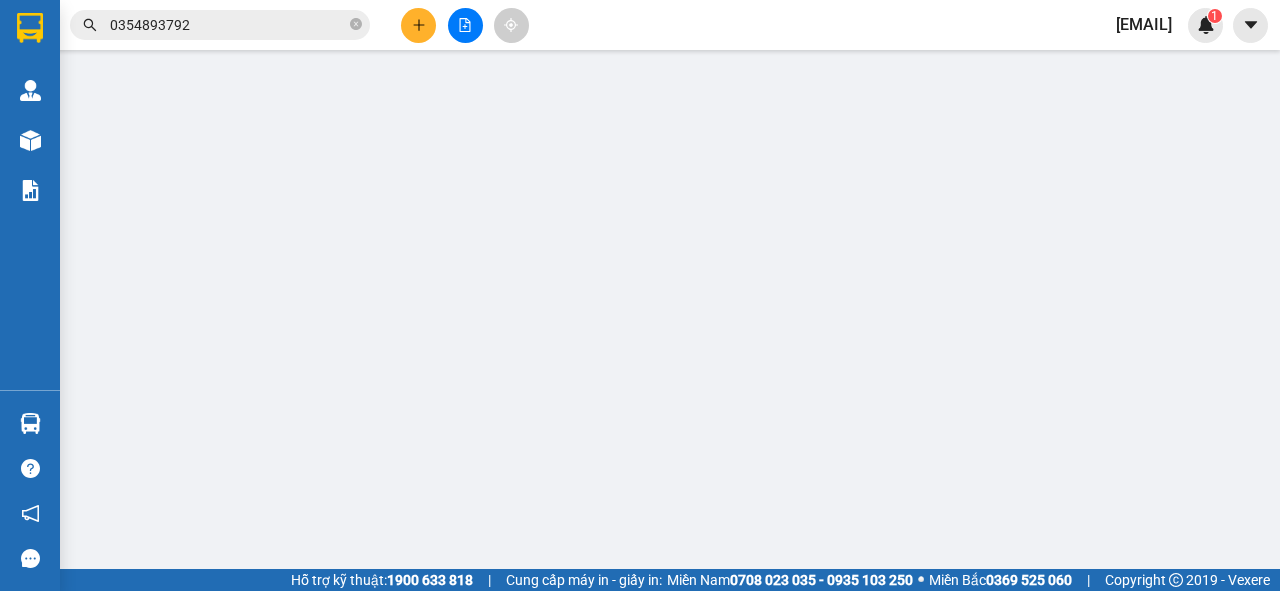 scroll, scrollTop: 0, scrollLeft: 0, axis: both 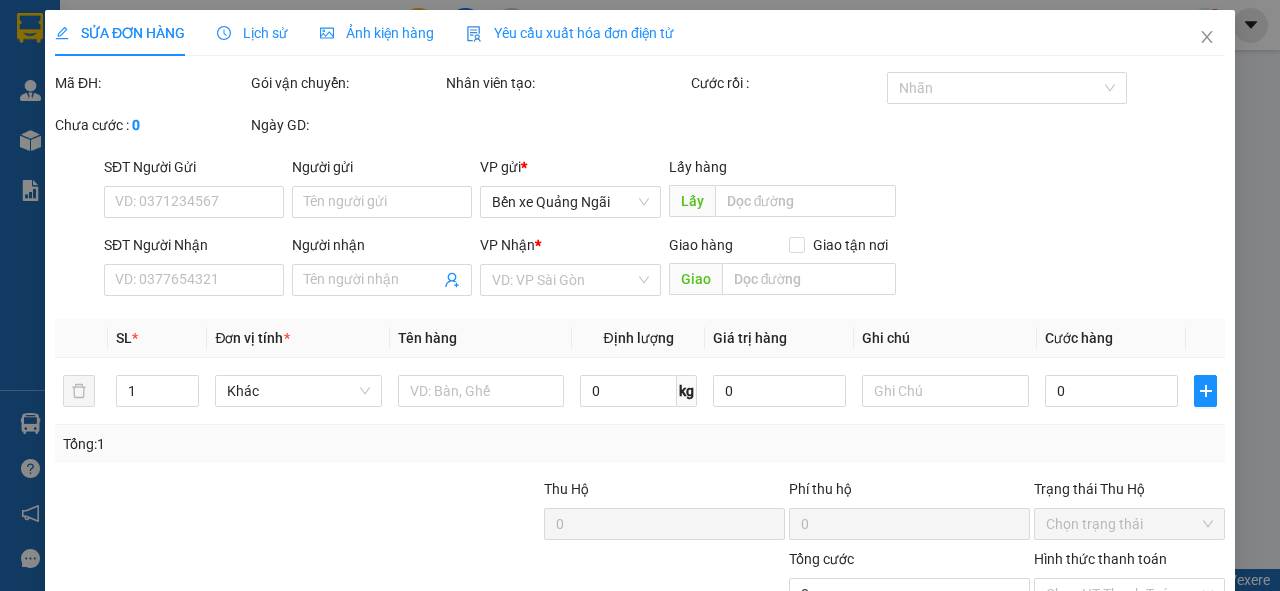 type on "[PHONE]" 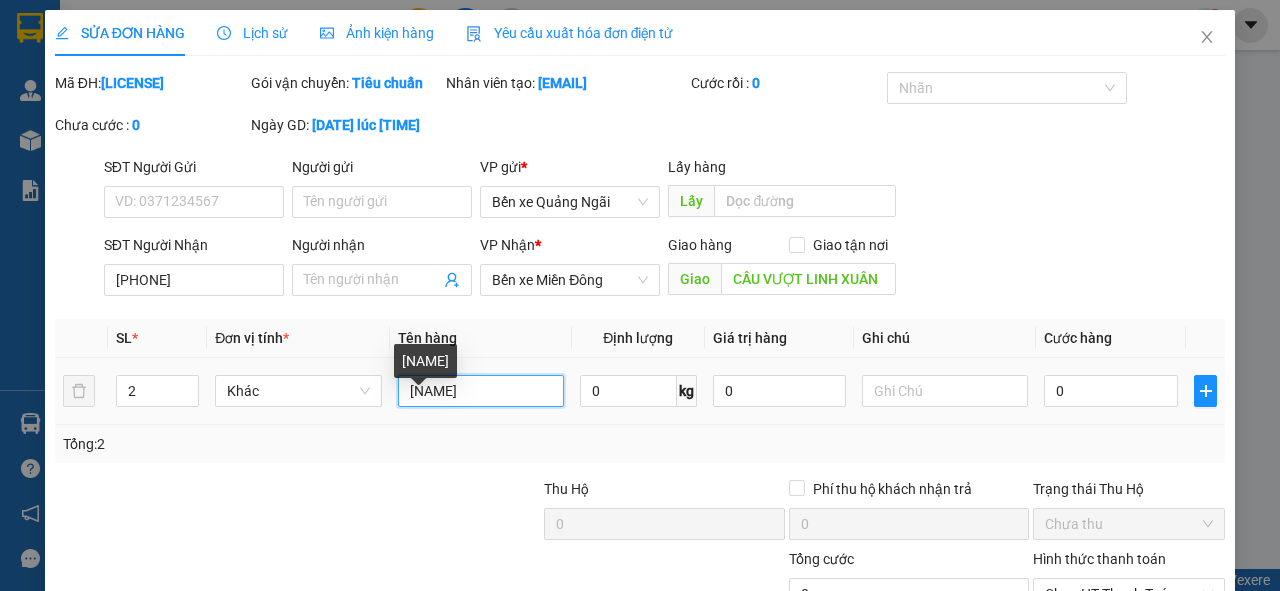 click on "[NAME]" at bounding box center [481, 391] 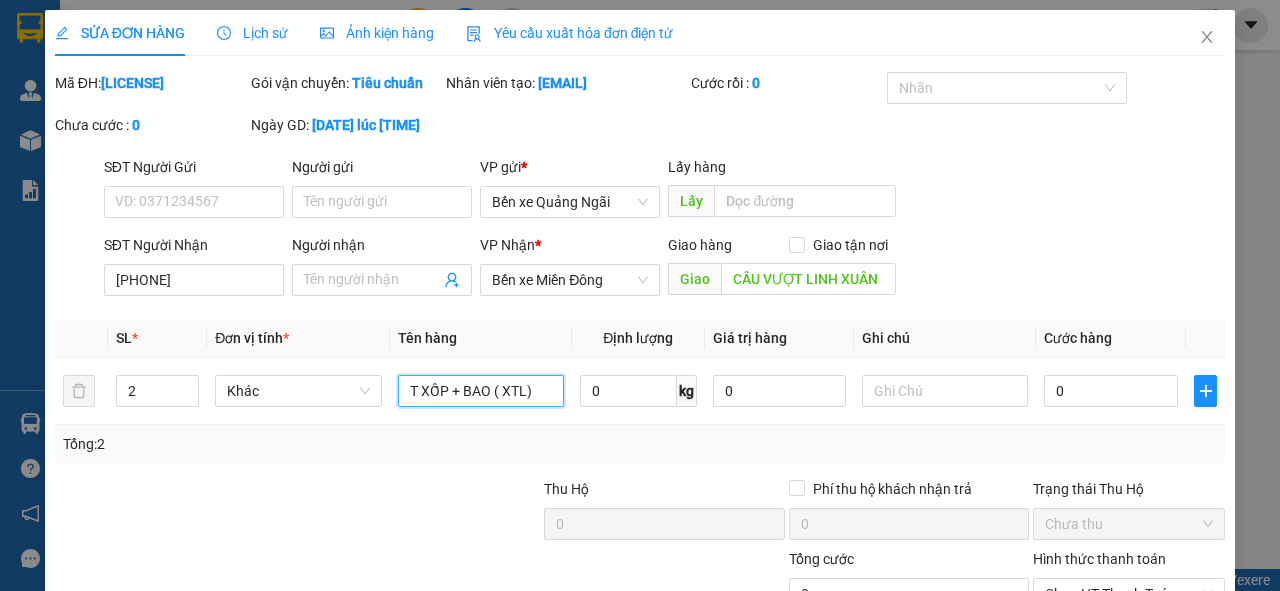 scroll, scrollTop: 173, scrollLeft: 0, axis: vertical 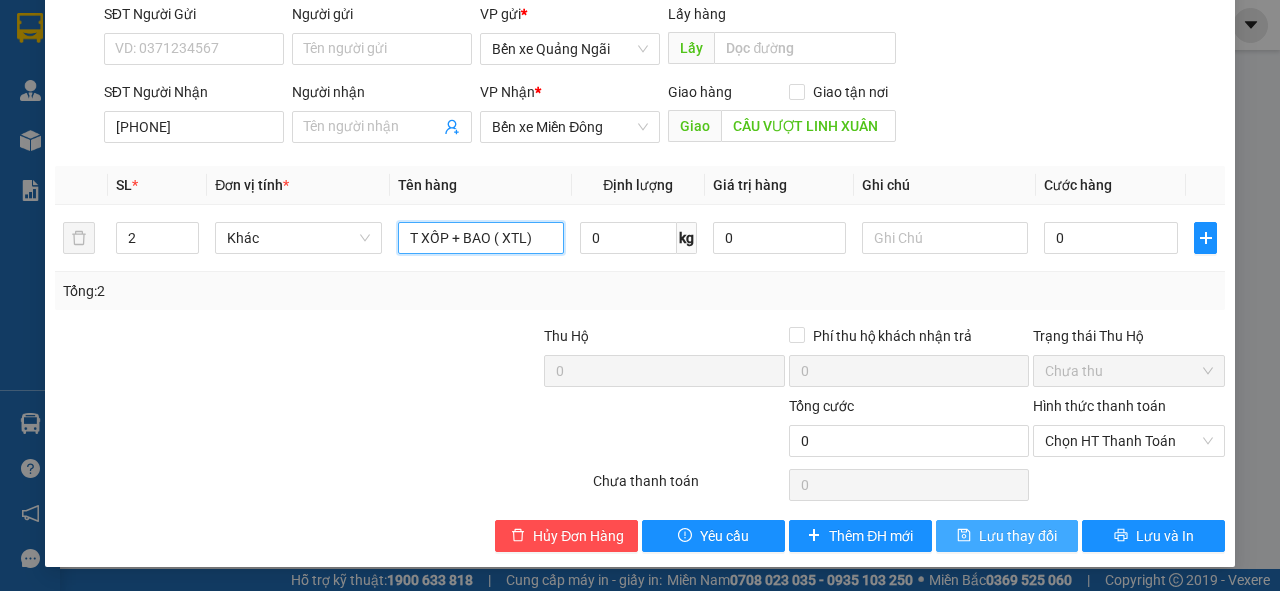 type on "T XỐP + BAO ( XTL)" 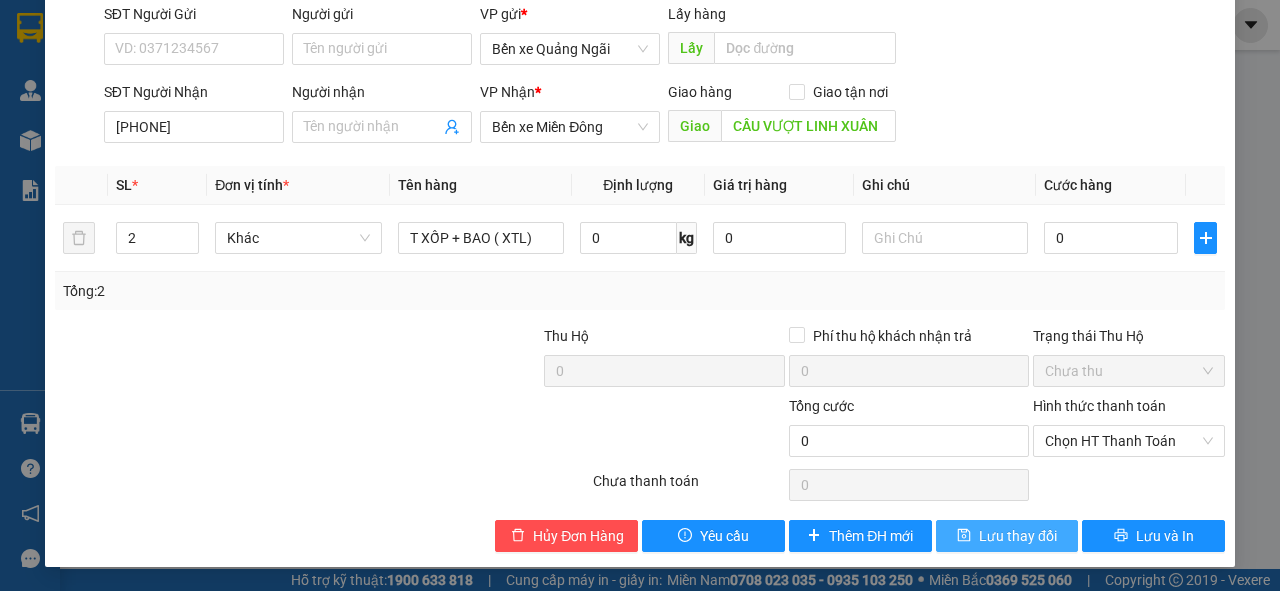 click on "Lưu thay đổi" at bounding box center [1018, 536] 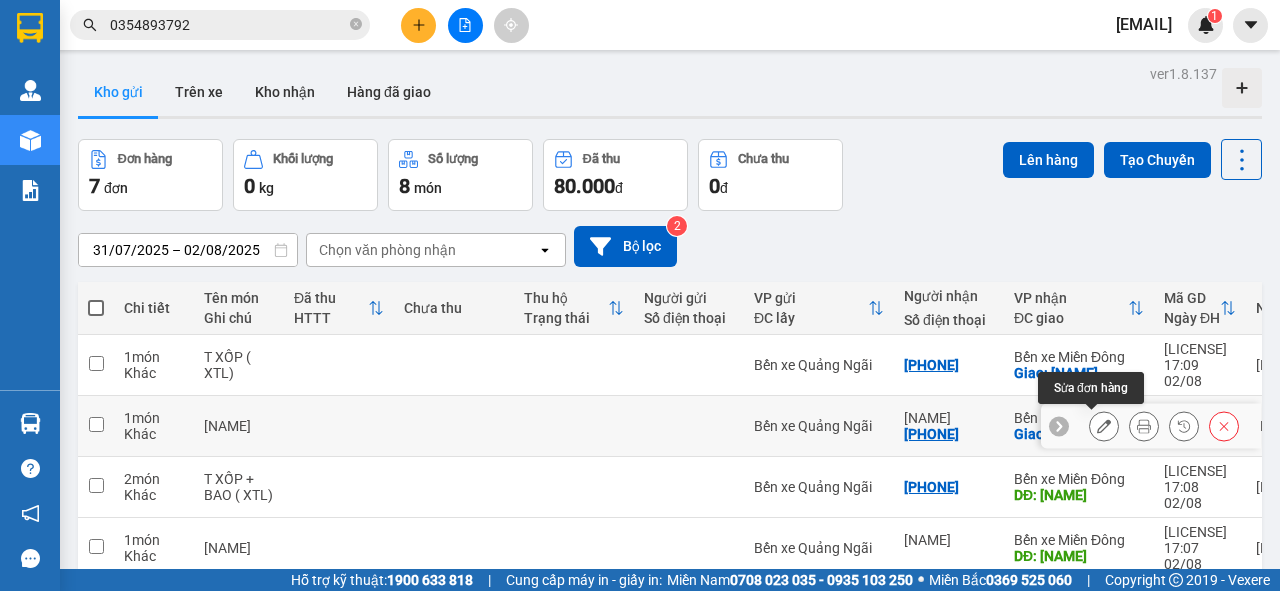click 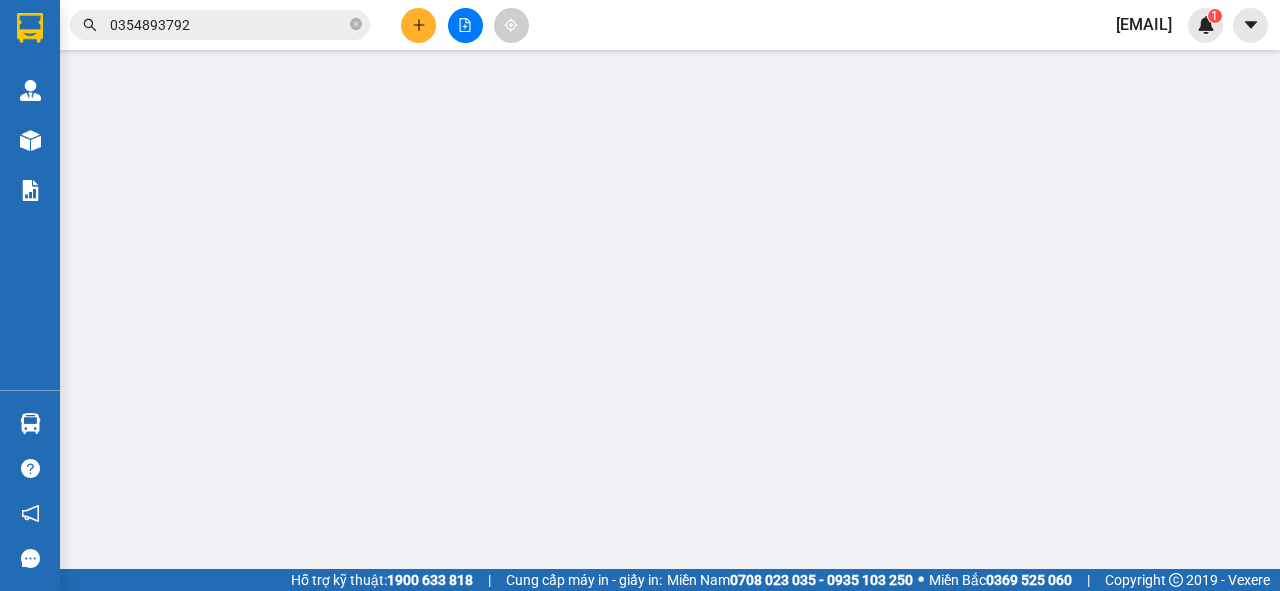 type on "[PHONE]" 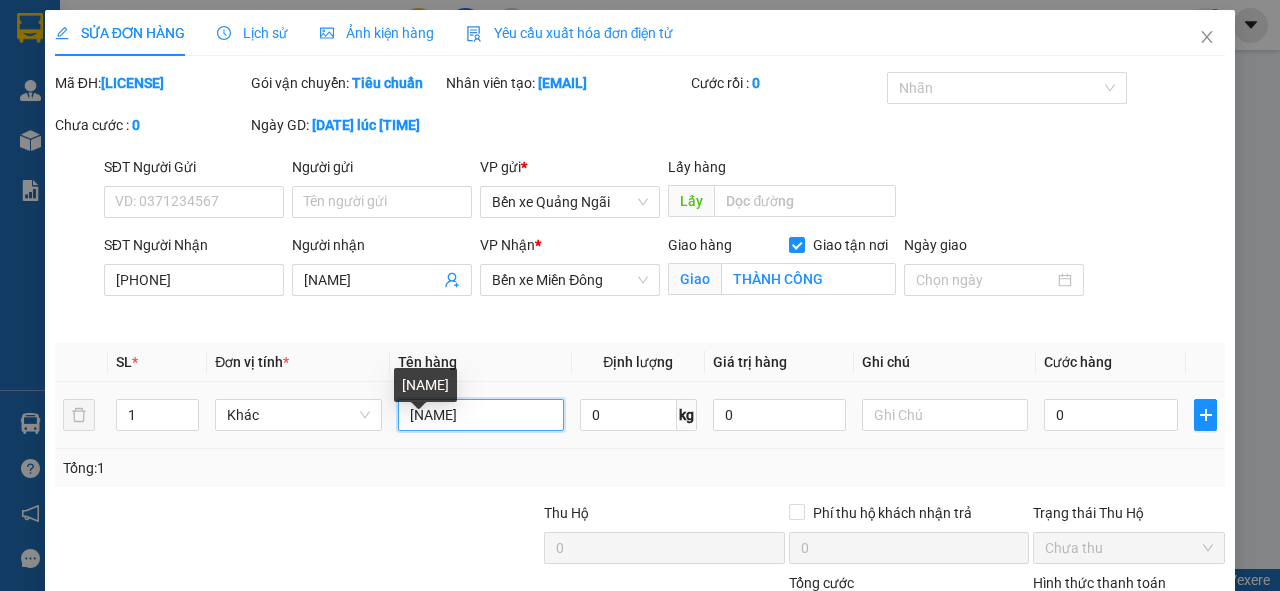 click on "[NAME]" at bounding box center [481, 415] 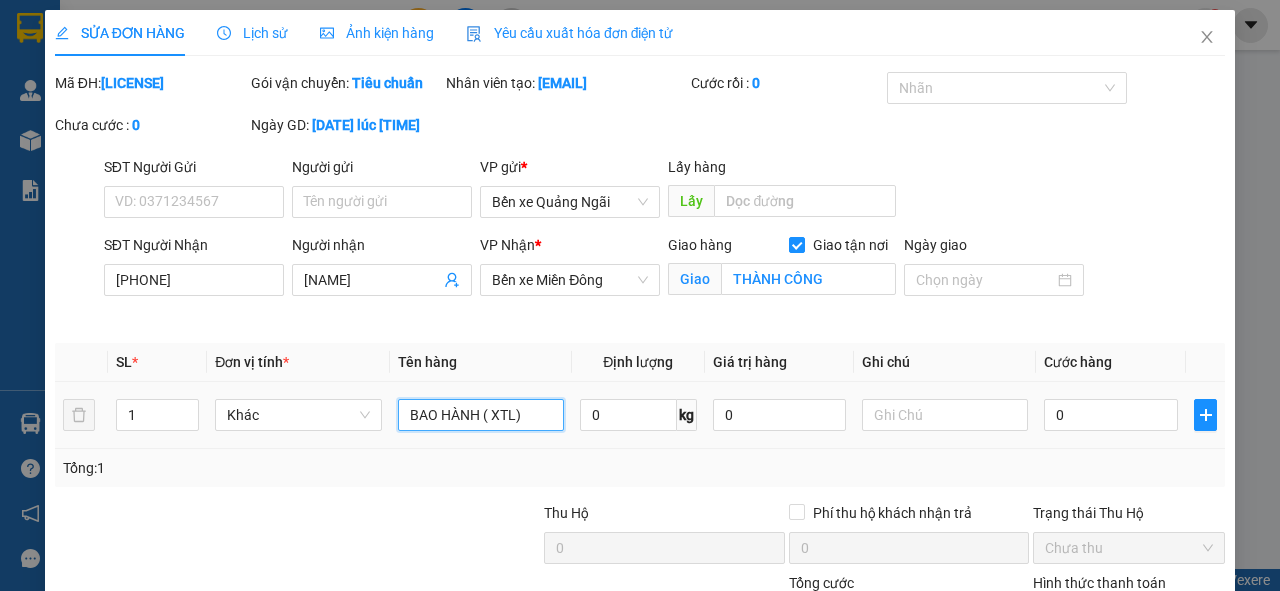 scroll, scrollTop: 197, scrollLeft: 0, axis: vertical 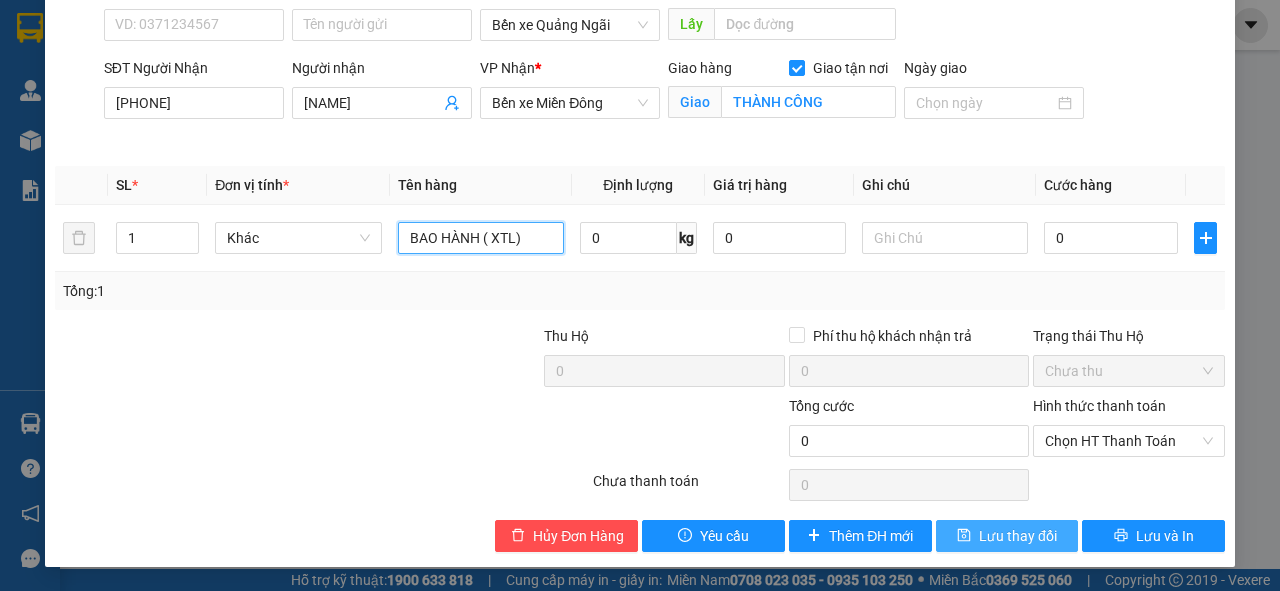 type on "BAO HÀNH ( XTL)" 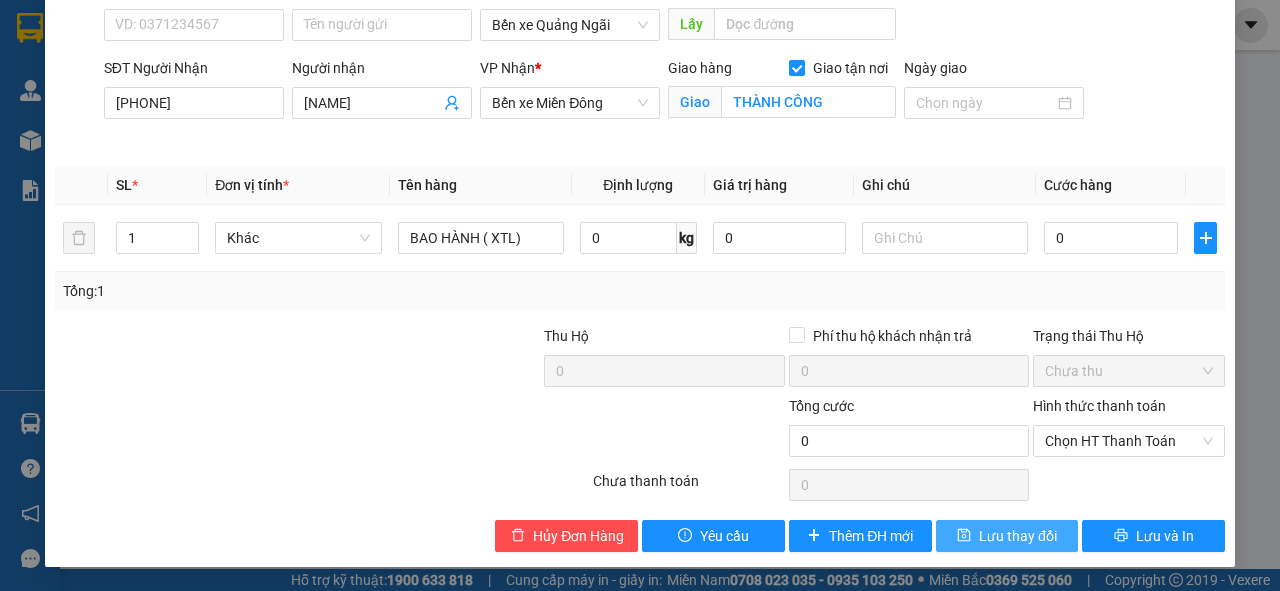 click on "Lưu thay đổi" at bounding box center [1018, 536] 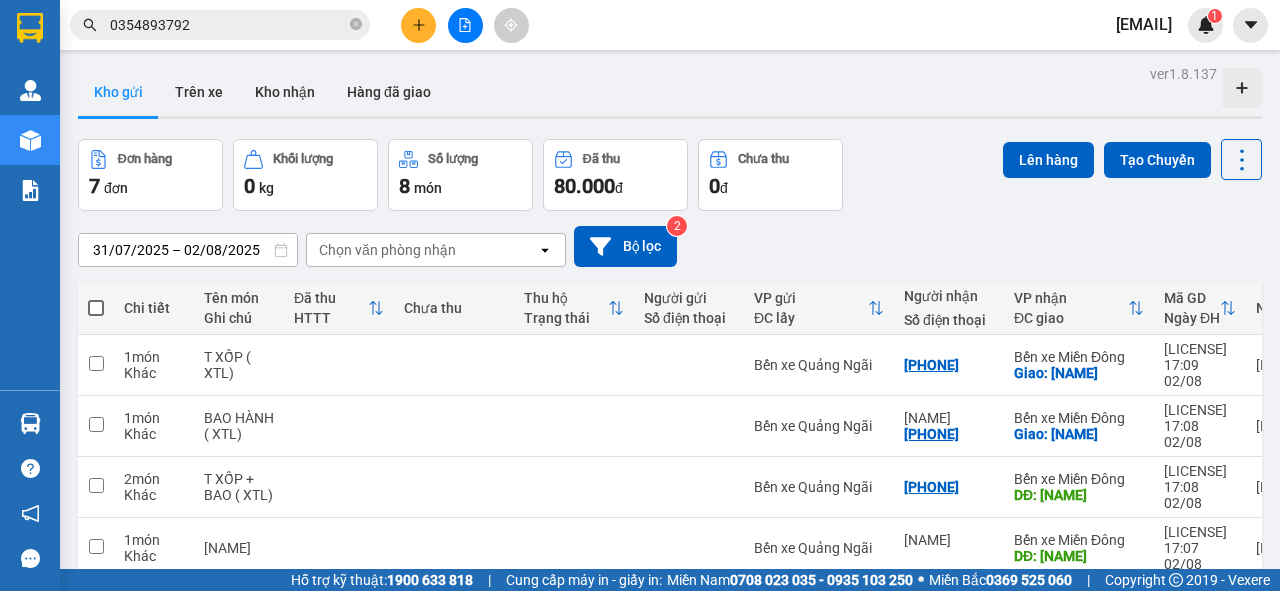 click at bounding box center [96, 308] 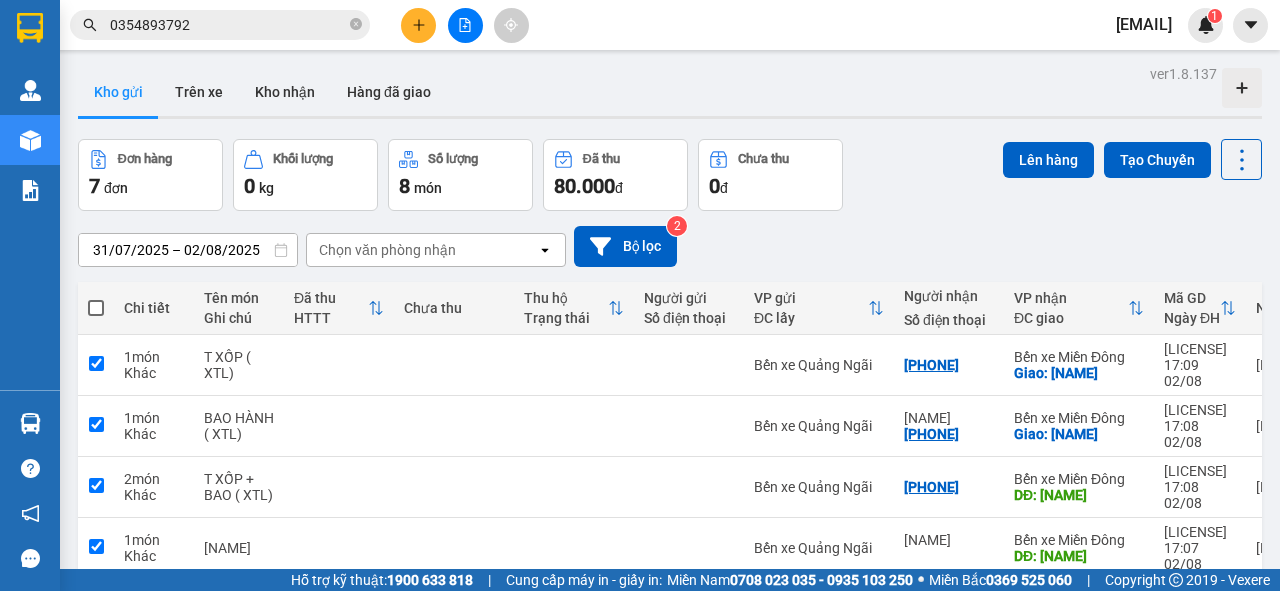 checkbox on "true" 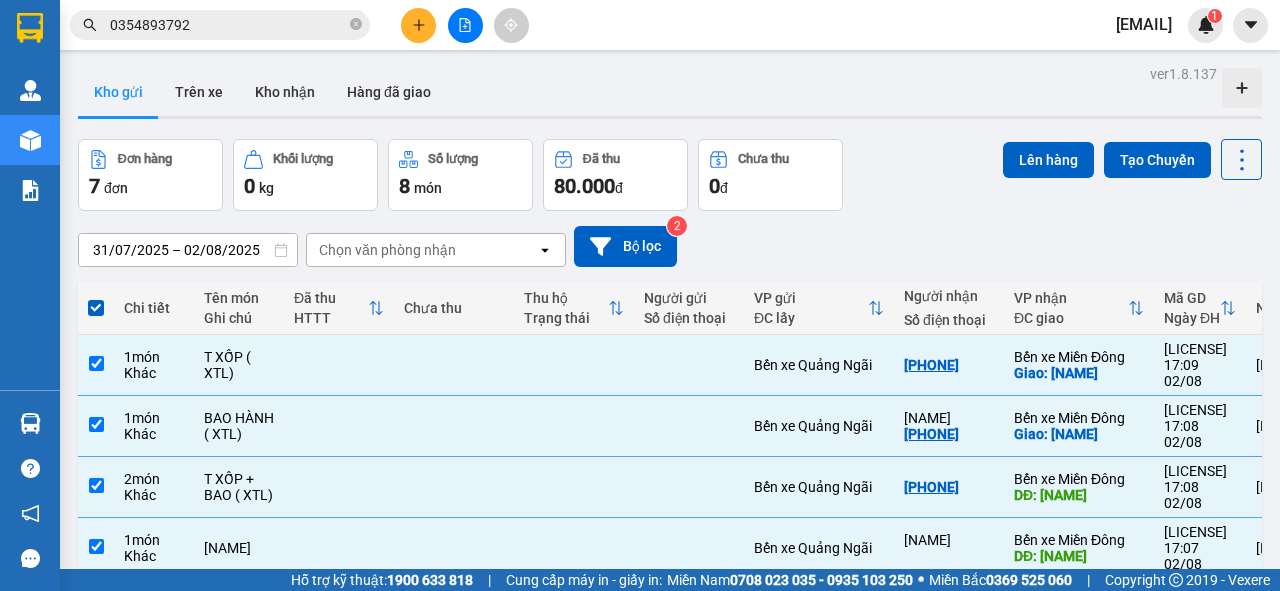 scroll, scrollTop: 240, scrollLeft: 0, axis: vertical 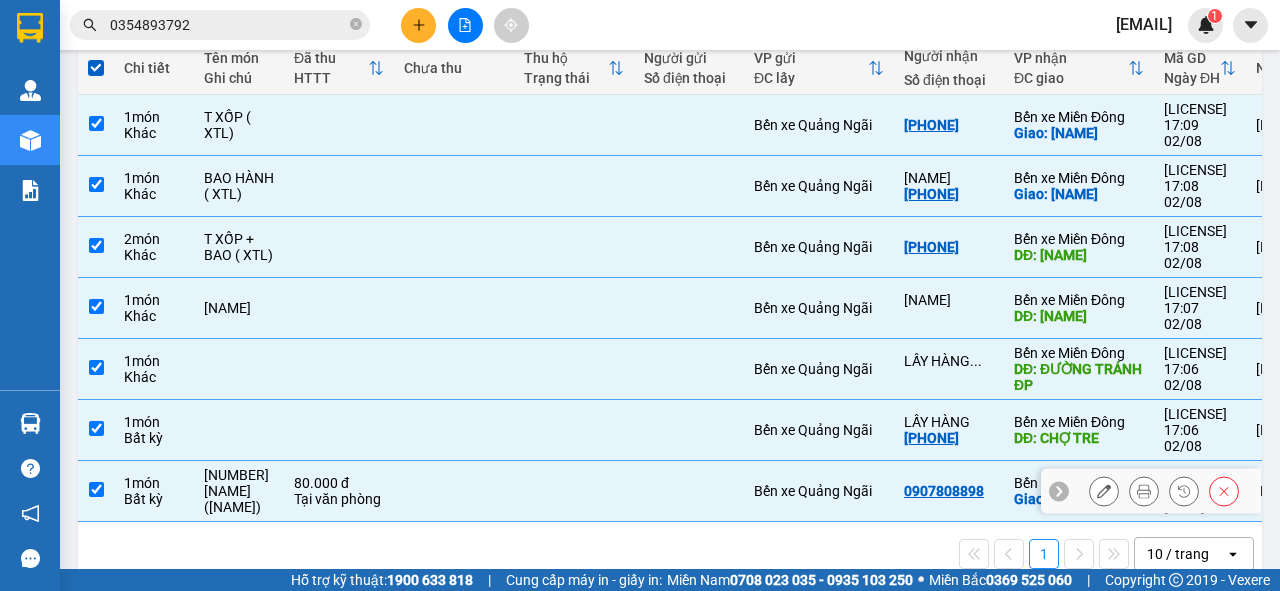 click at bounding box center [96, 489] 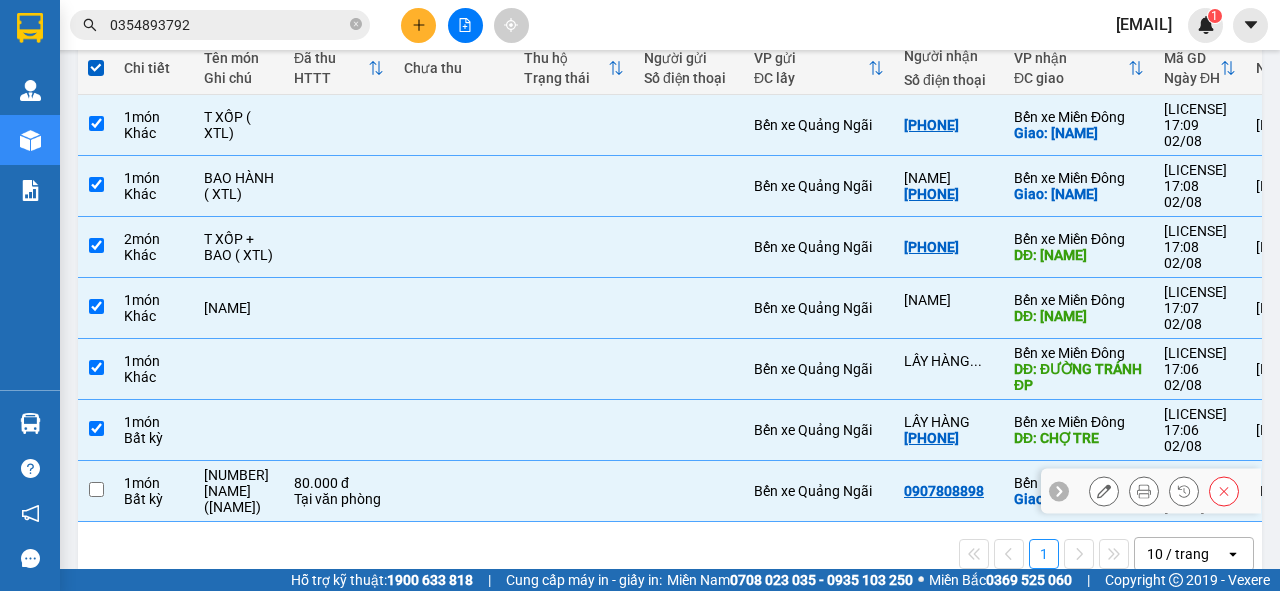 checkbox on "false" 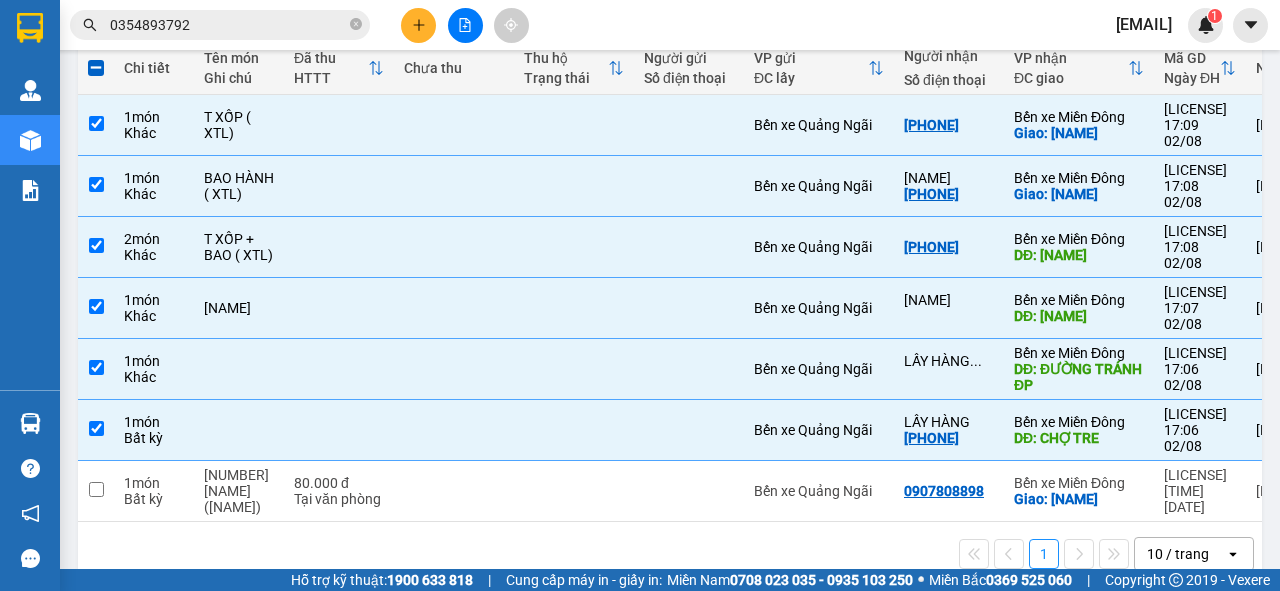 scroll, scrollTop: 0, scrollLeft: 0, axis: both 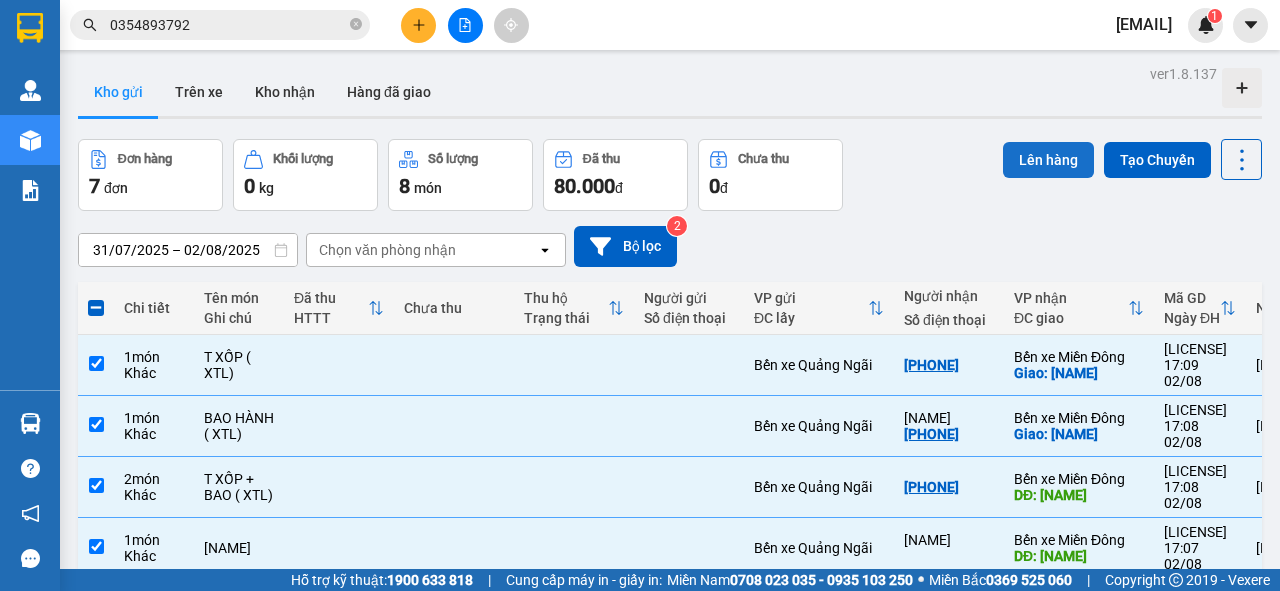 click on "Lên hàng" at bounding box center (1048, 160) 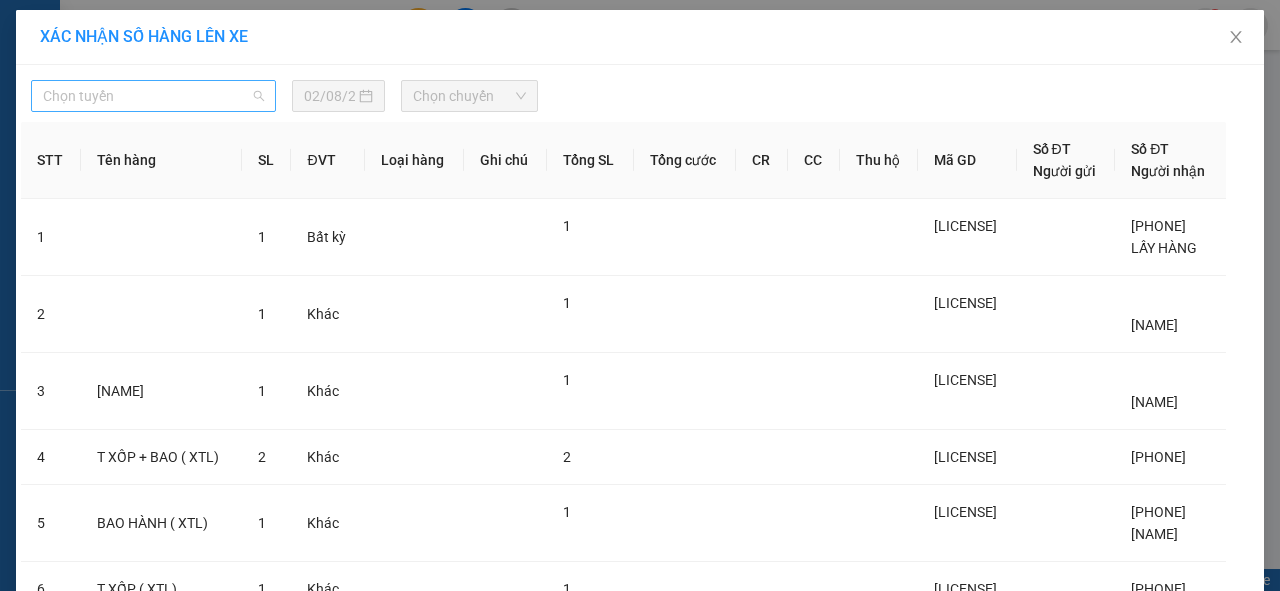 click on "Chọn tuyến" at bounding box center [153, 96] 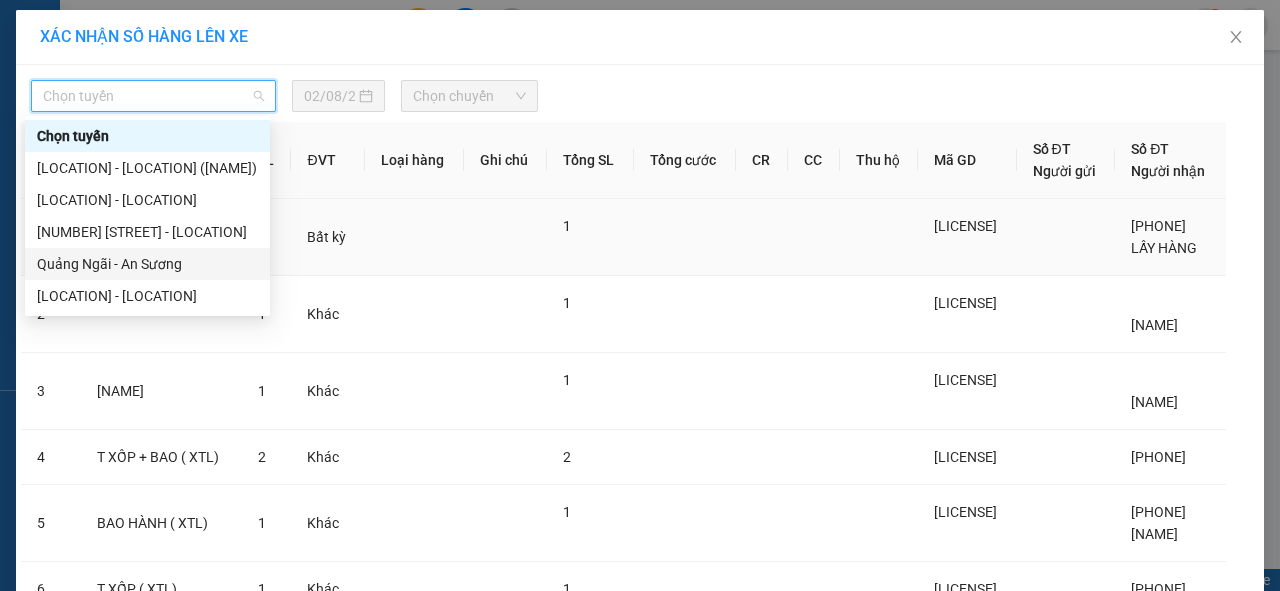 drag, startPoint x: 106, startPoint y: 261, endPoint x: 128, endPoint y: 249, distance: 25.059929 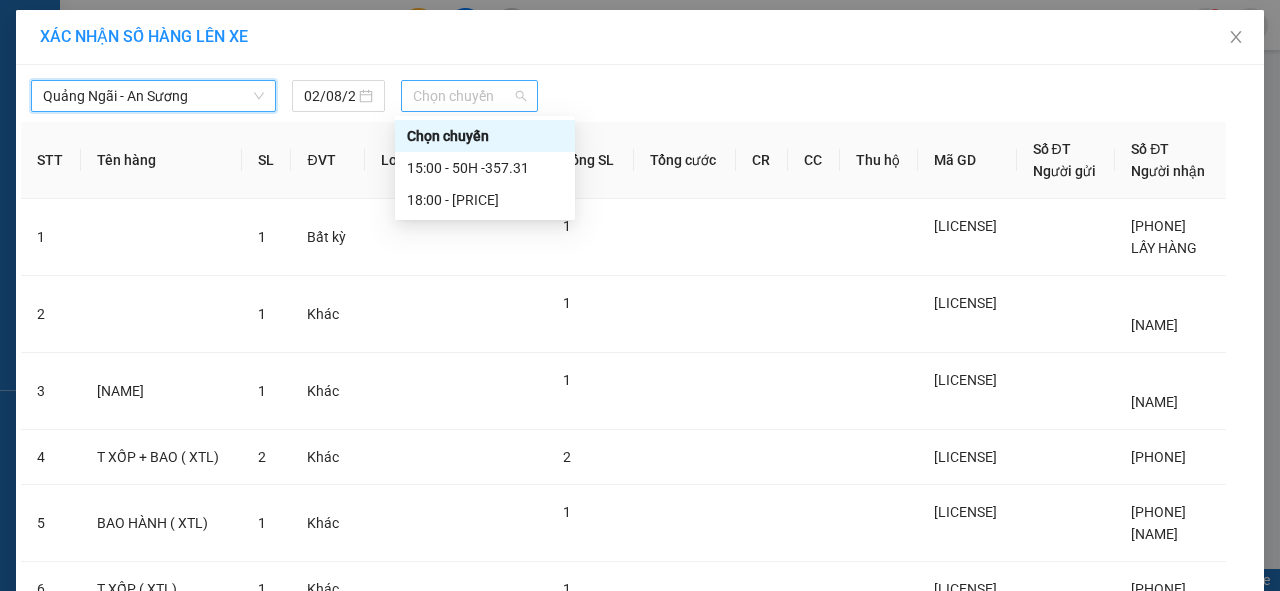 click on "Chọn chuyến" at bounding box center [469, 96] 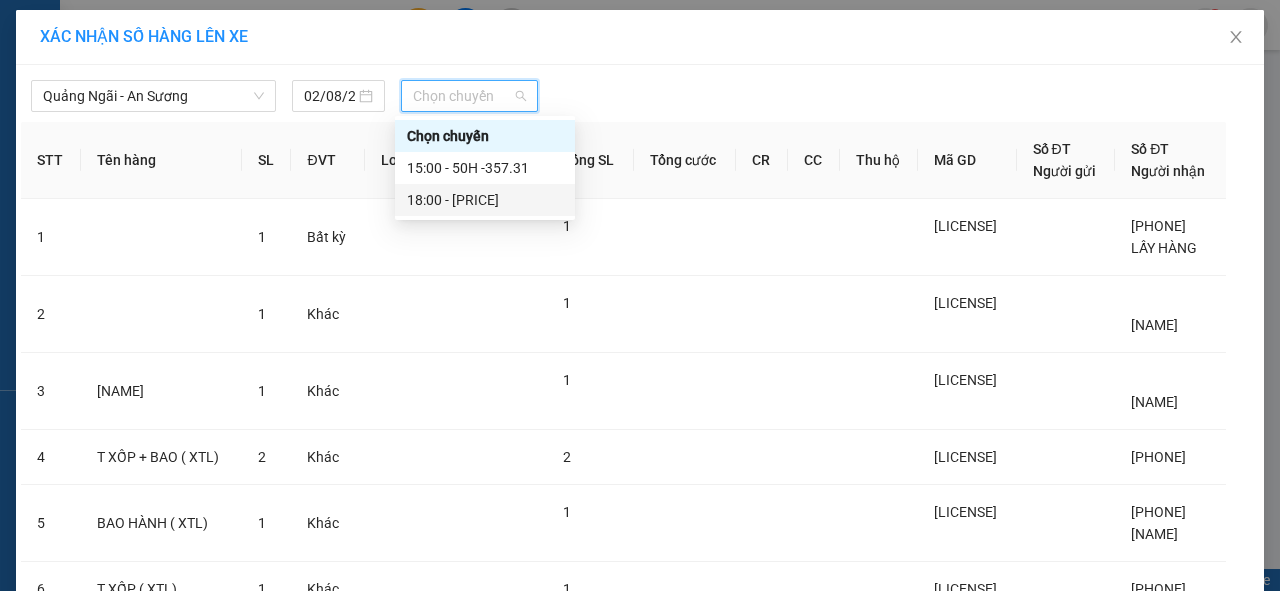 click on "[TIME]     - [PRICE]" at bounding box center (485, 200) 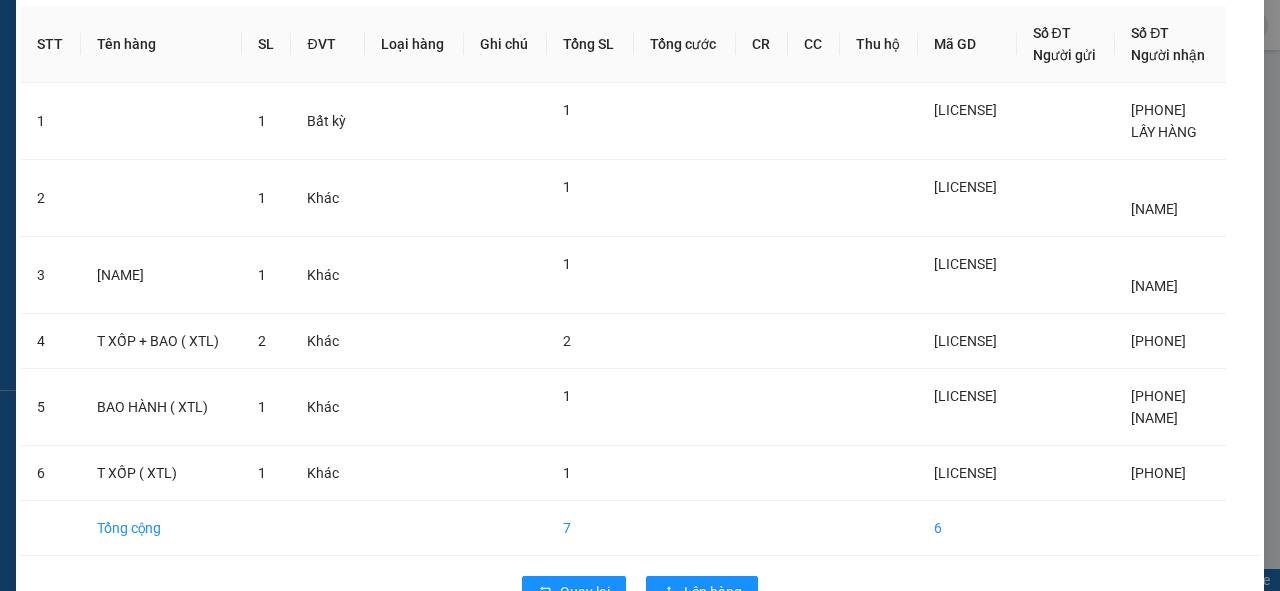 scroll, scrollTop: 240, scrollLeft: 0, axis: vertical 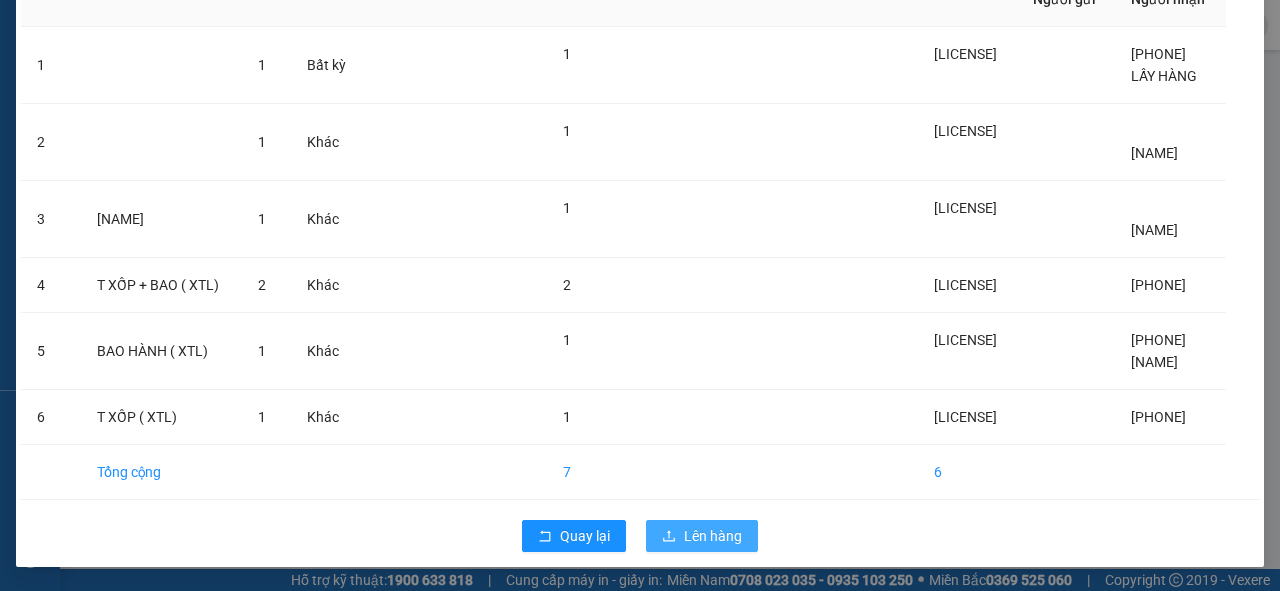 click on "Lên hàng" at bounding box center (713, 536) 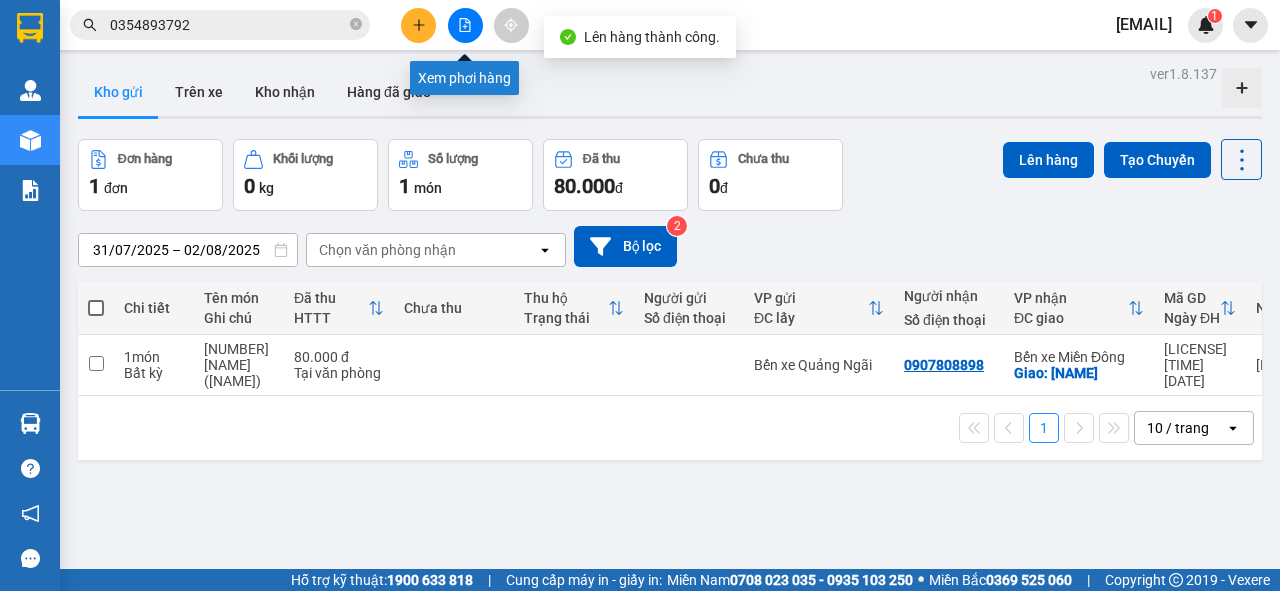 click 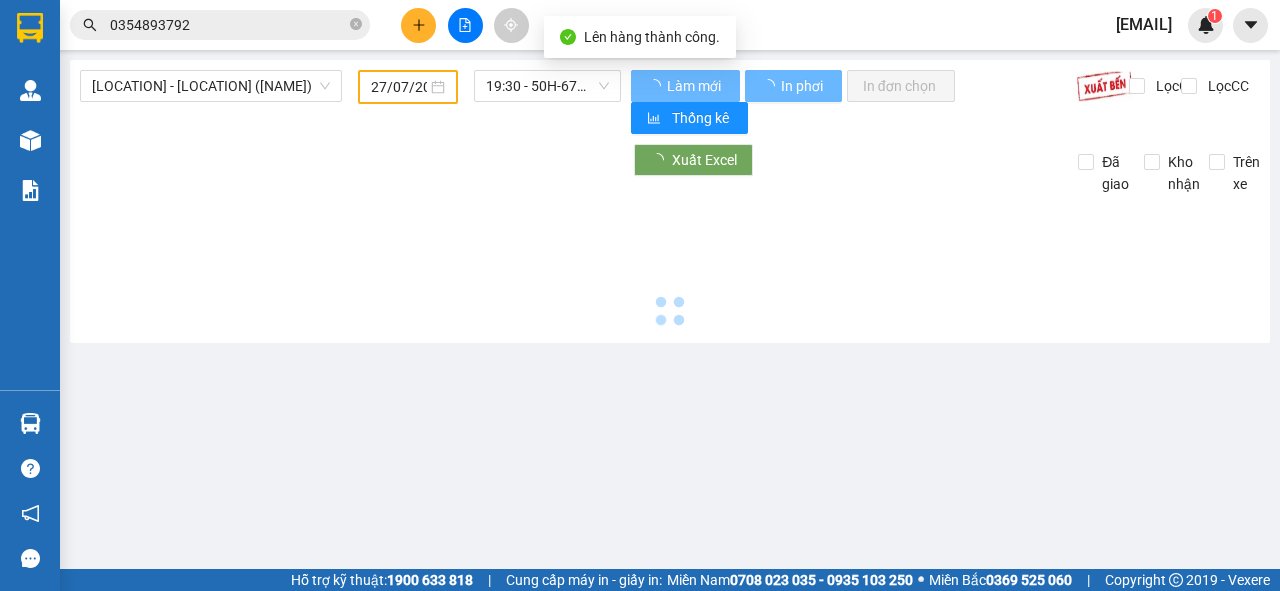 type on "02/08/2025" 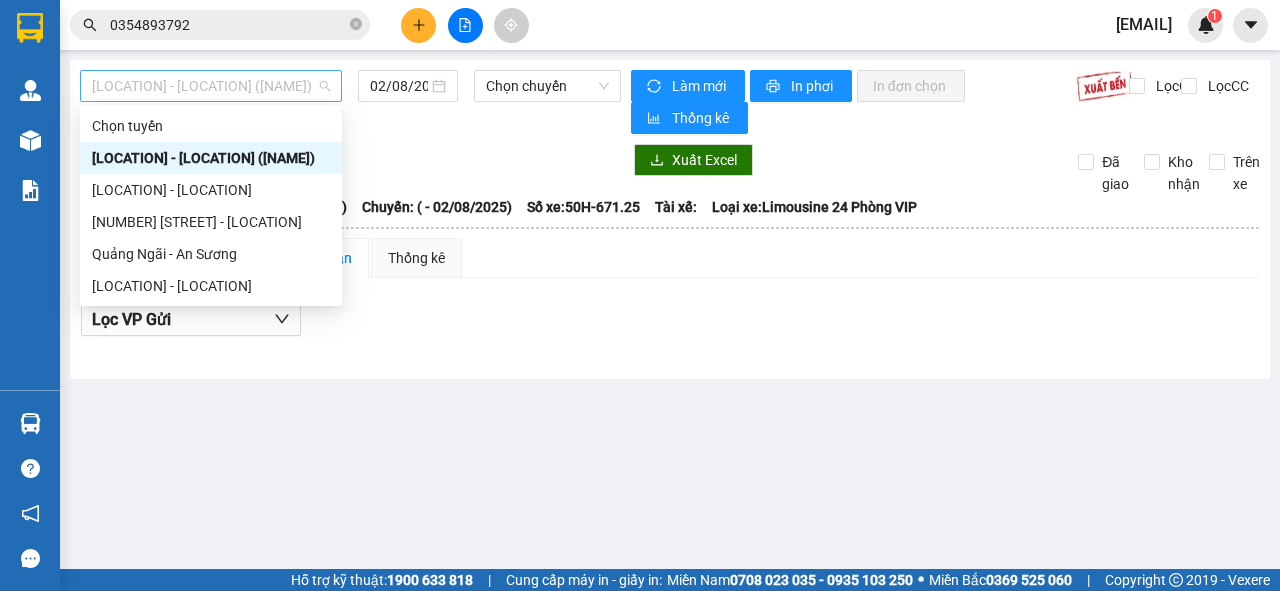 click on "[LOCATION] - [LOCATION] ([NAME])" at bounding box center [211, 86] 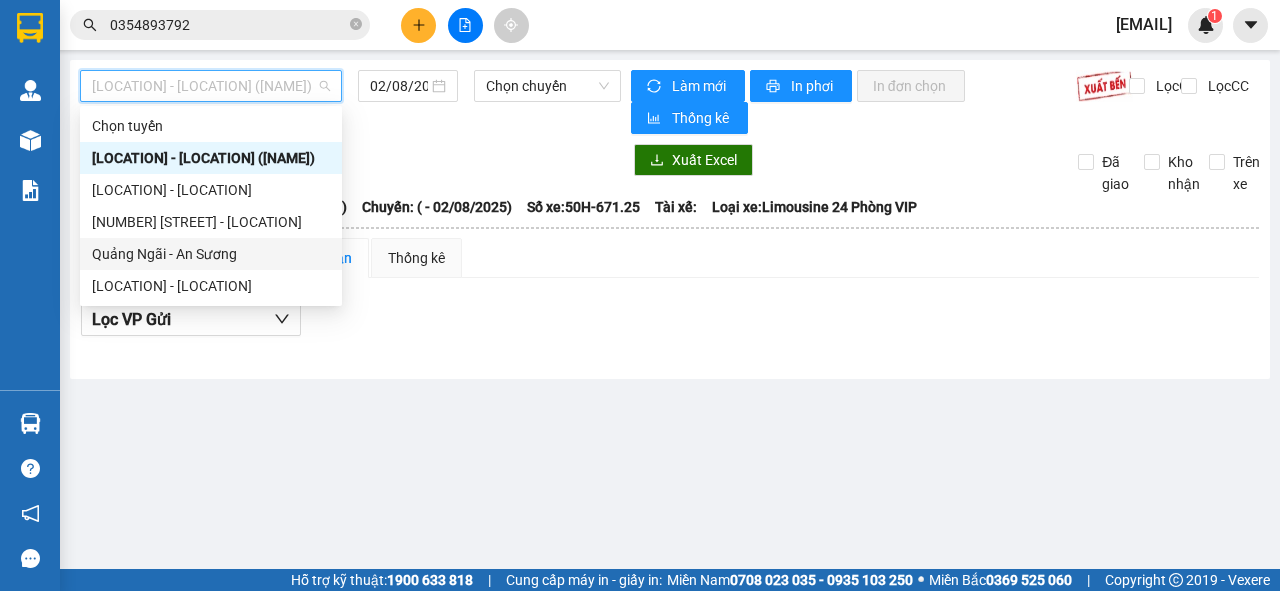 click on "Quảng Ngãi - An Sương" at bounding box center (211, 254) 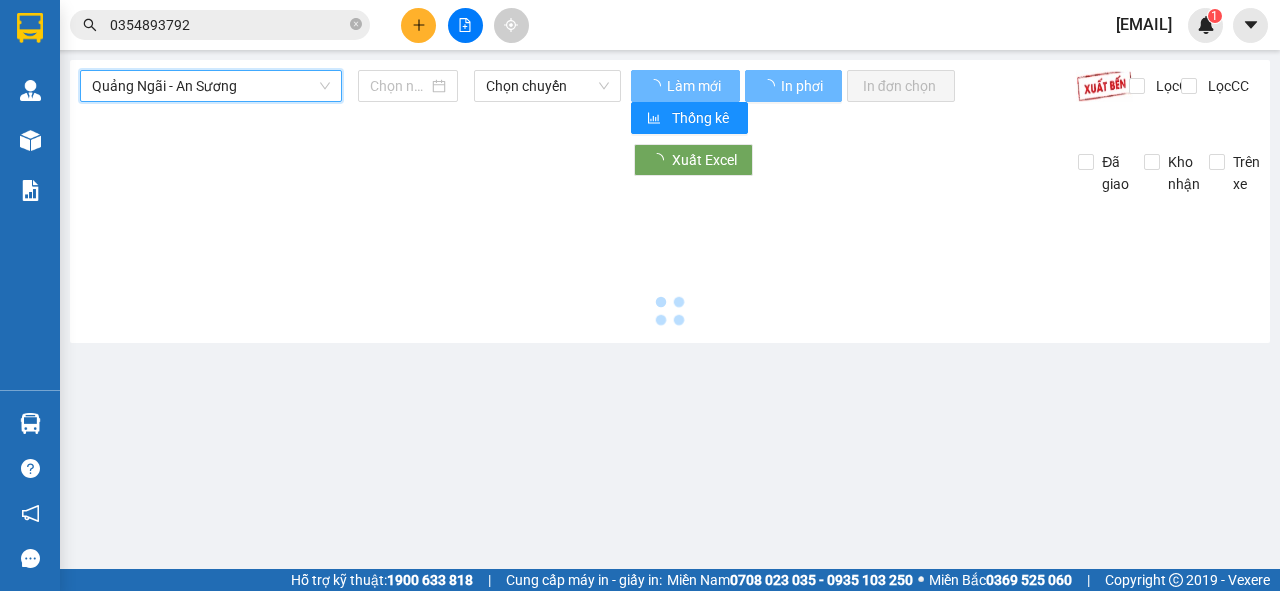 type on "02/08/2025" 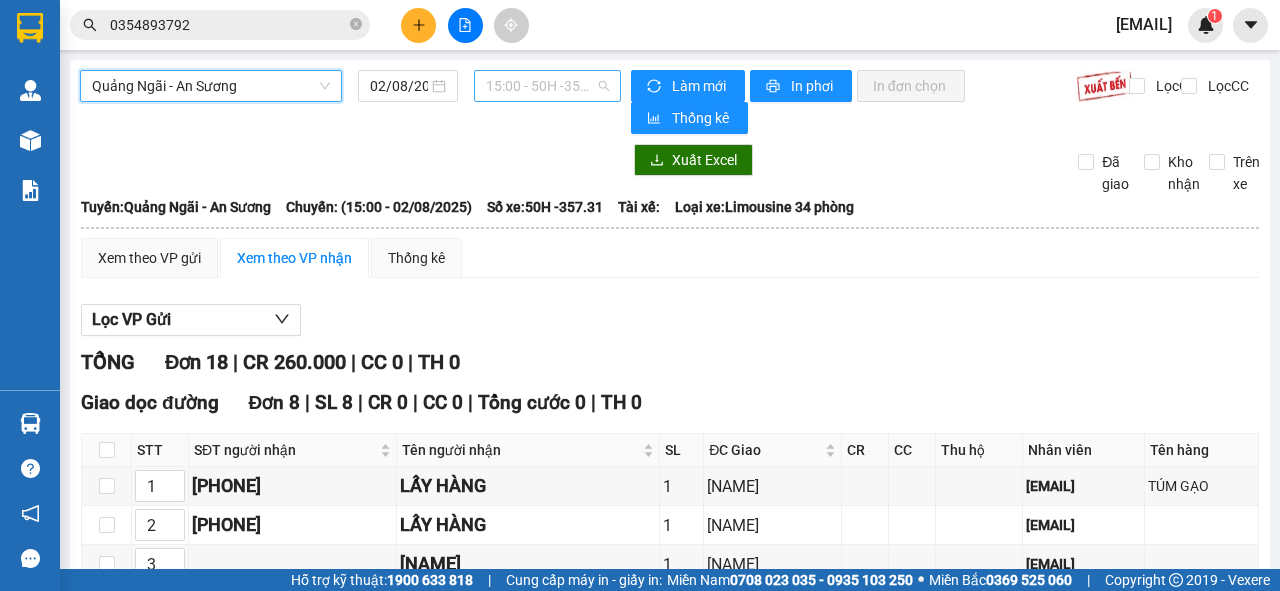 click on "[TIME]     - [PRICE]" at bounding box center (547, 86) 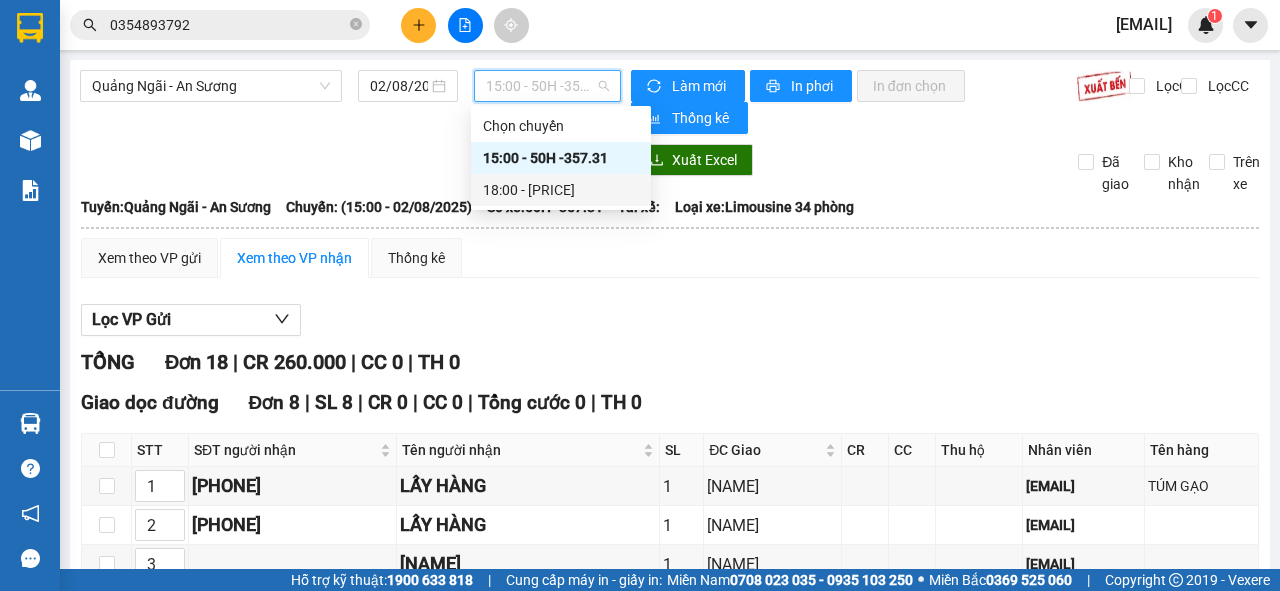 click on "[TIME]     - [PRICE]" at bounding box center [561, 190] 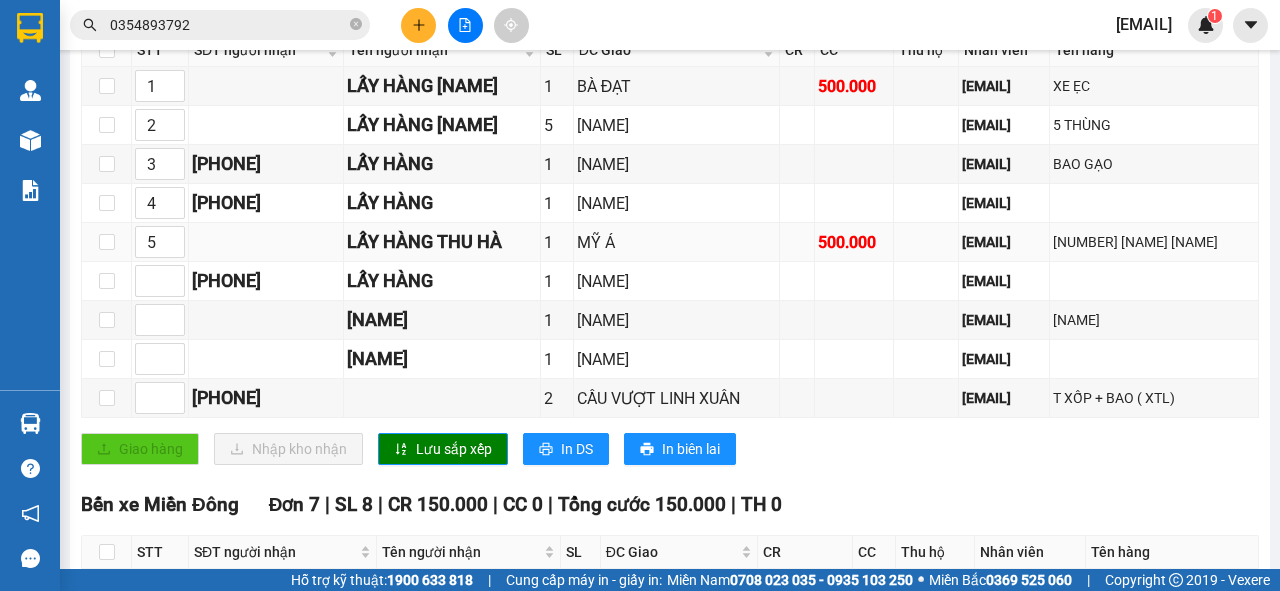 scroll, scrollTop: 480, scrollLeft: 0, axis: vertical 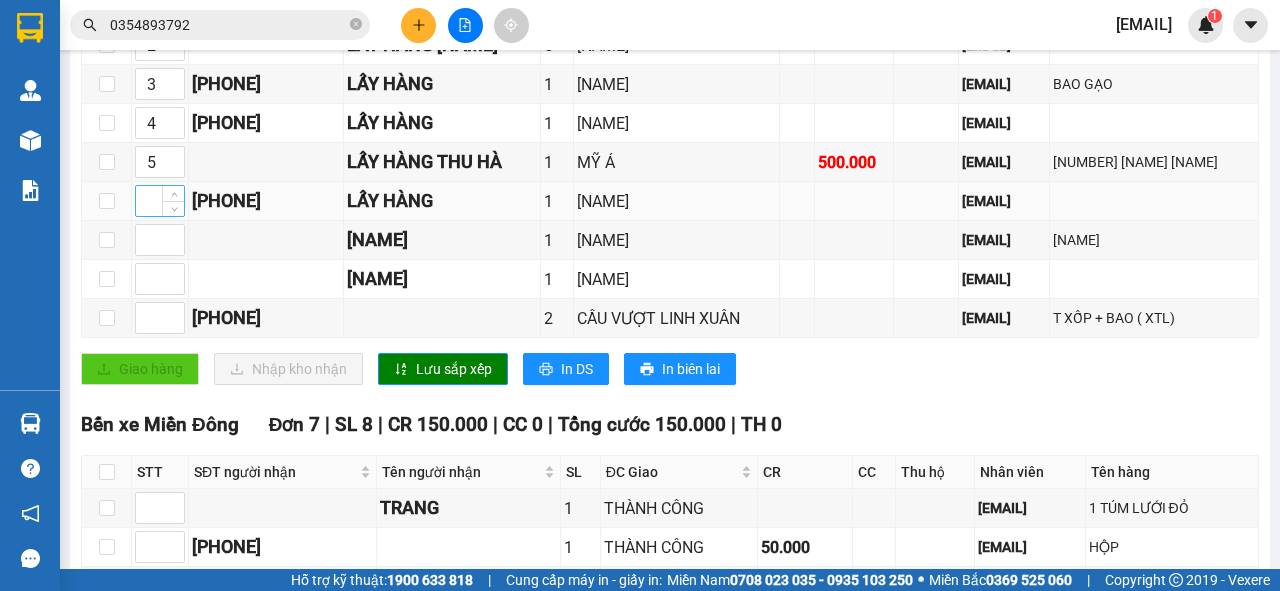 click at bounding box center (160, 201) 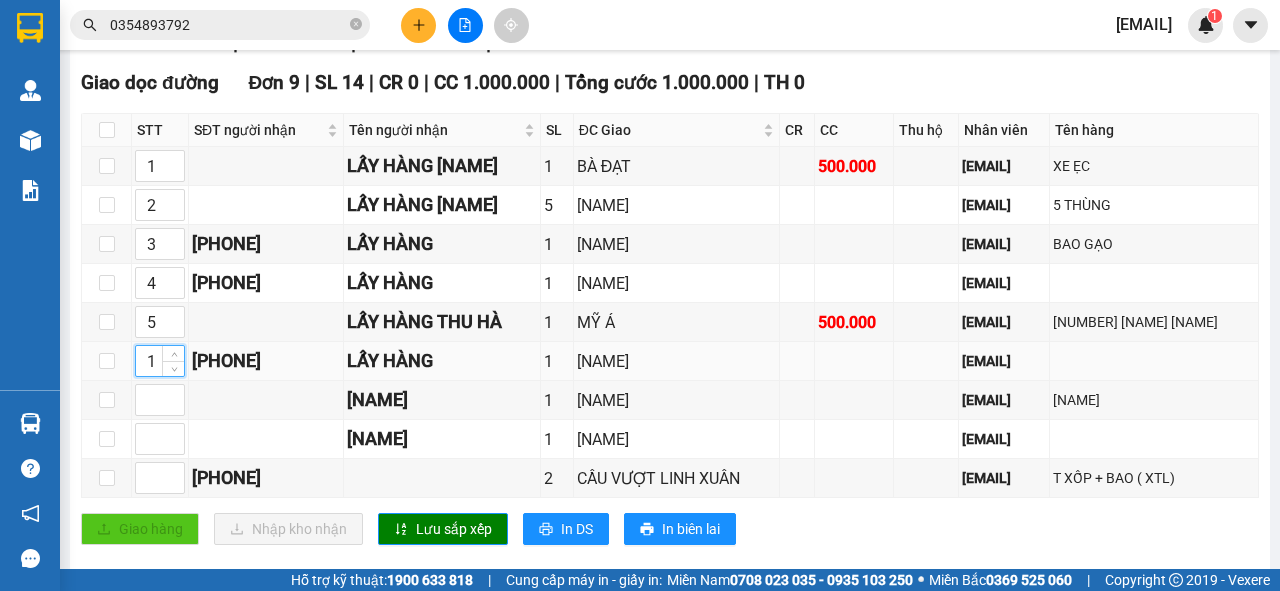 scroll, scrollTop: 240, scrollLeft: 0, axis: vertical 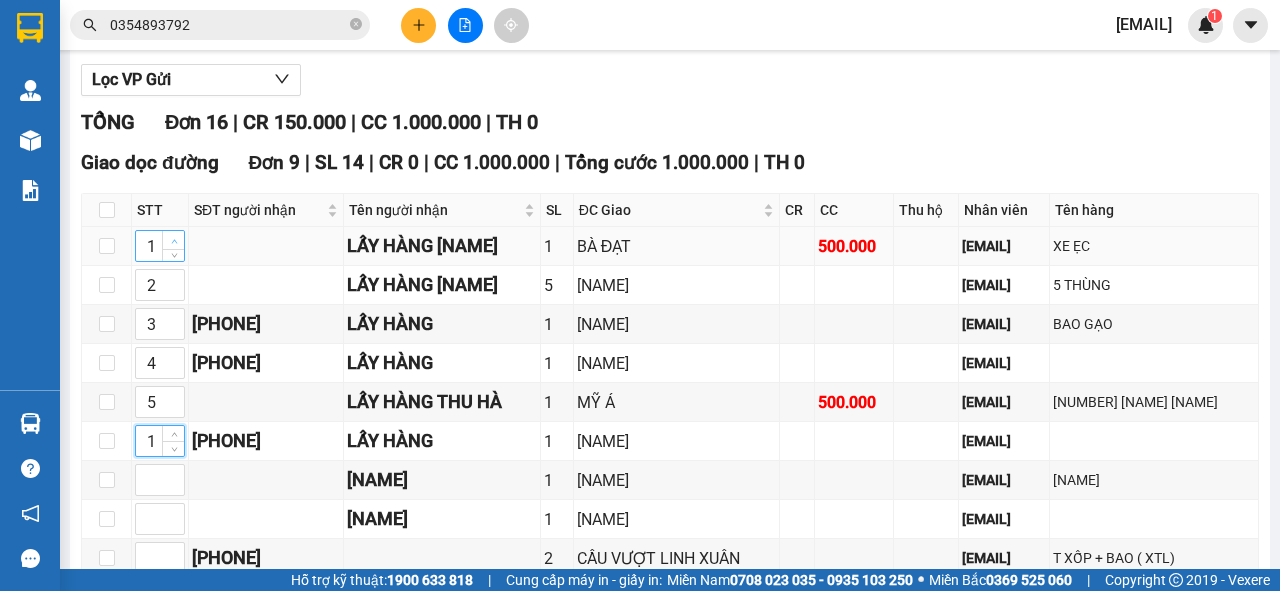 type on "1" 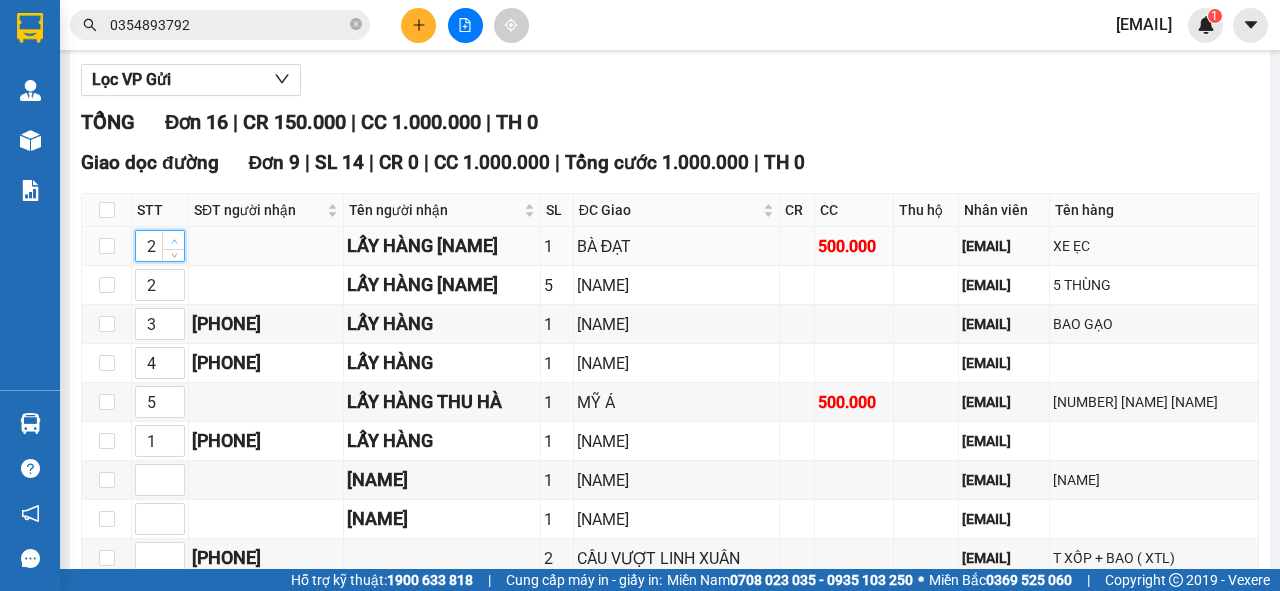 click at bounding box center [173, 240] 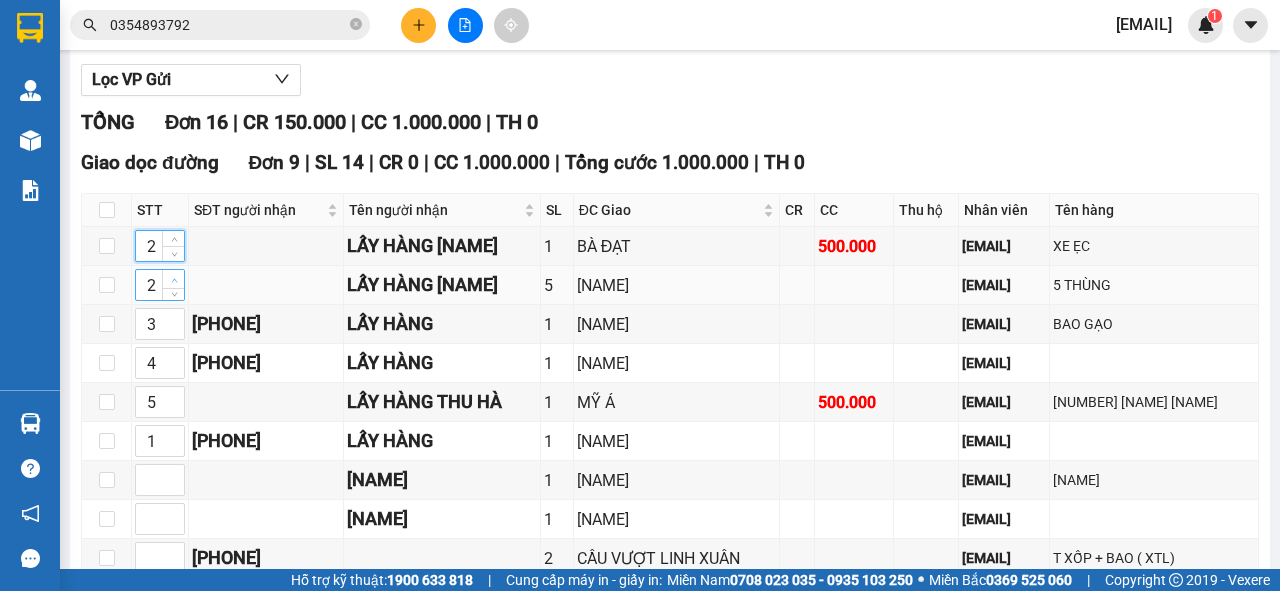 type on "3" 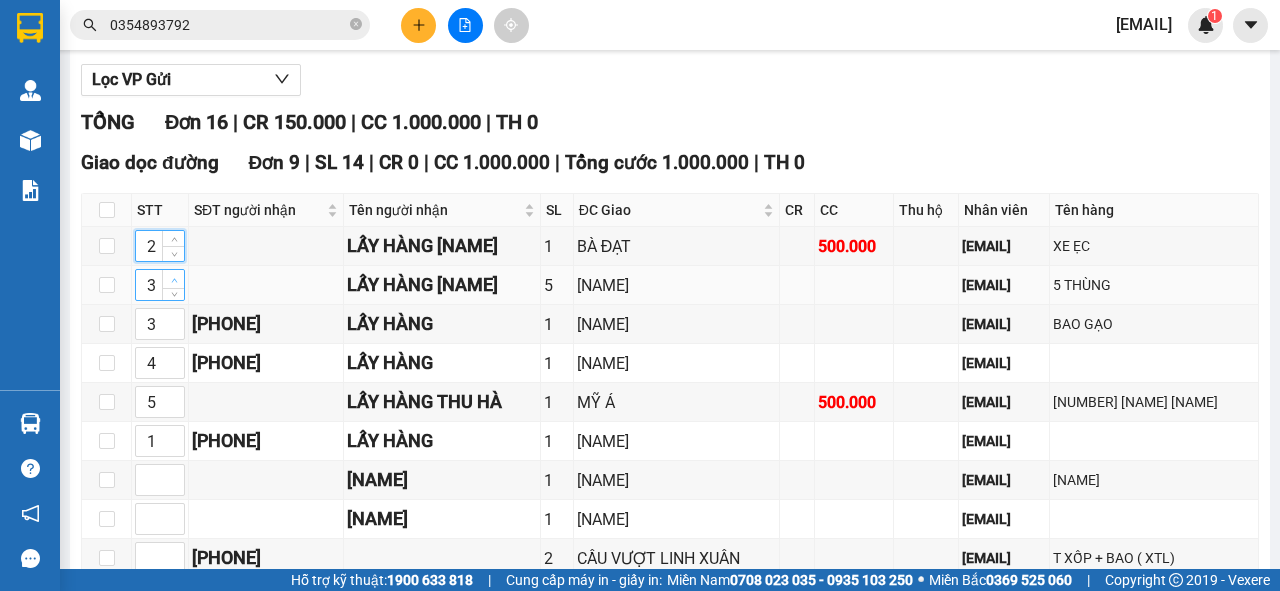 click 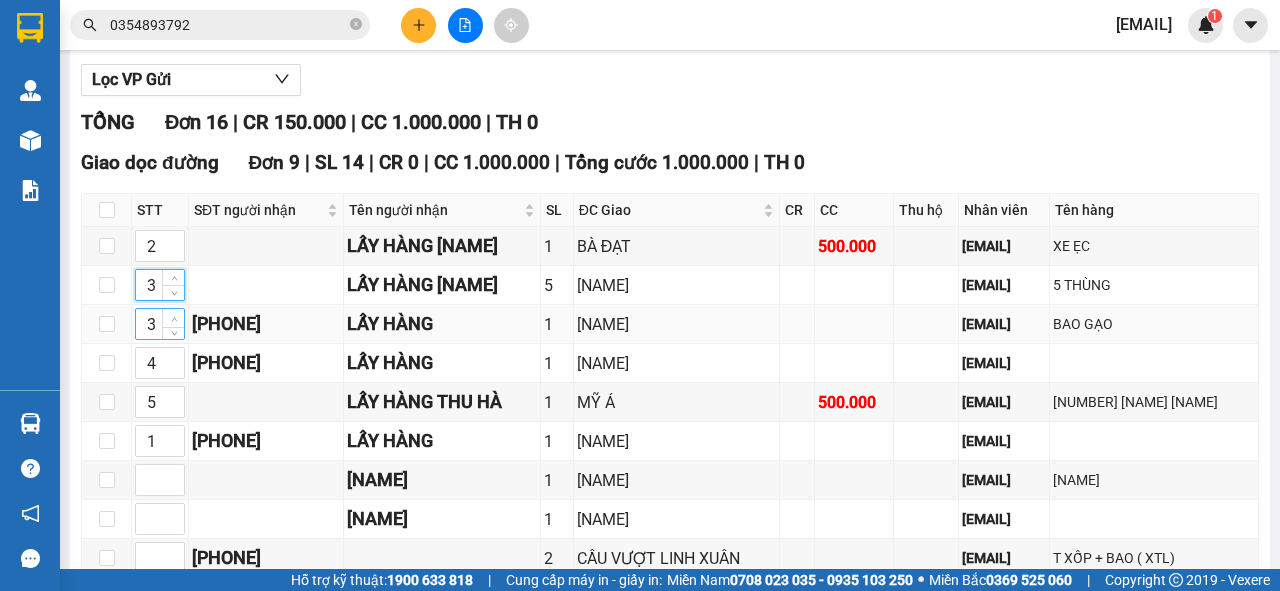 type on "4" 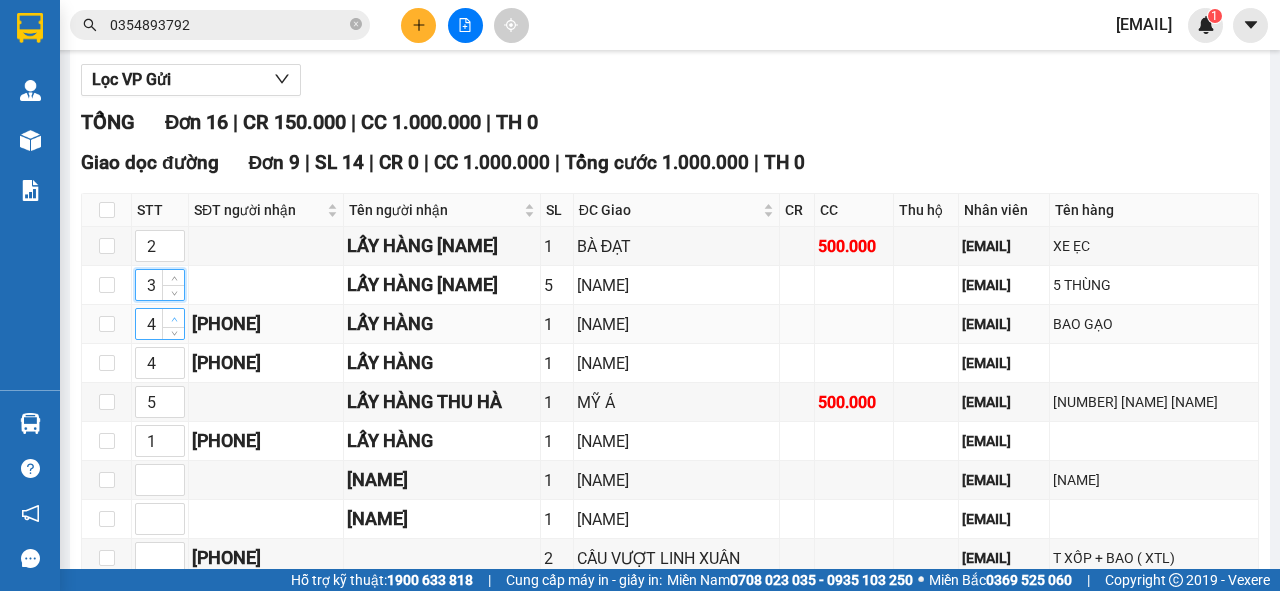 click 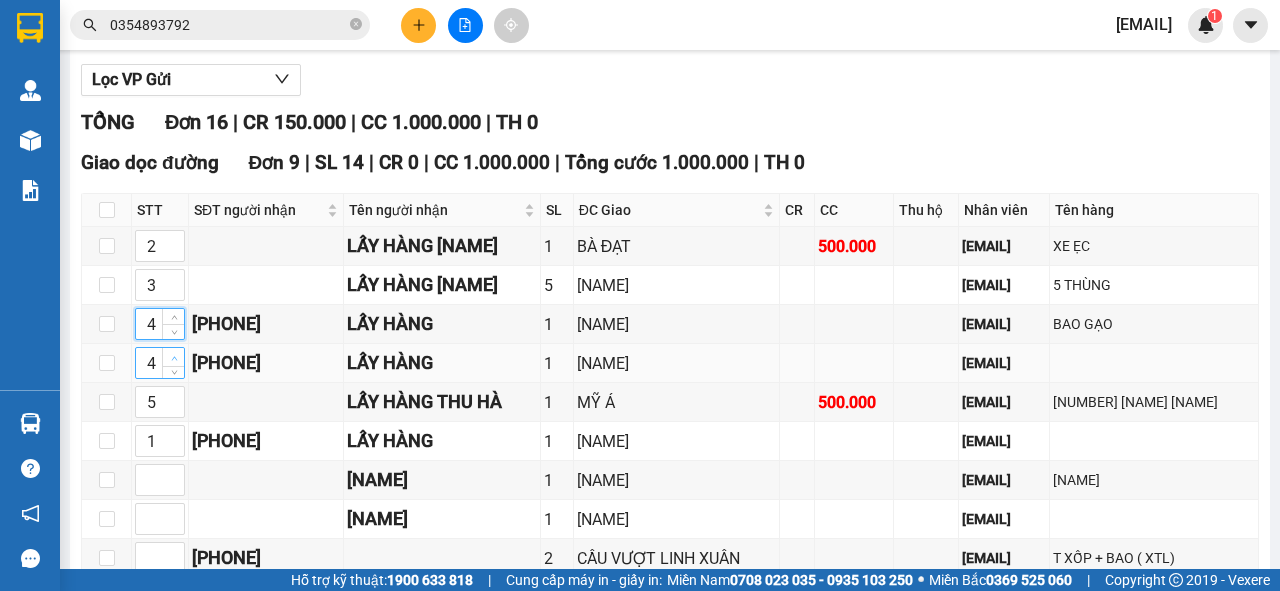 type on "5" 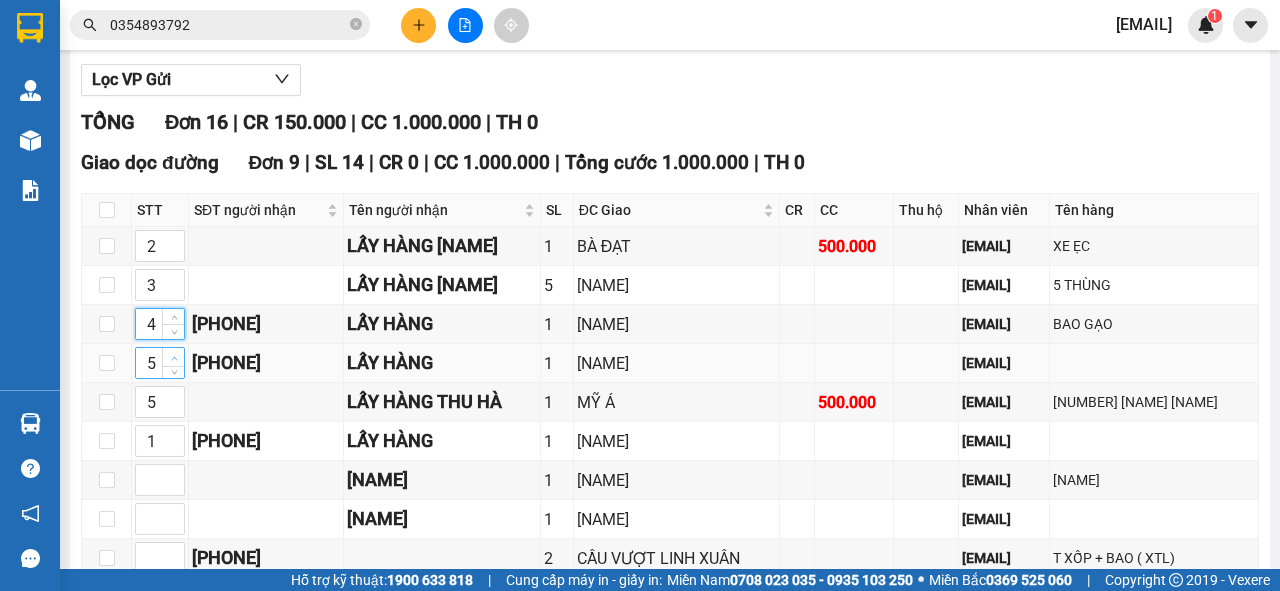 click at bounding box center [174, 358] 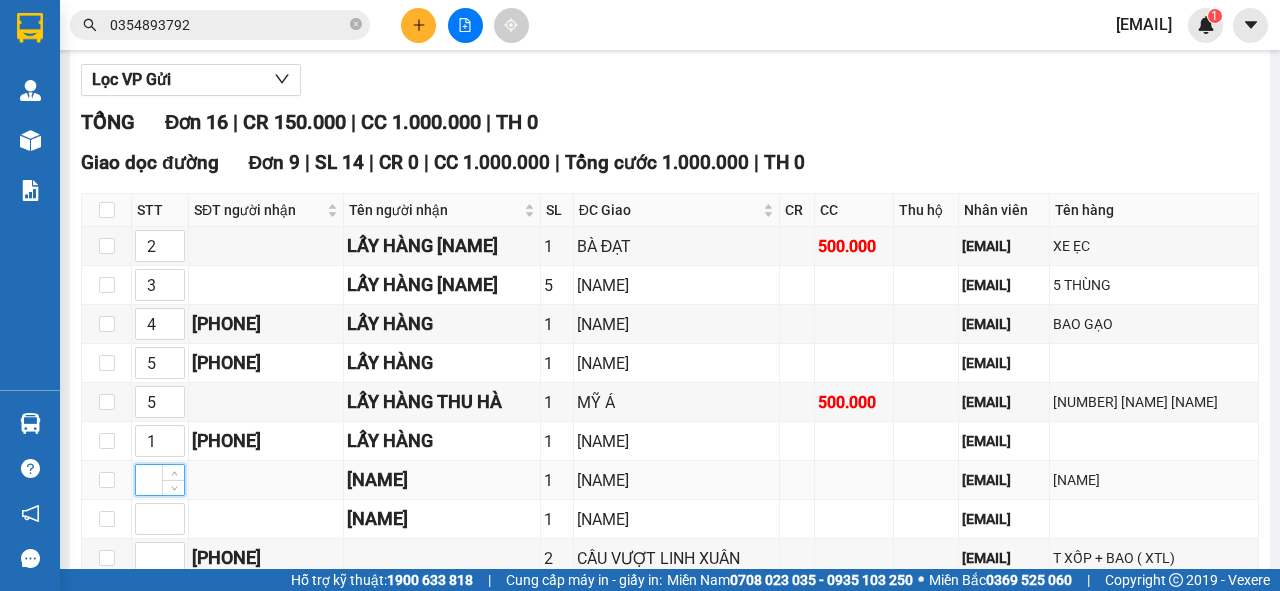 click at bounding box center [160, 480] 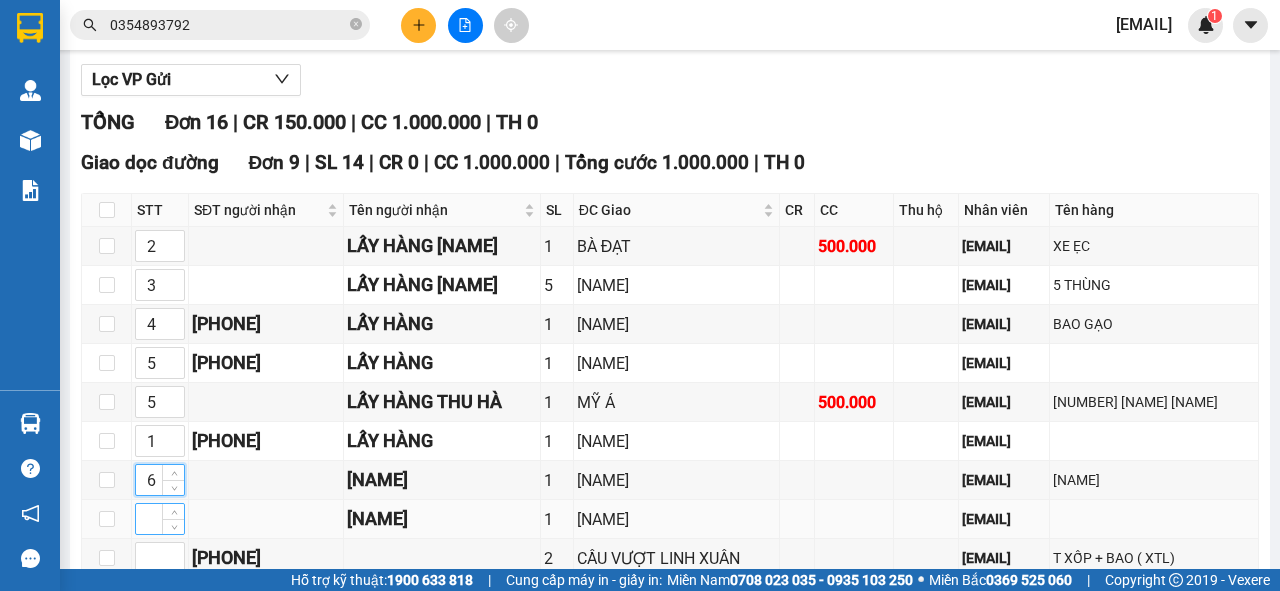 type on "6" 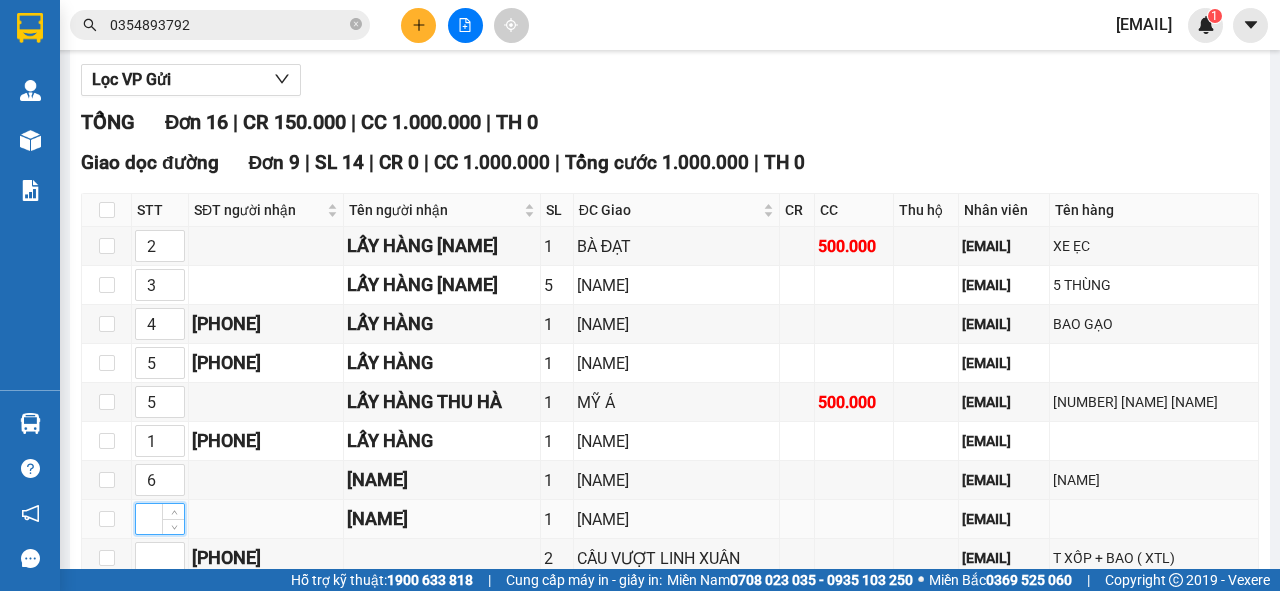 click at bounding box center [160, 519] 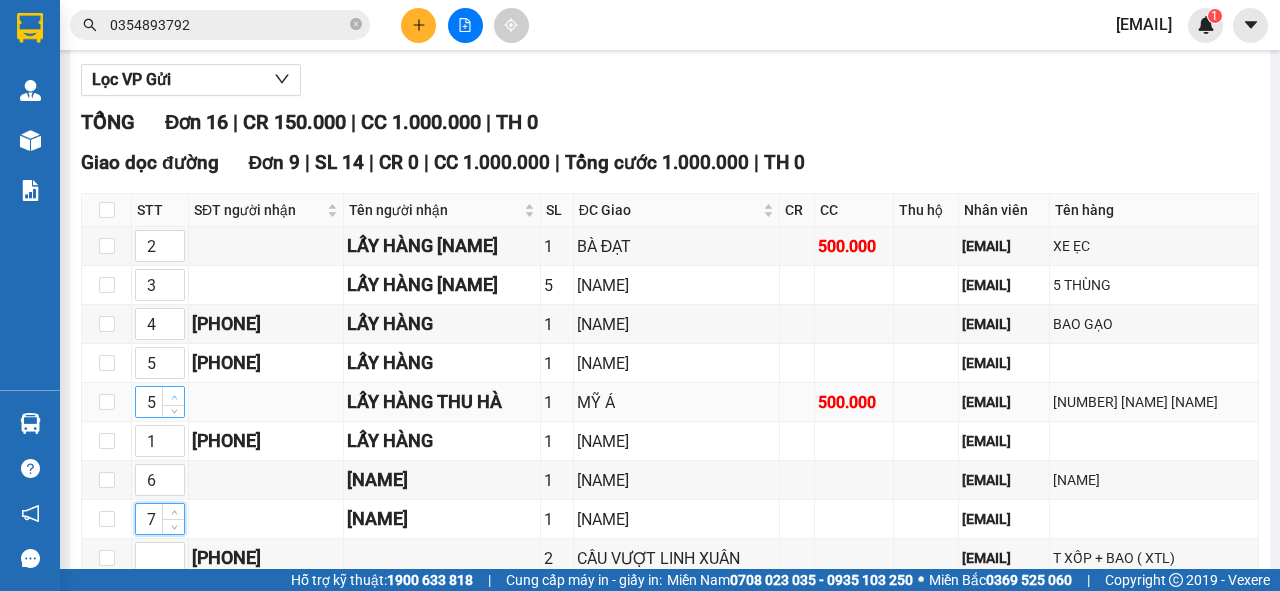 type on "7" 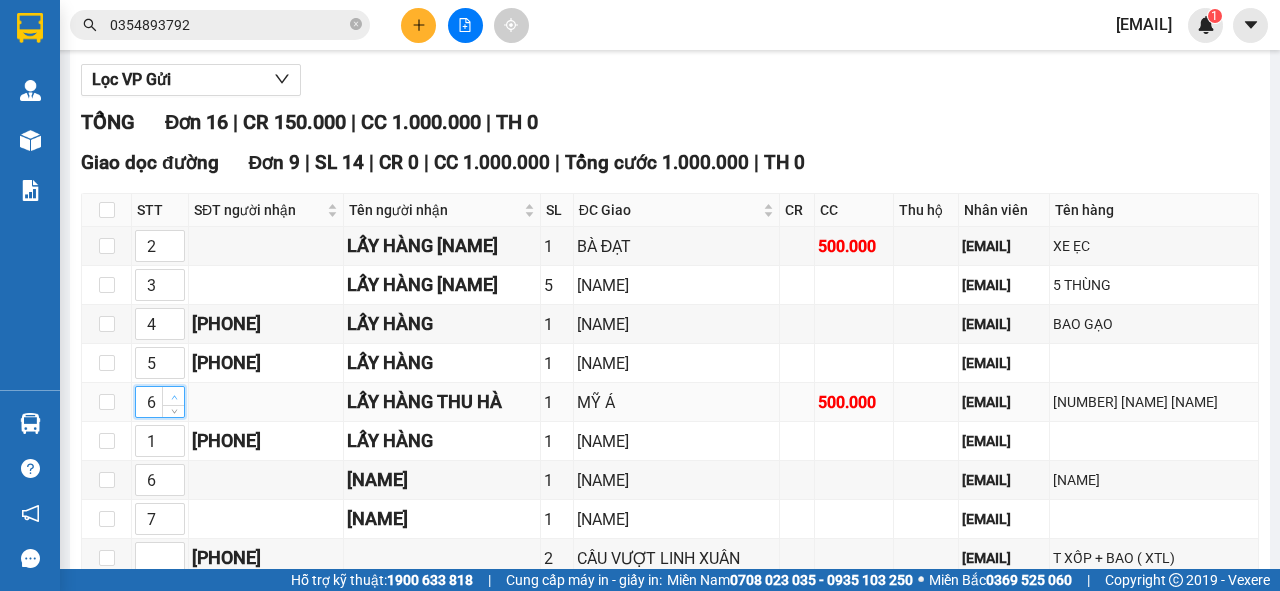 click 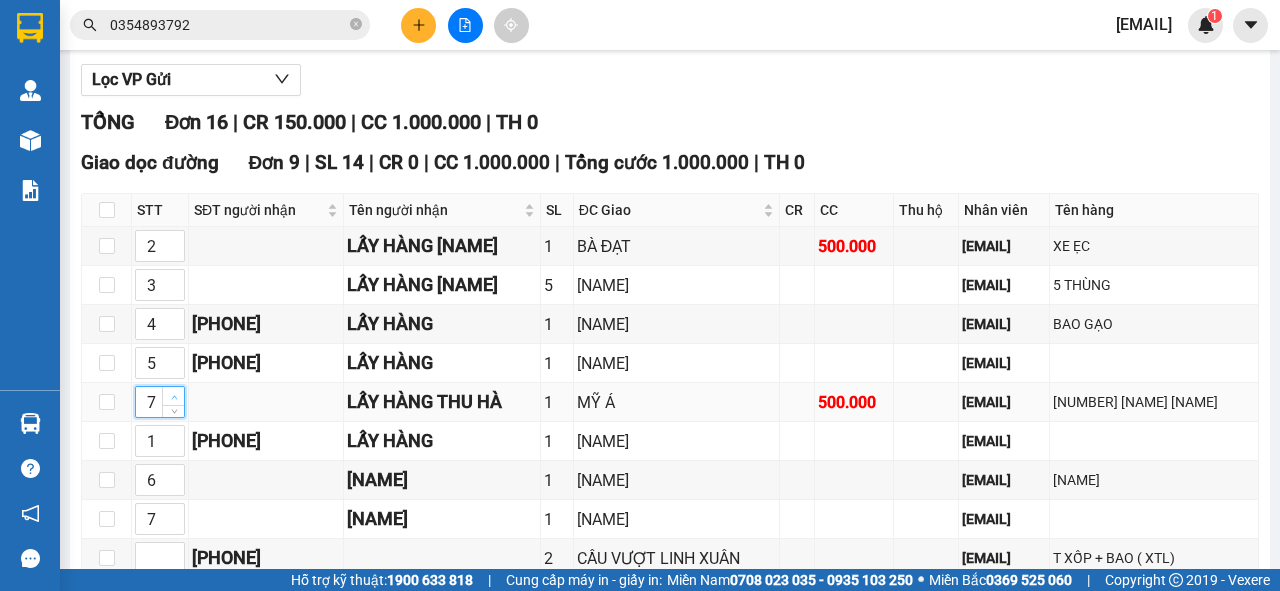 click 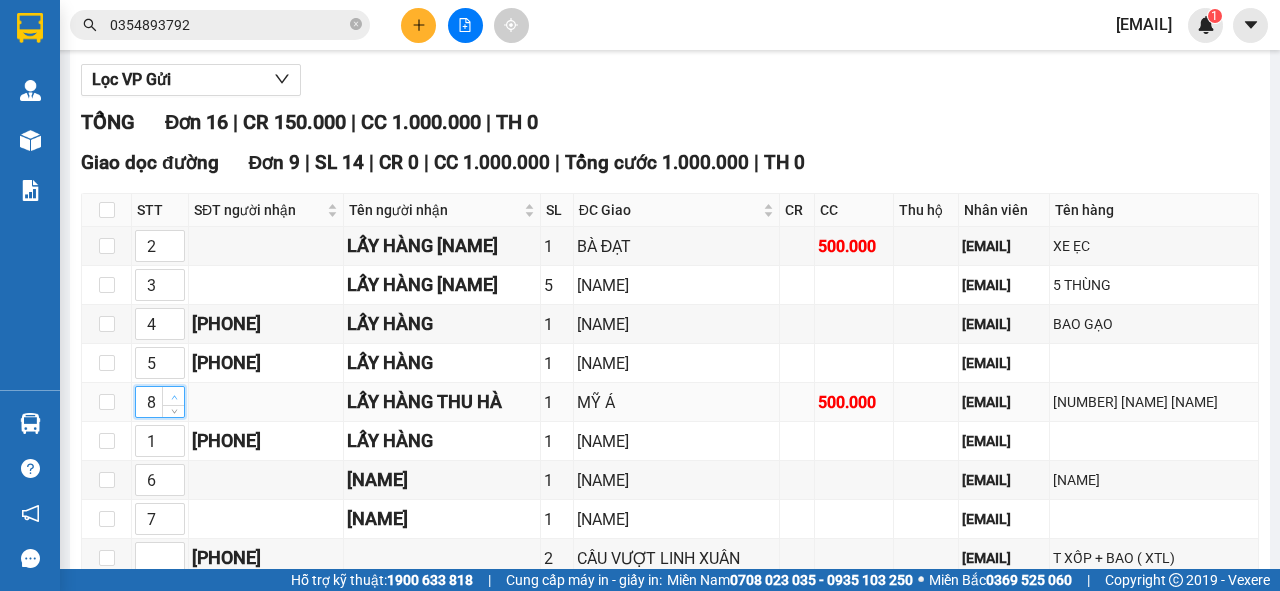 click 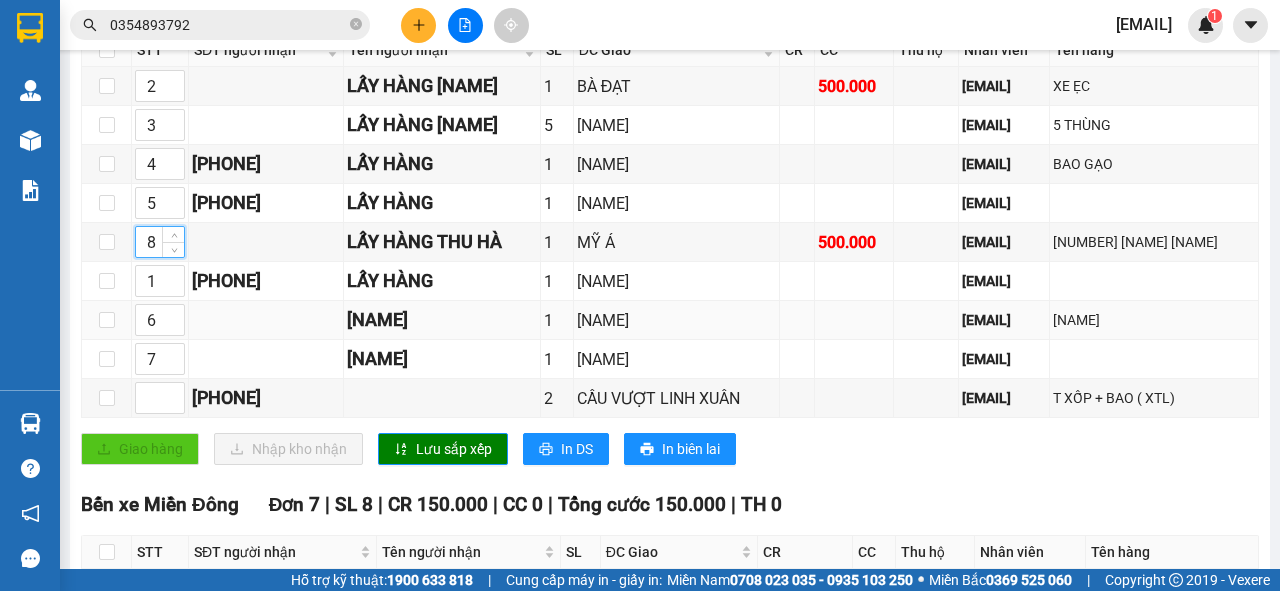 scroll, scrollTop: 480, scrollLeft: 0, axis: vertical 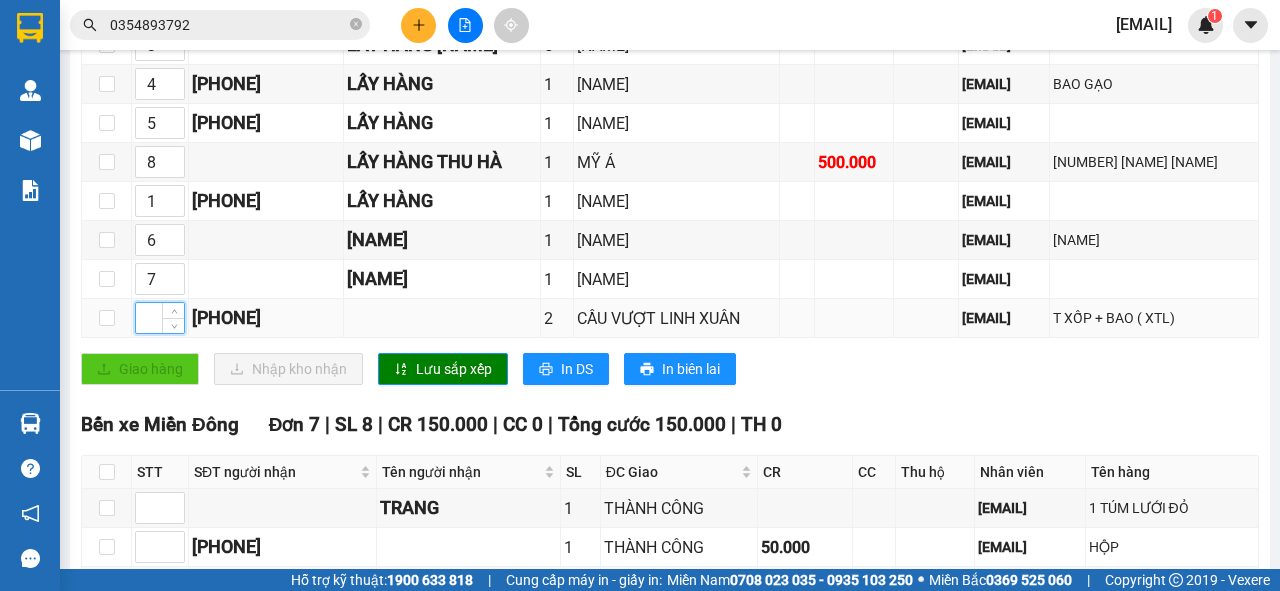 click at bounding box center [160, 318] 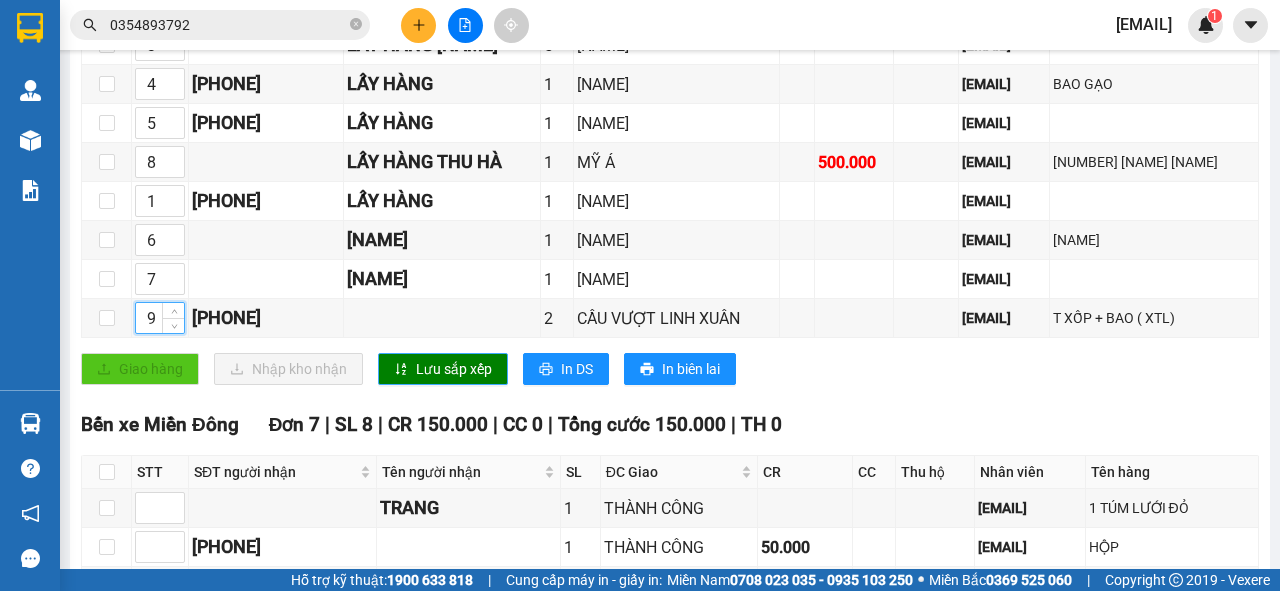 type on "9" 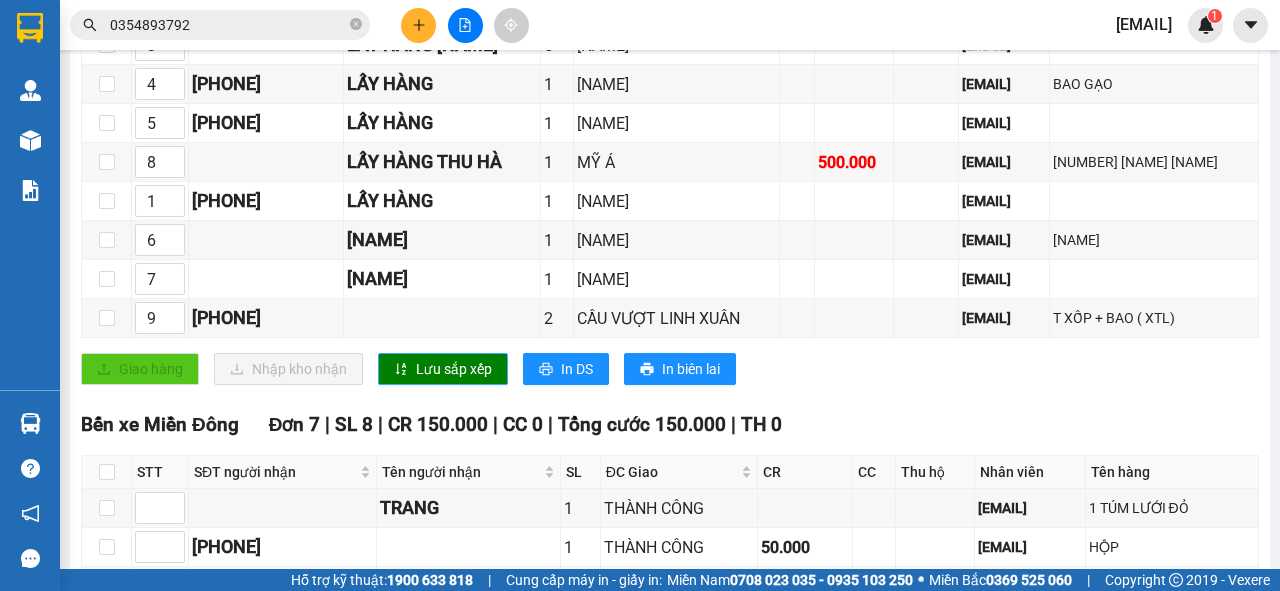 click on "Lưu sắp xếp" at bounding box center [454, 369] 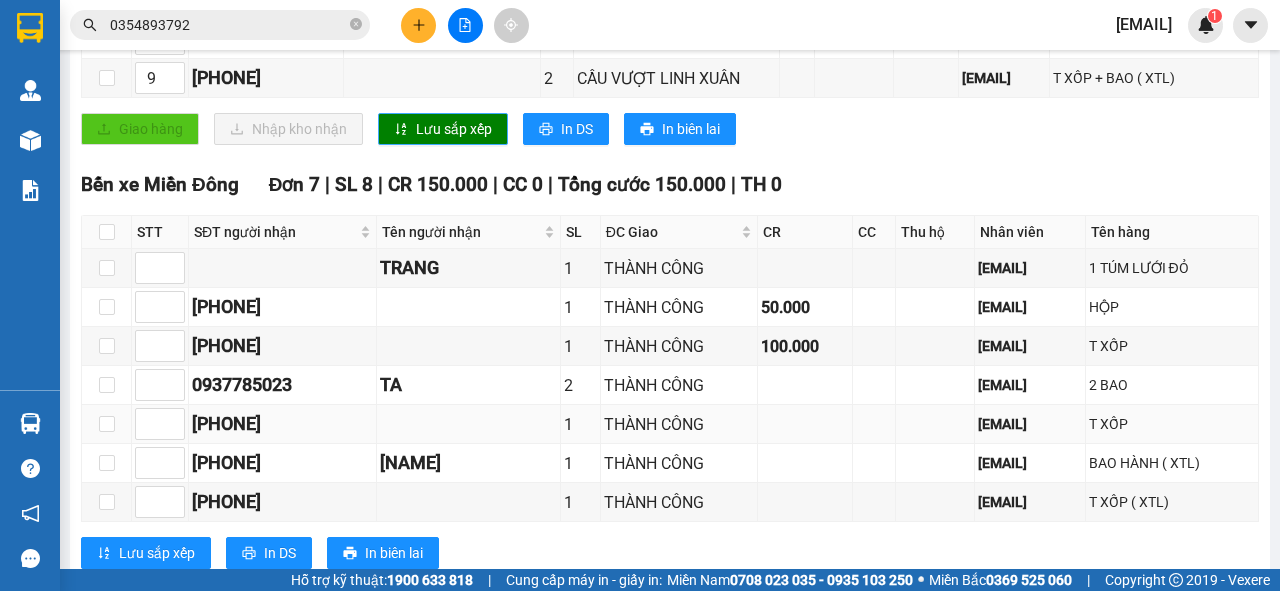 scroll, scrollTop: 320, scrollLeft: 0, axis: vertical 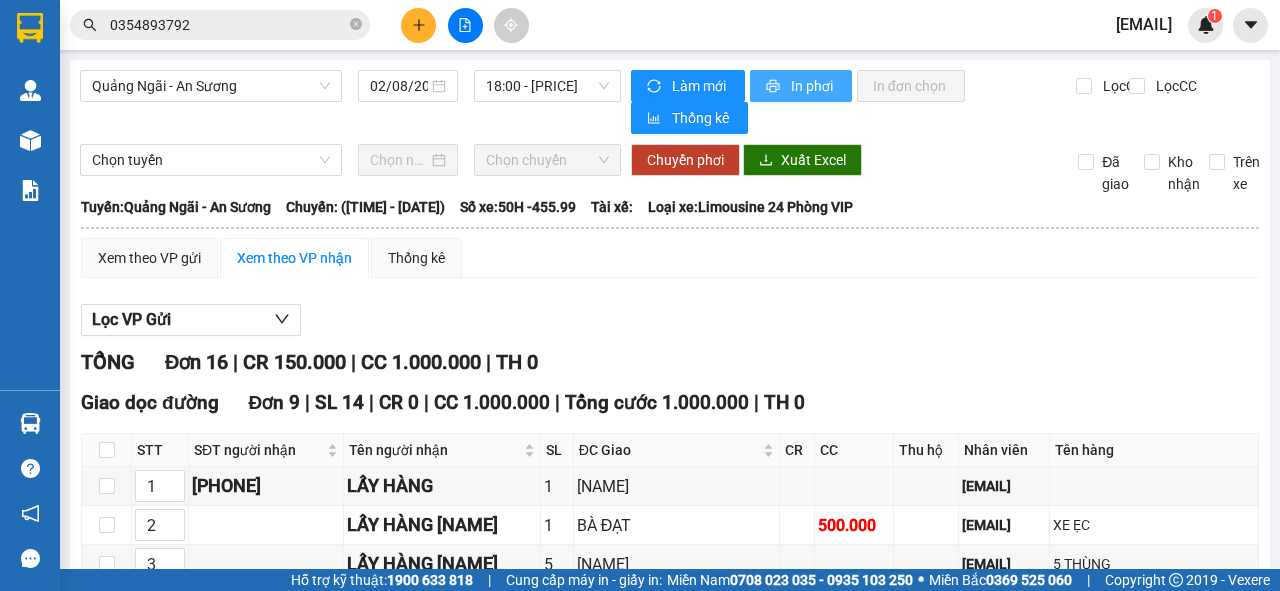 click on "In phơi" at bounding box center (813, 86) 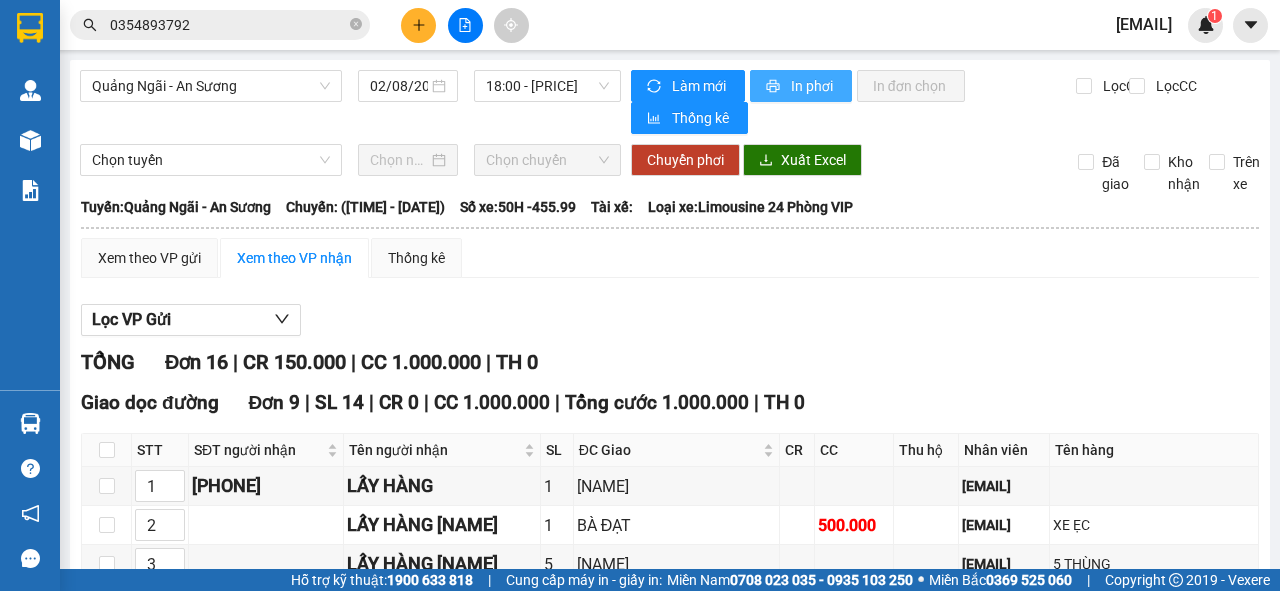 scroll, scrollTop: 0, scrollLeft: 0, axis: both 